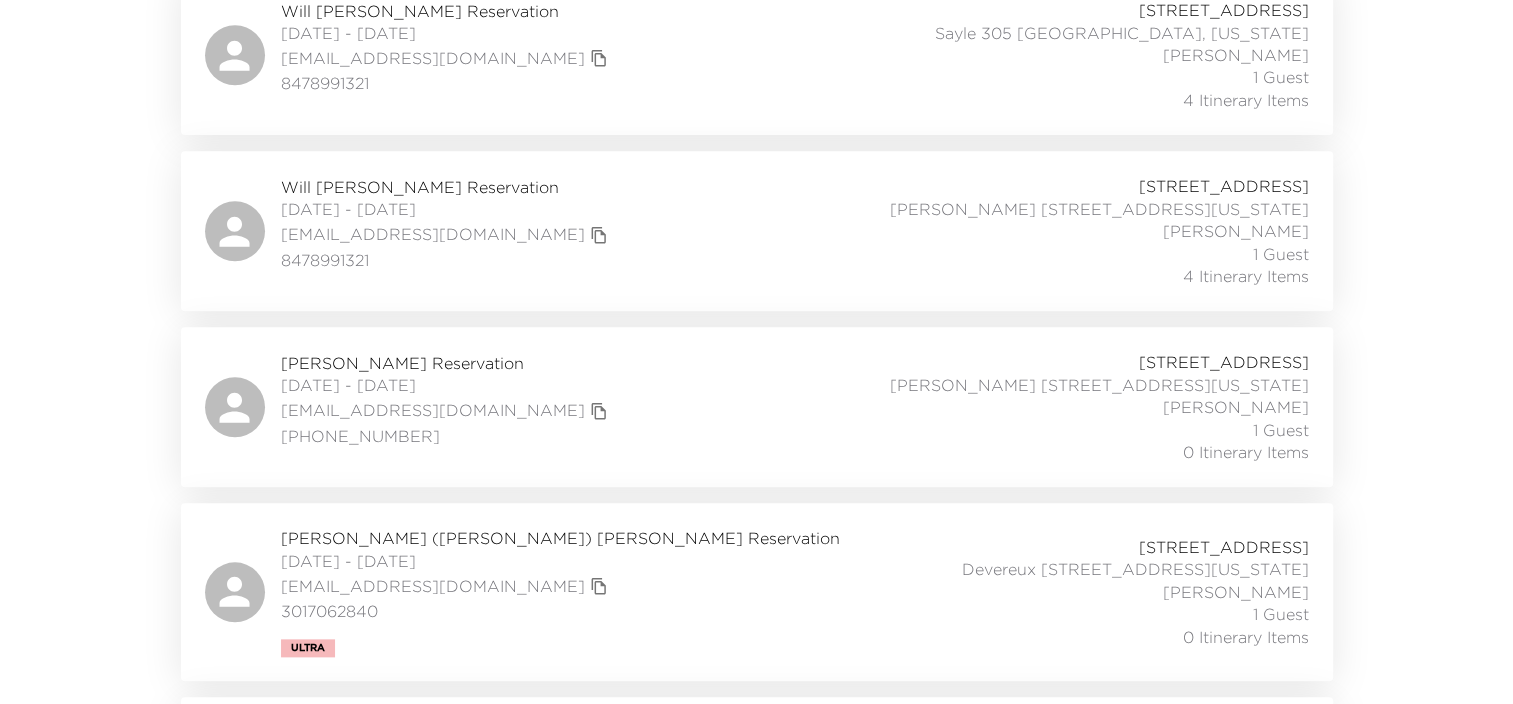 scroll, scrollTop: 2080, scrollLeft: 0, axis: vertical 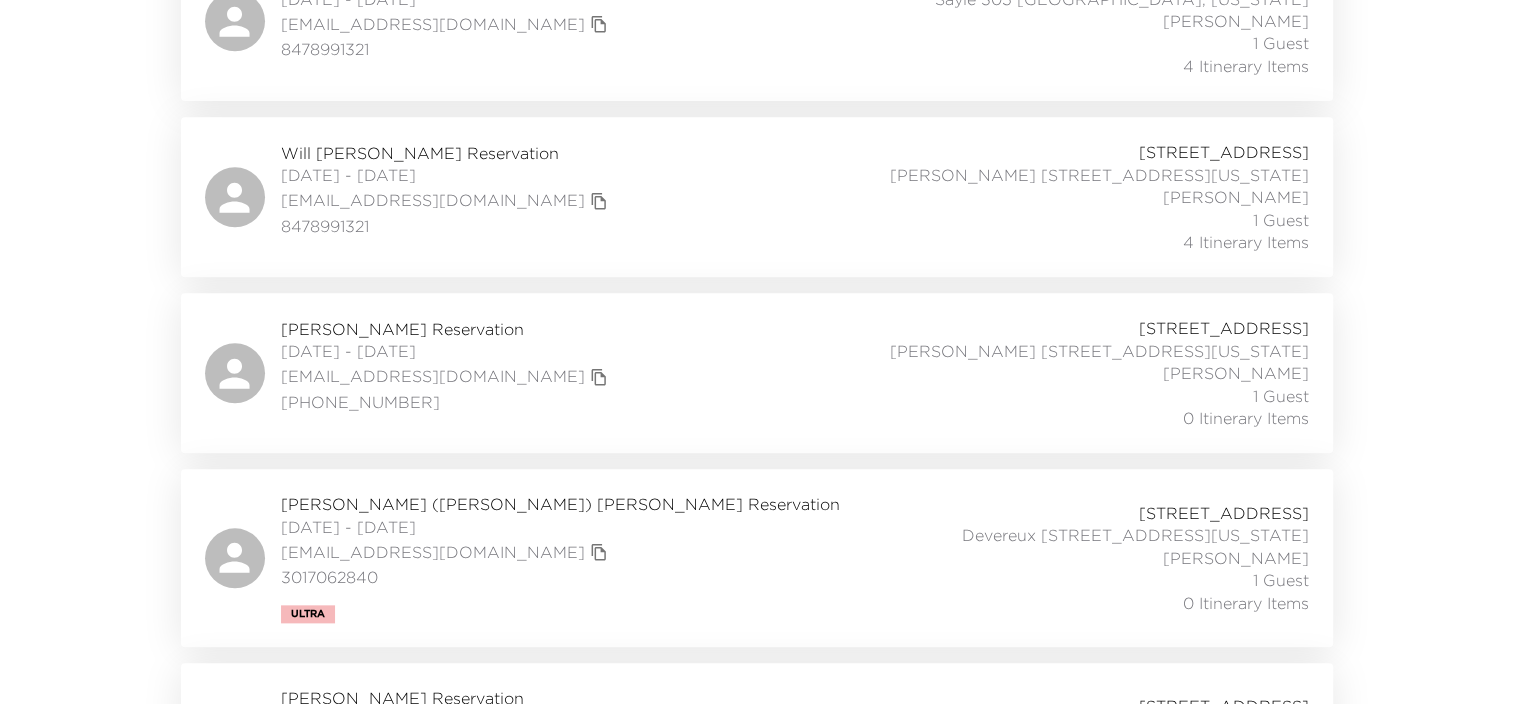 click on "[PERSON_NAME][GEOGRAPHIC_DATA] [DATE] - [DATE] [EMAIL_ADDRESS][DOMAIN_NAME] [PHONE_NUMBER] [GEOGRAPHIC_DATA], [GEOGRAPHIC_DATA] [GEOGRAPHIC_DATA] [STREET_ADDRESS][US_STATE] [PERSON_NAME] 1 Guest 0 Itinerary Items" at bounding box center [757, 373] 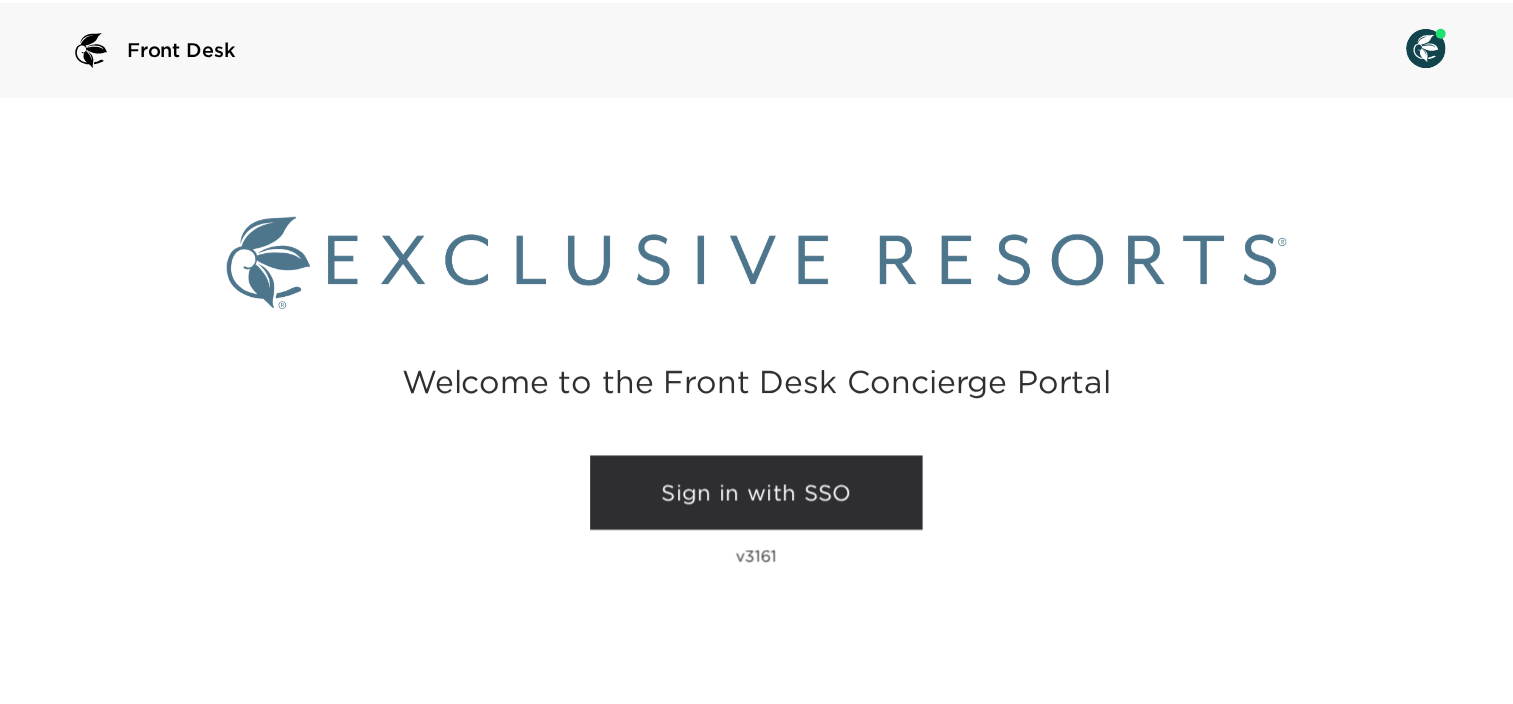 scroll, scrollTop: 0, scrollLeft: 0, axis: both 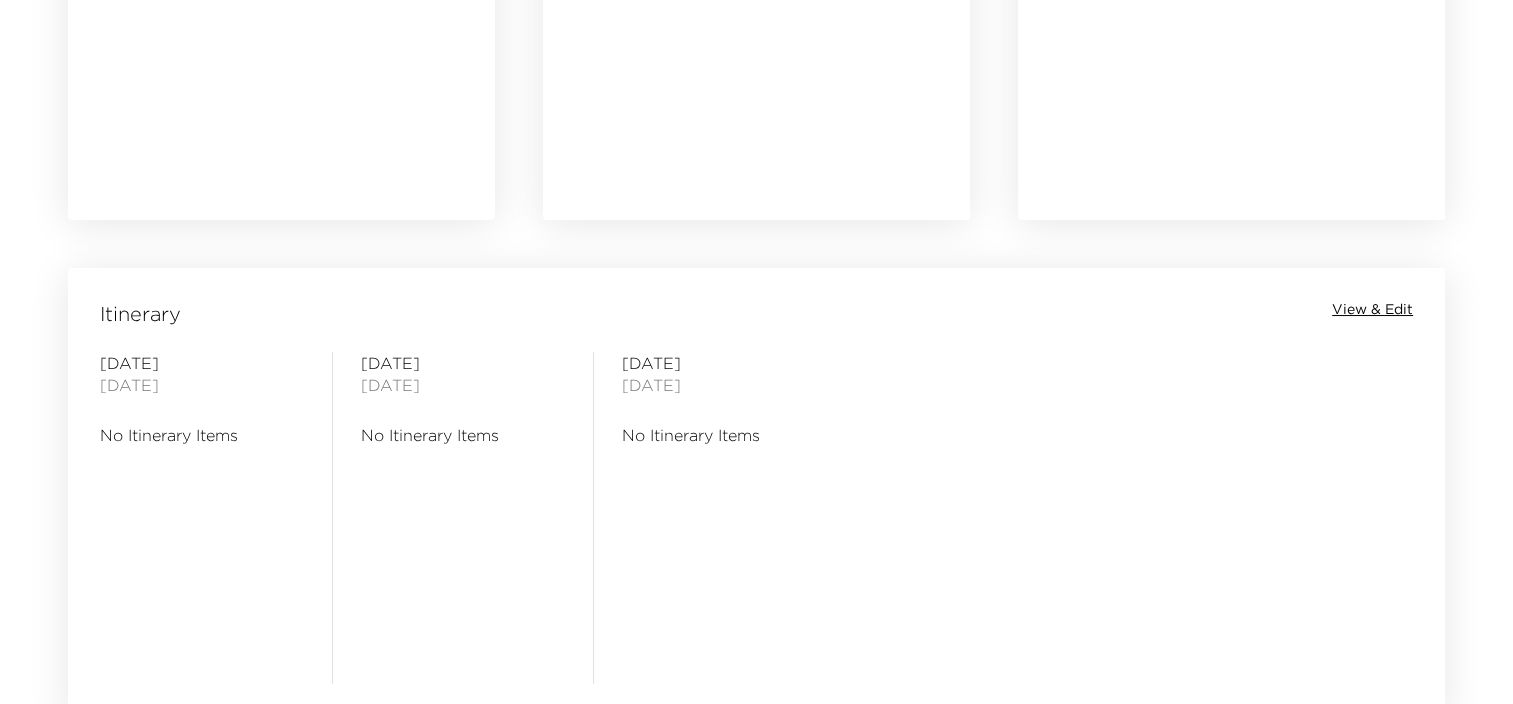 click on "View & Edit" at bounding box center [1372, 310] 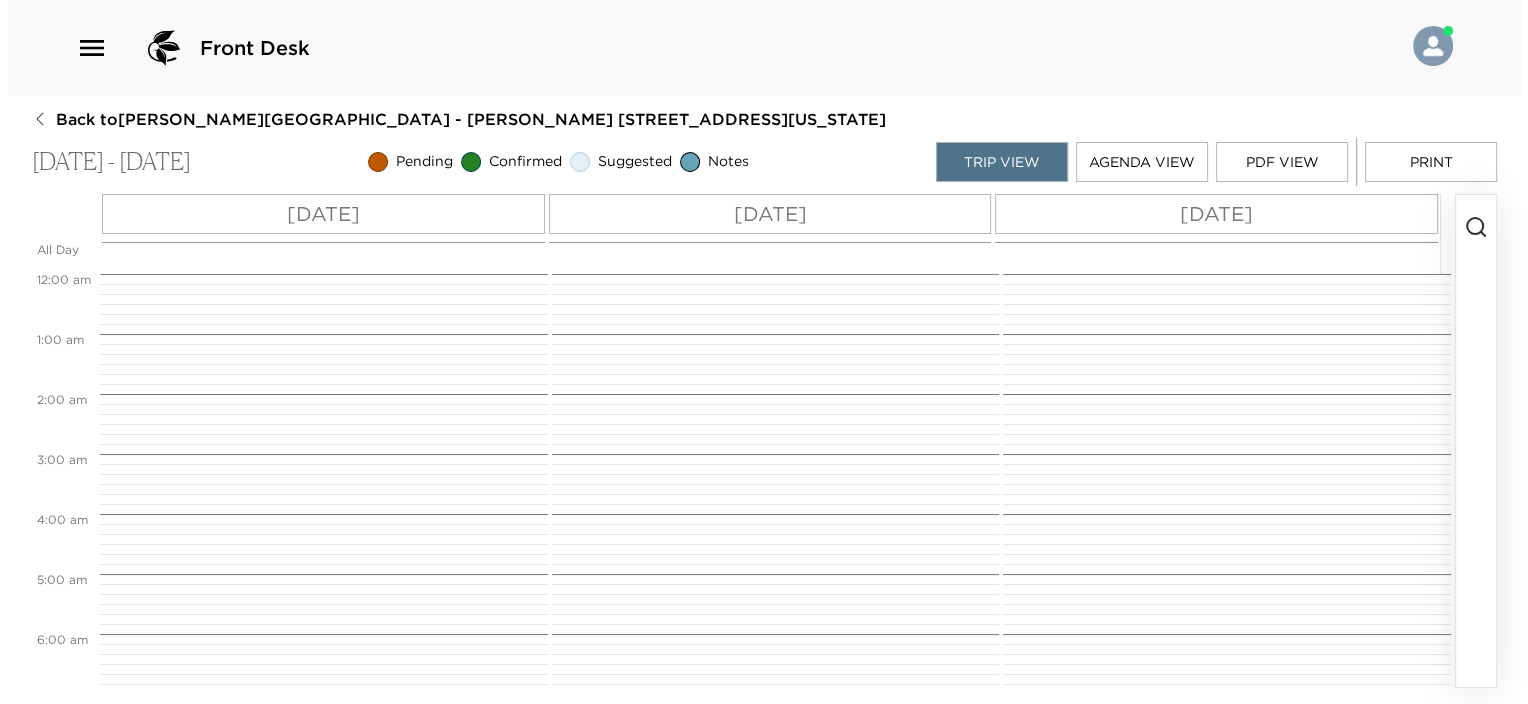 scroll, scrollTop: 0, scrollLeft: 0, axis: both 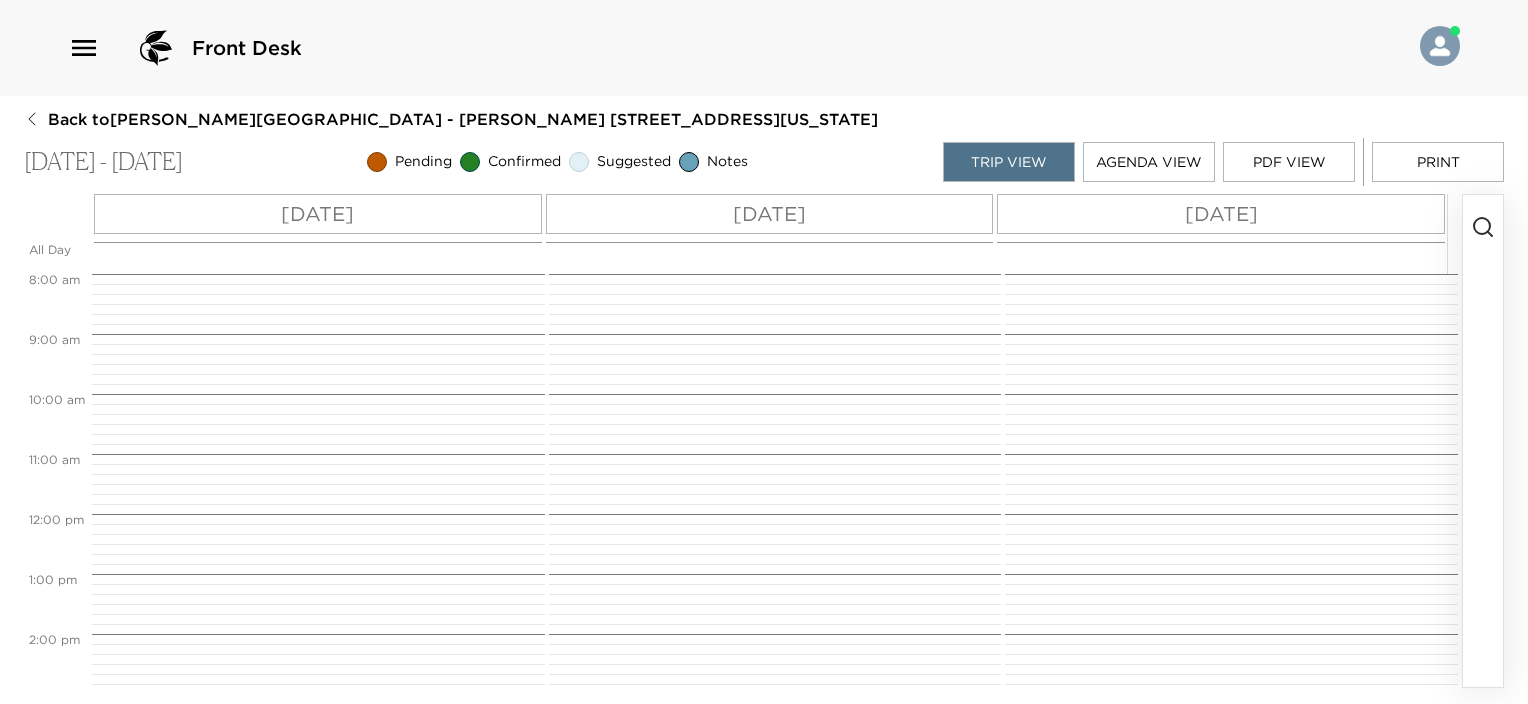 click 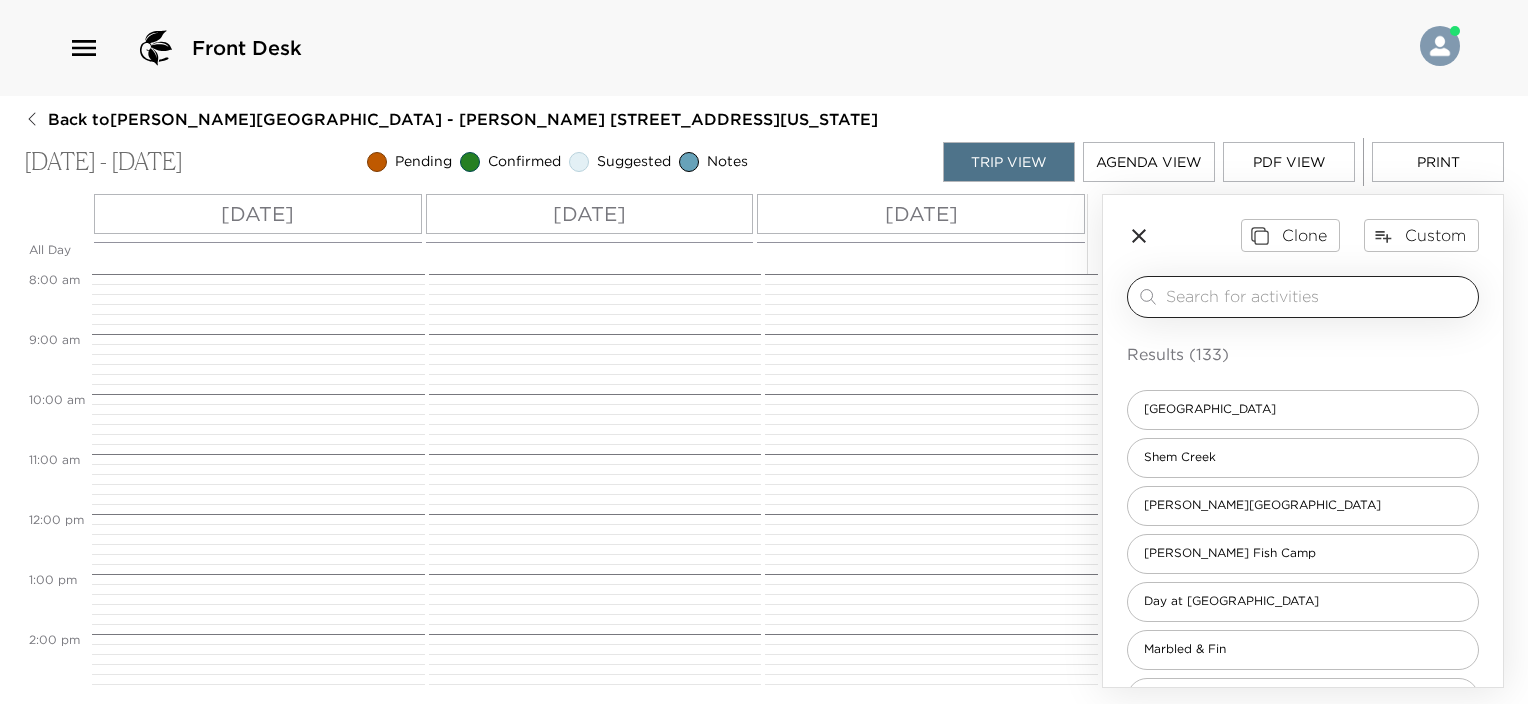click at bounding box center (1318, 296) 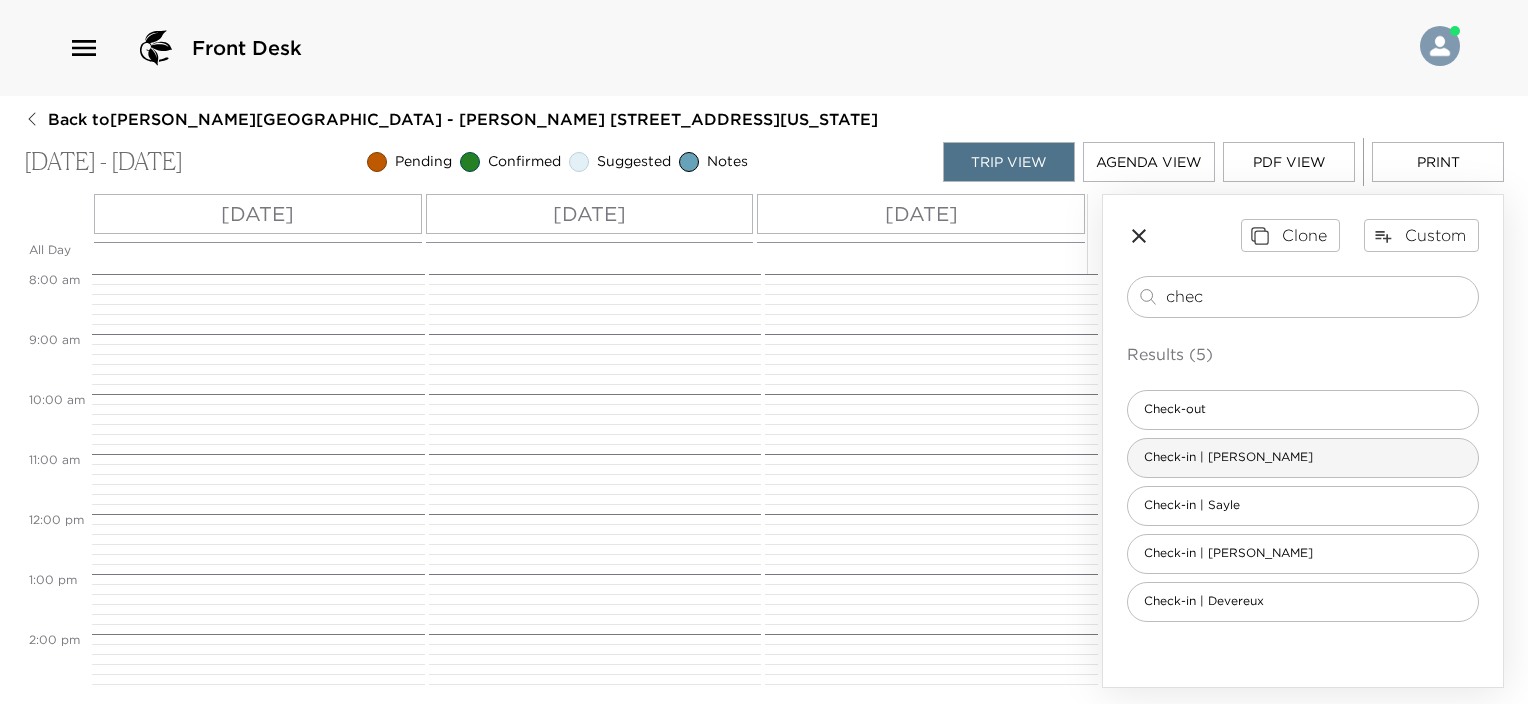 type on "chec" 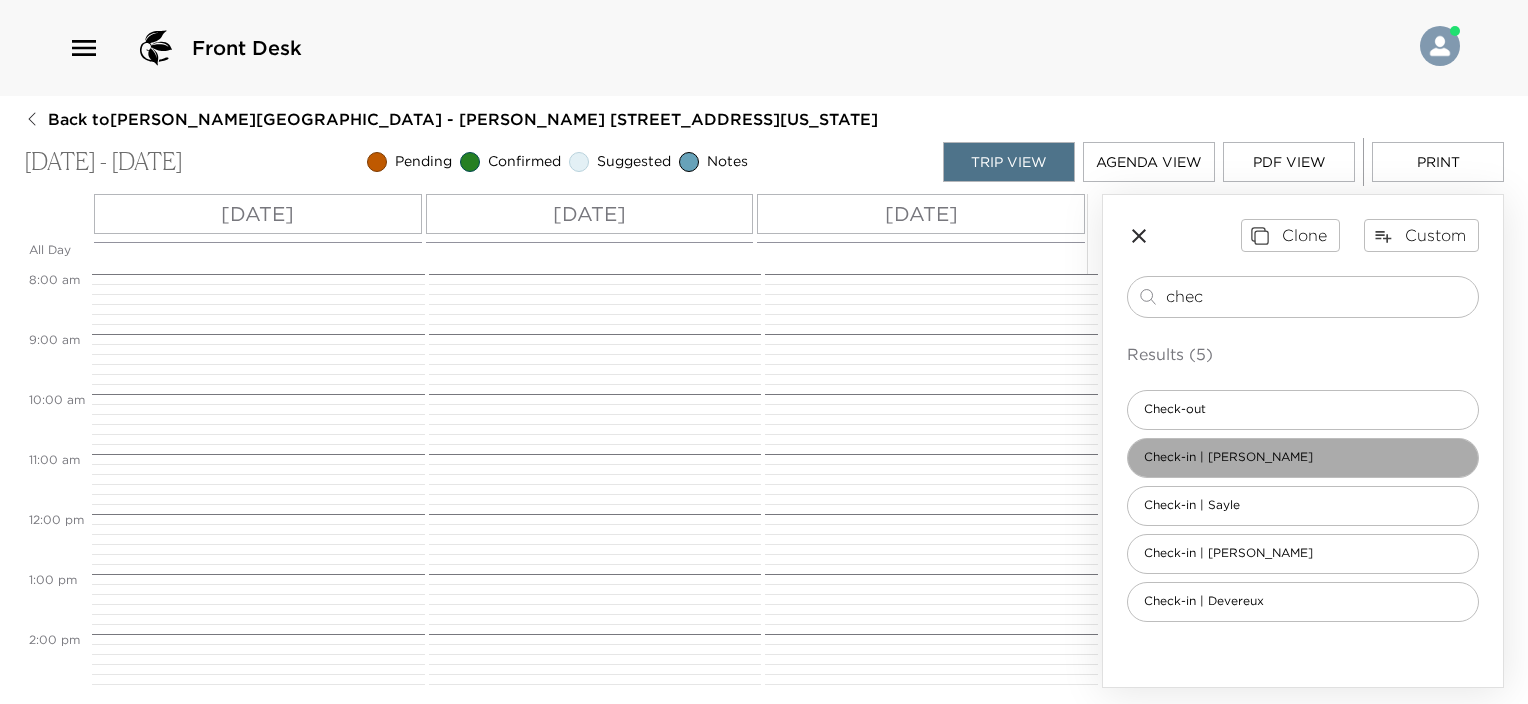 click on "Check-in | Conroy" at bounding box center [1303, 458] 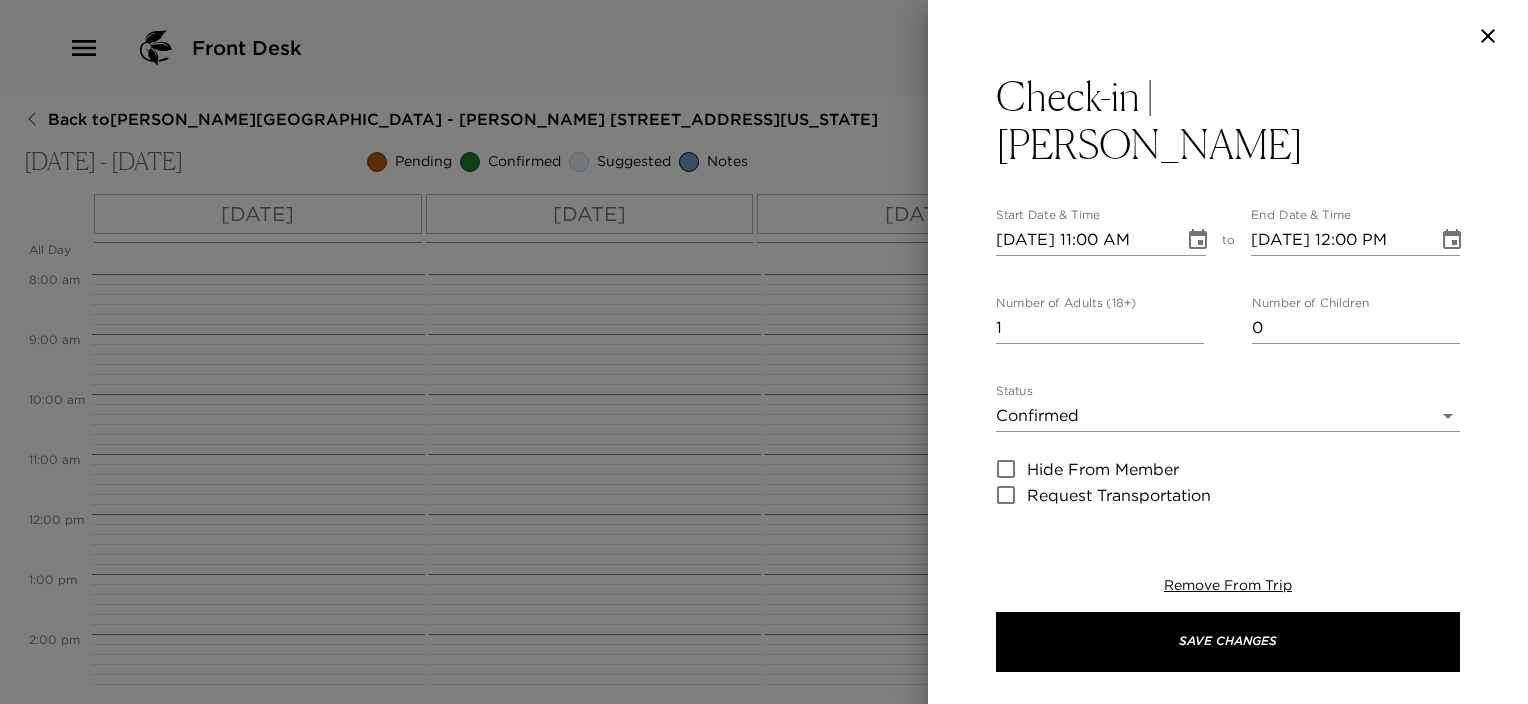 type on "Welcome to Charleston!
The Destination Concierge will greet you when you arrive and remain at your service throughout your stay. Please notify them when you are on your way and they will meet you in the lobby.
Conroy | Unit 203
Please note, Exclusive Resort’s standard check in time at 4:00 p.m. on your arrival day." 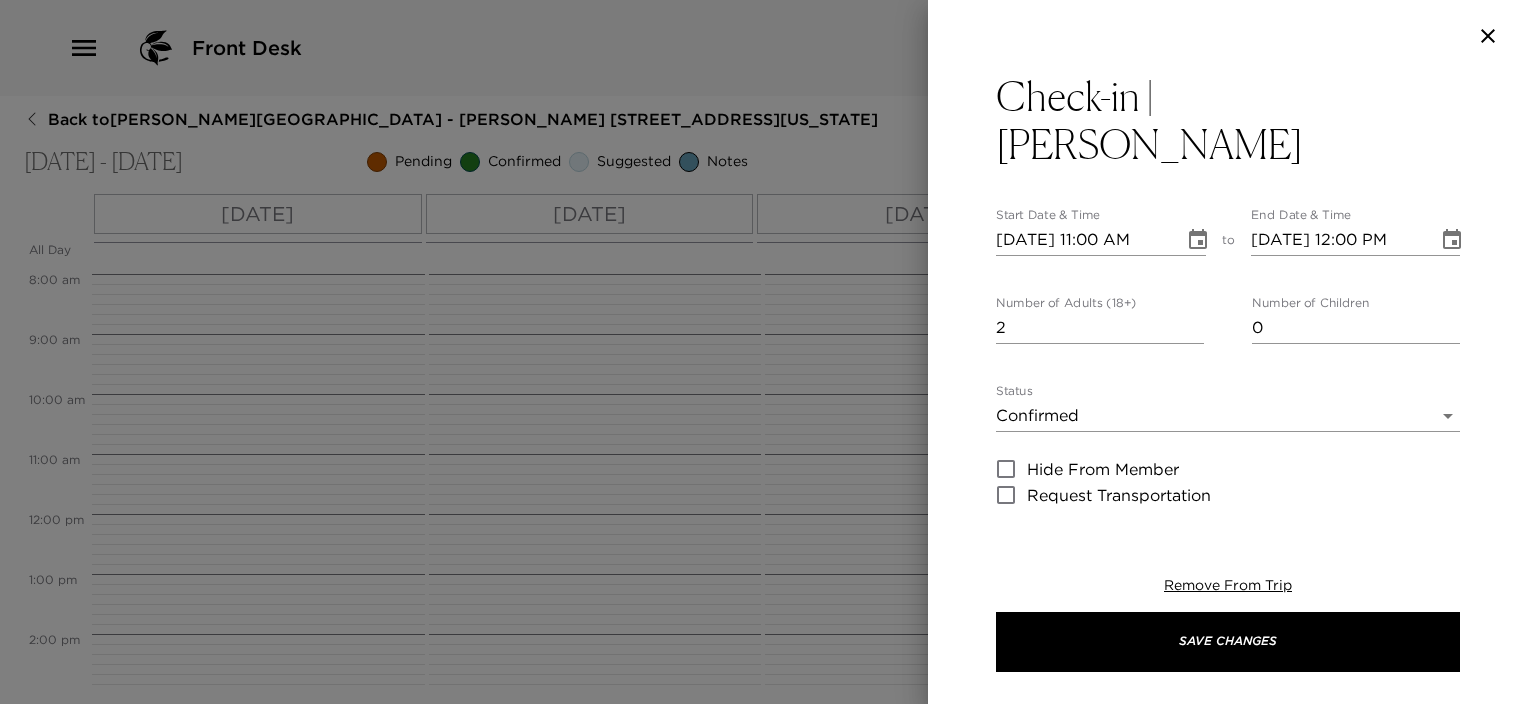 click on "2" at bounding box center (1100, 328) 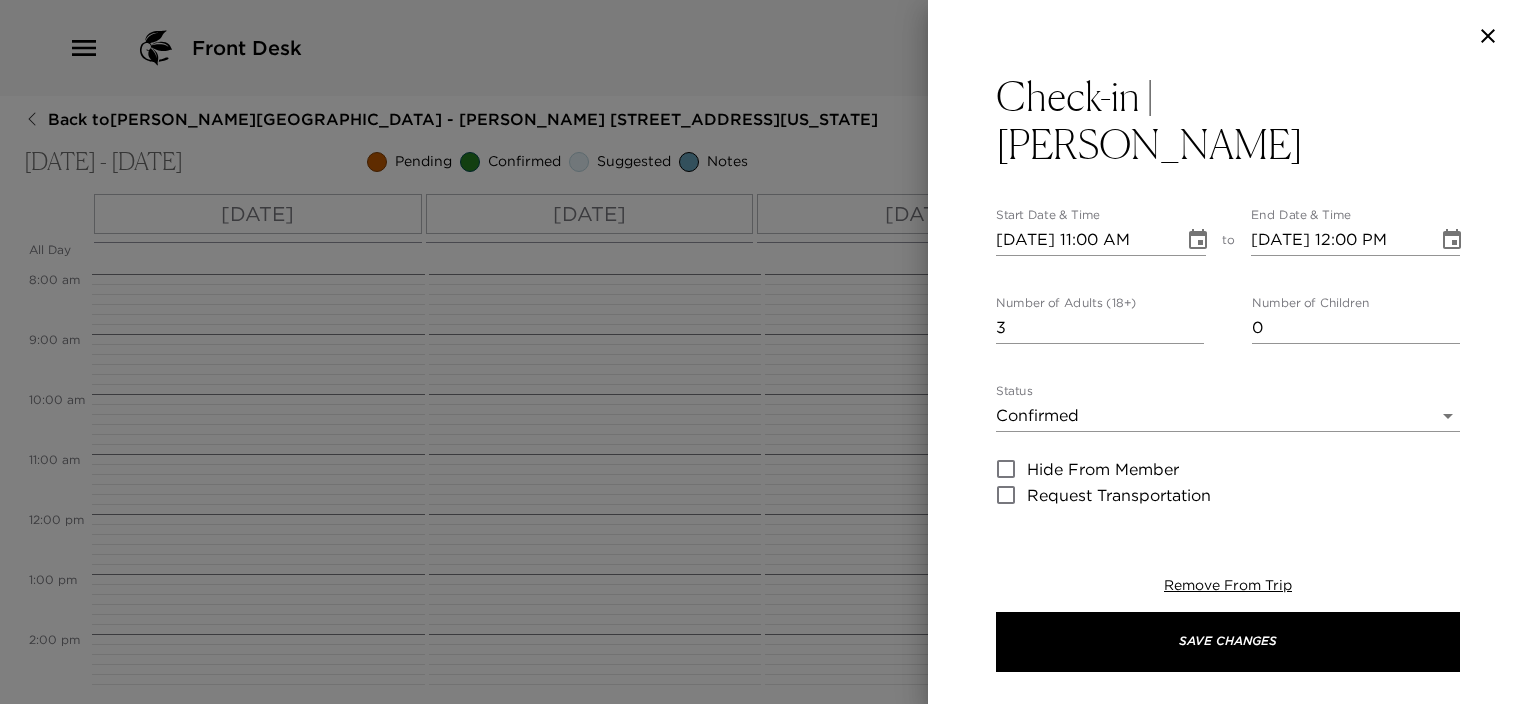 click on "3" at bounding box center [1100, 328] 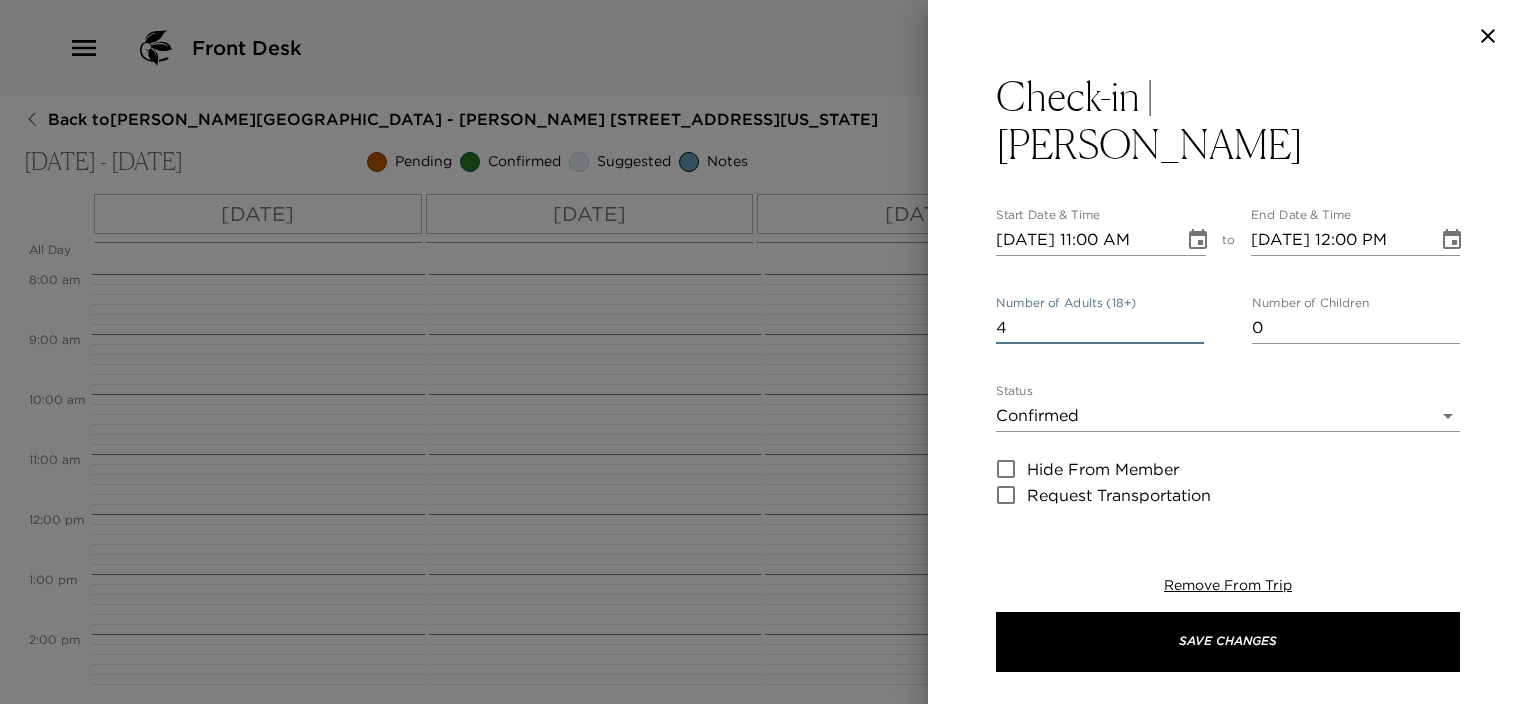 type on "4" 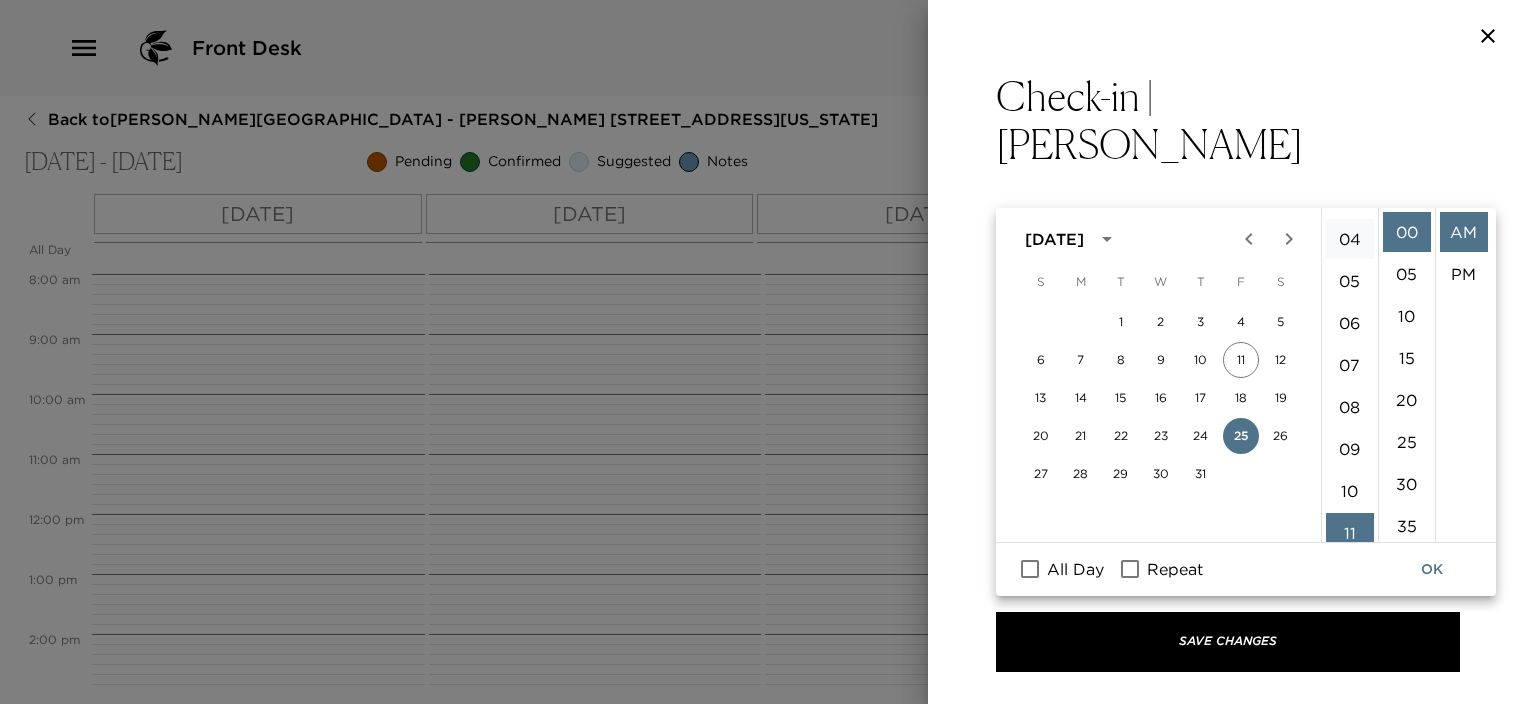 click on "04" at bounding box center (1350, 239) 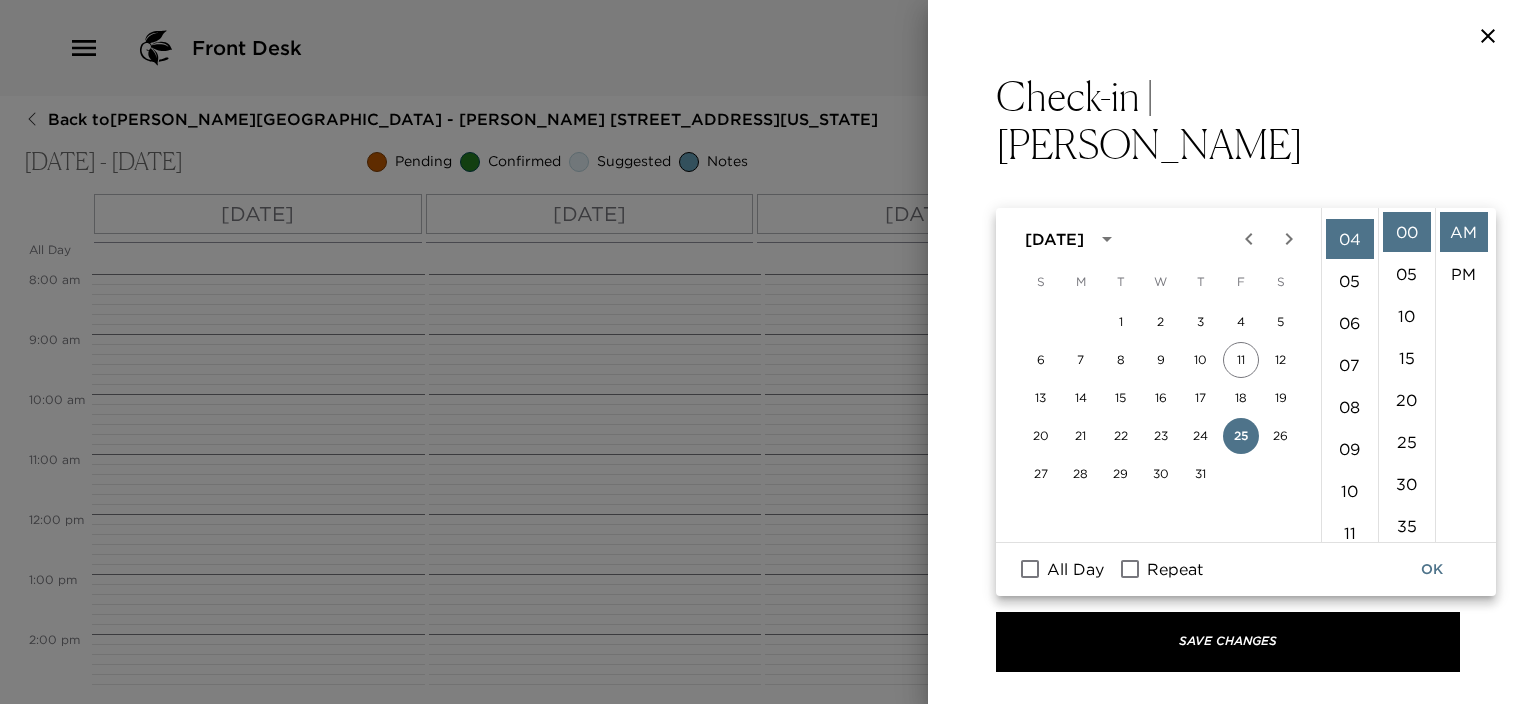 scroll, scrollTop: 168, scrollLeft: 0, axis: vertical 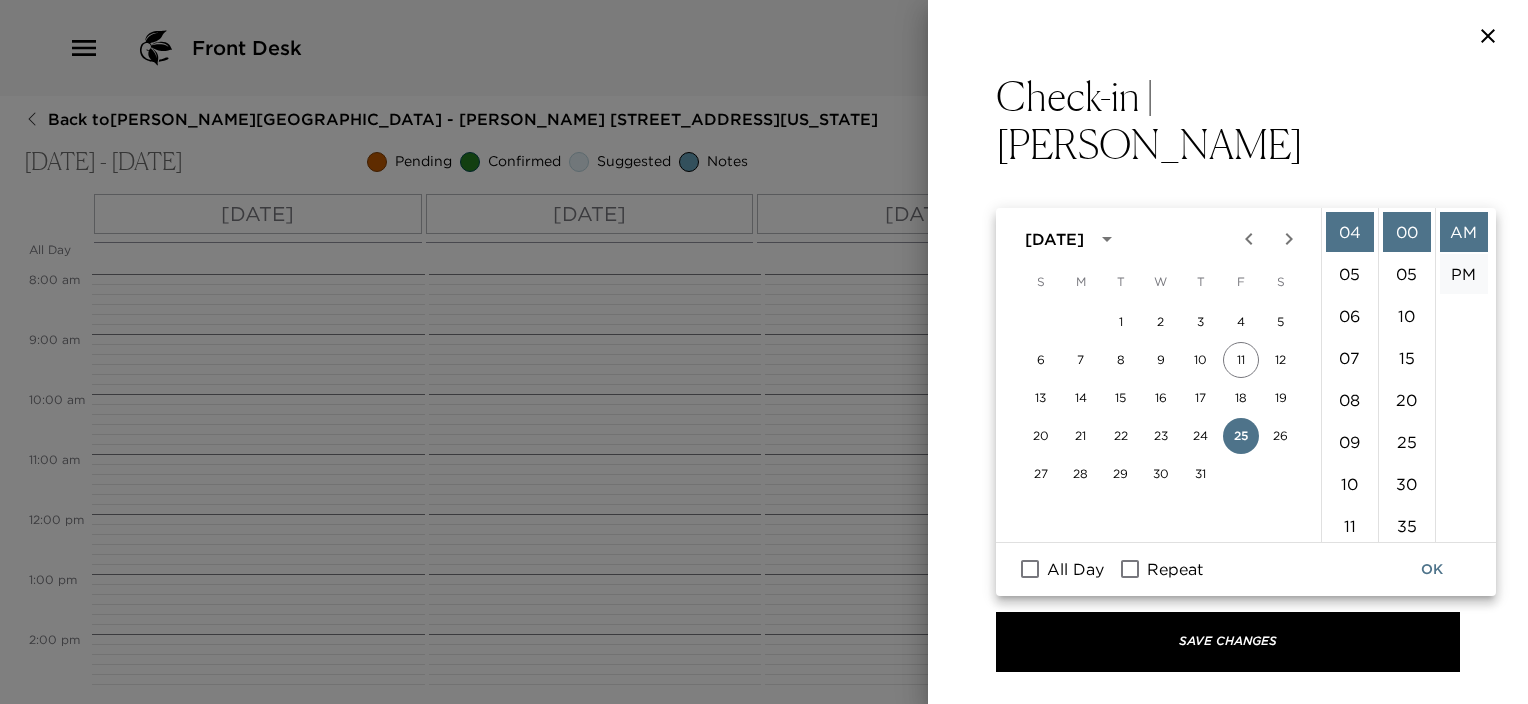 click on "PM" at bounding box center [1464, 274] 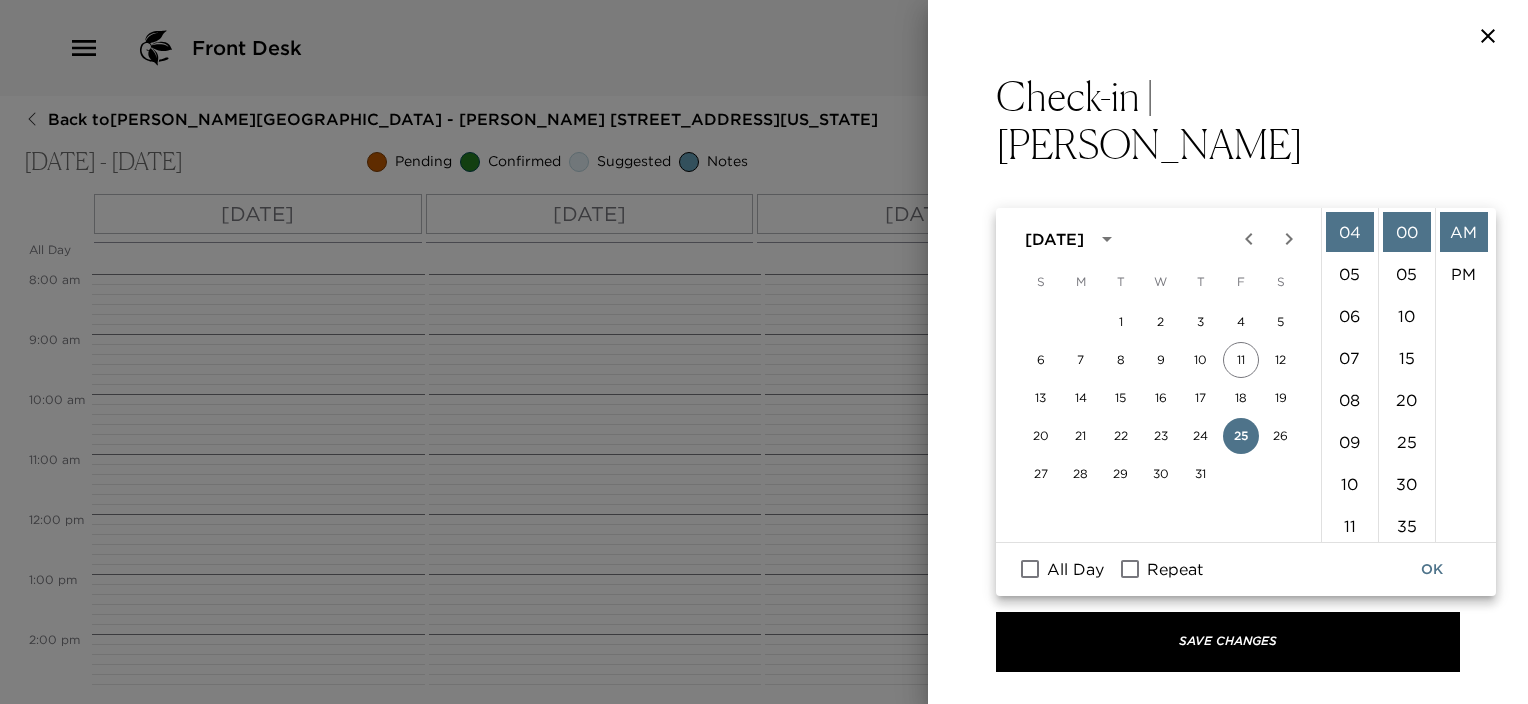 type on "07/25/2025 04:00 PM" 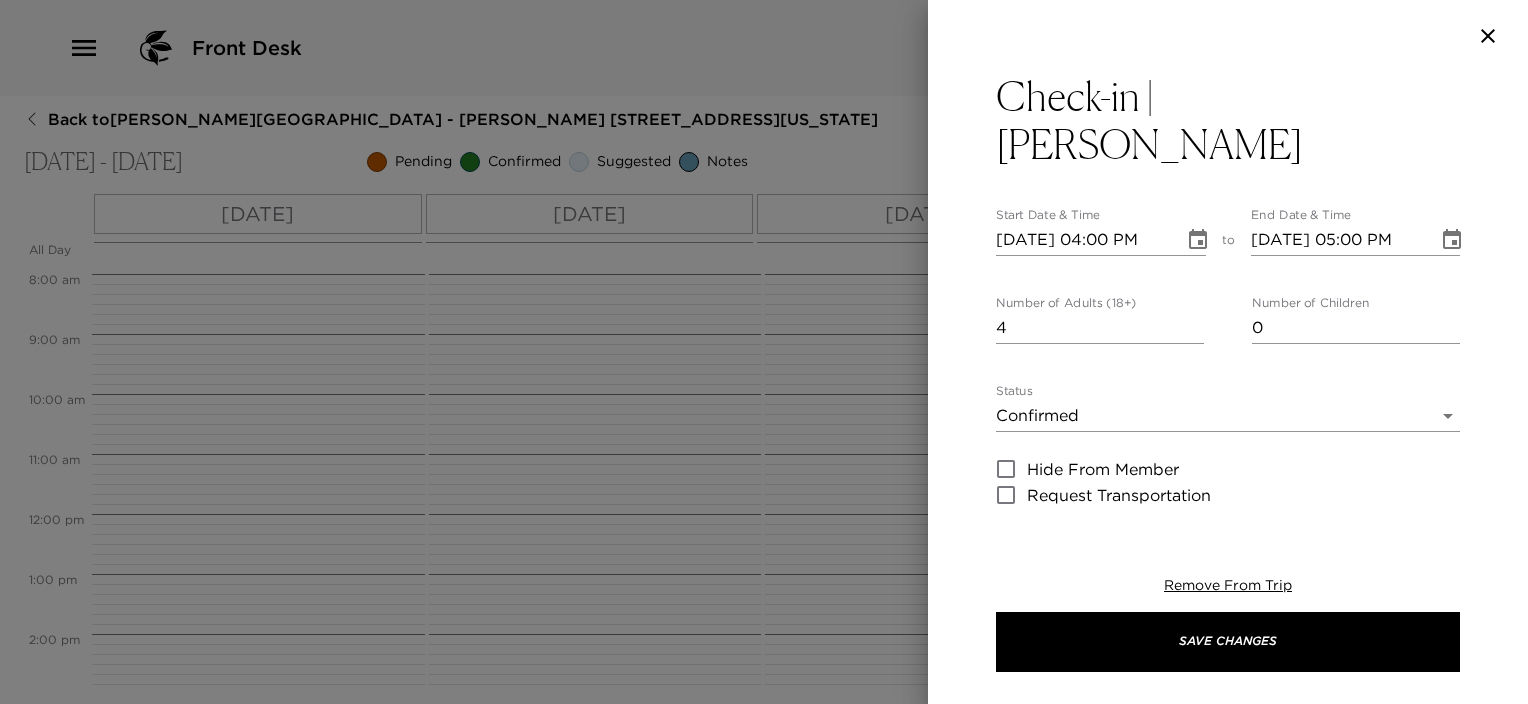 scroll, scrollTop: 41, scrollLeft: 0, axis: vertical 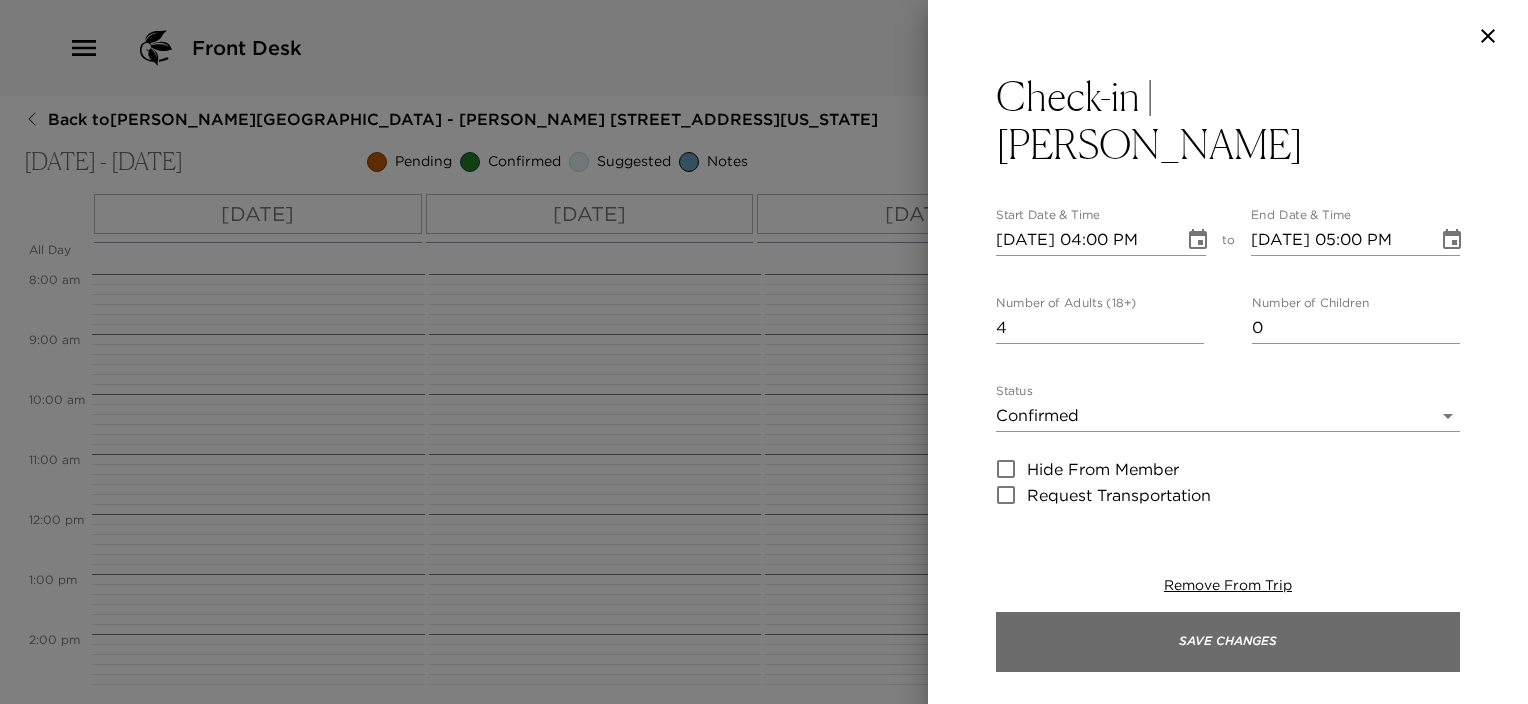 click on "Save Changes" at bounding box center (1228, 642) 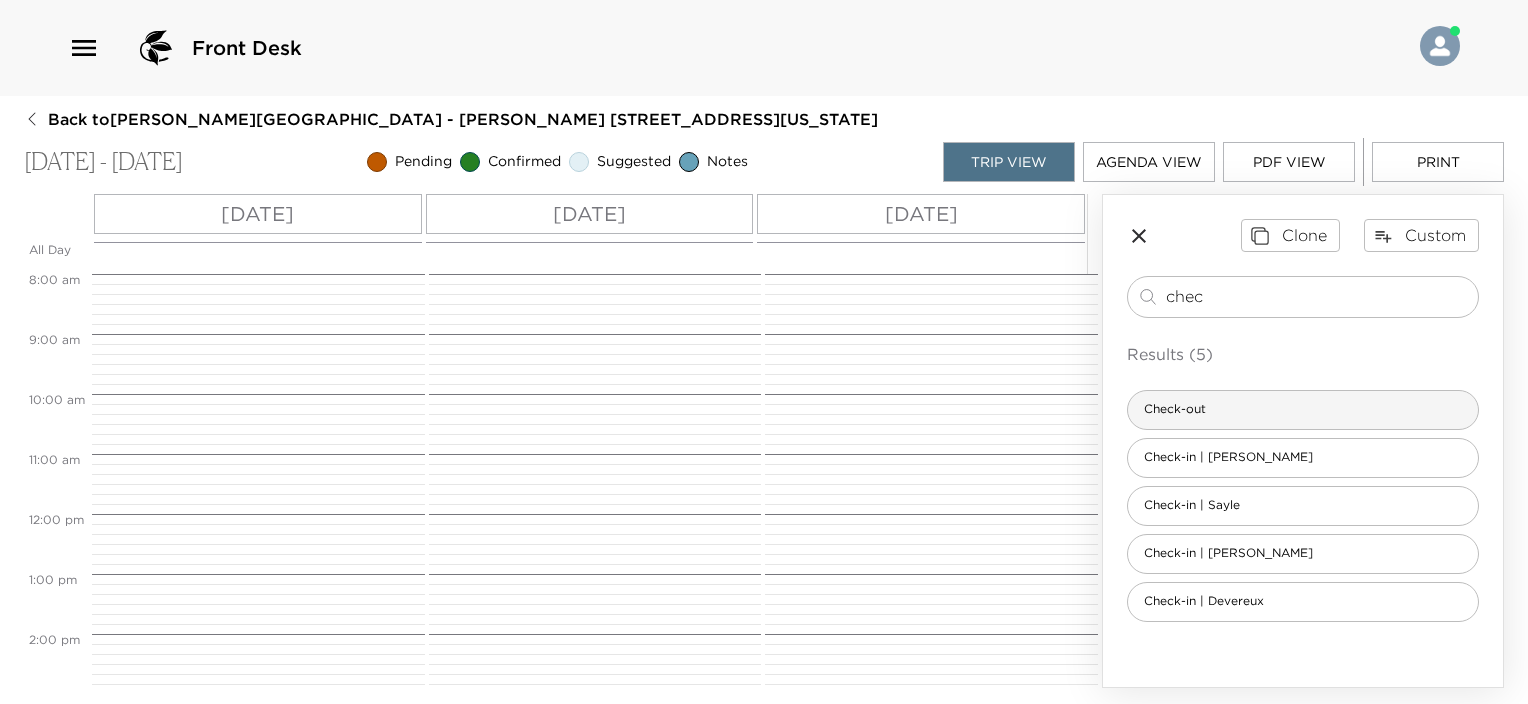 click on "Check-out" at bounding box center (1303, 410) 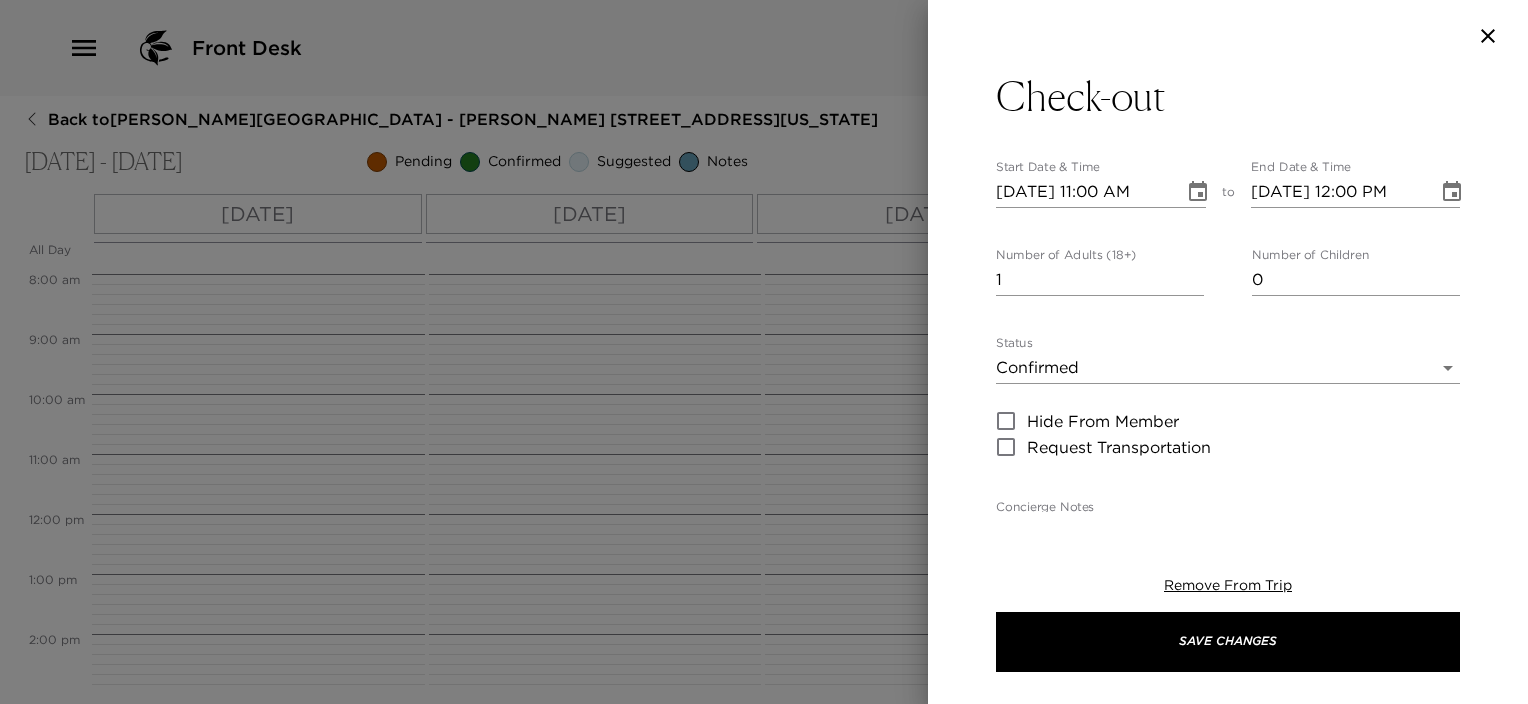 type on "Prior to your check out your Destination Concierge will arrange a convenient time for you to review your House Bill, confirm any last minute details and wish you farewell. We hope you had a wonderful time in Charleston!" 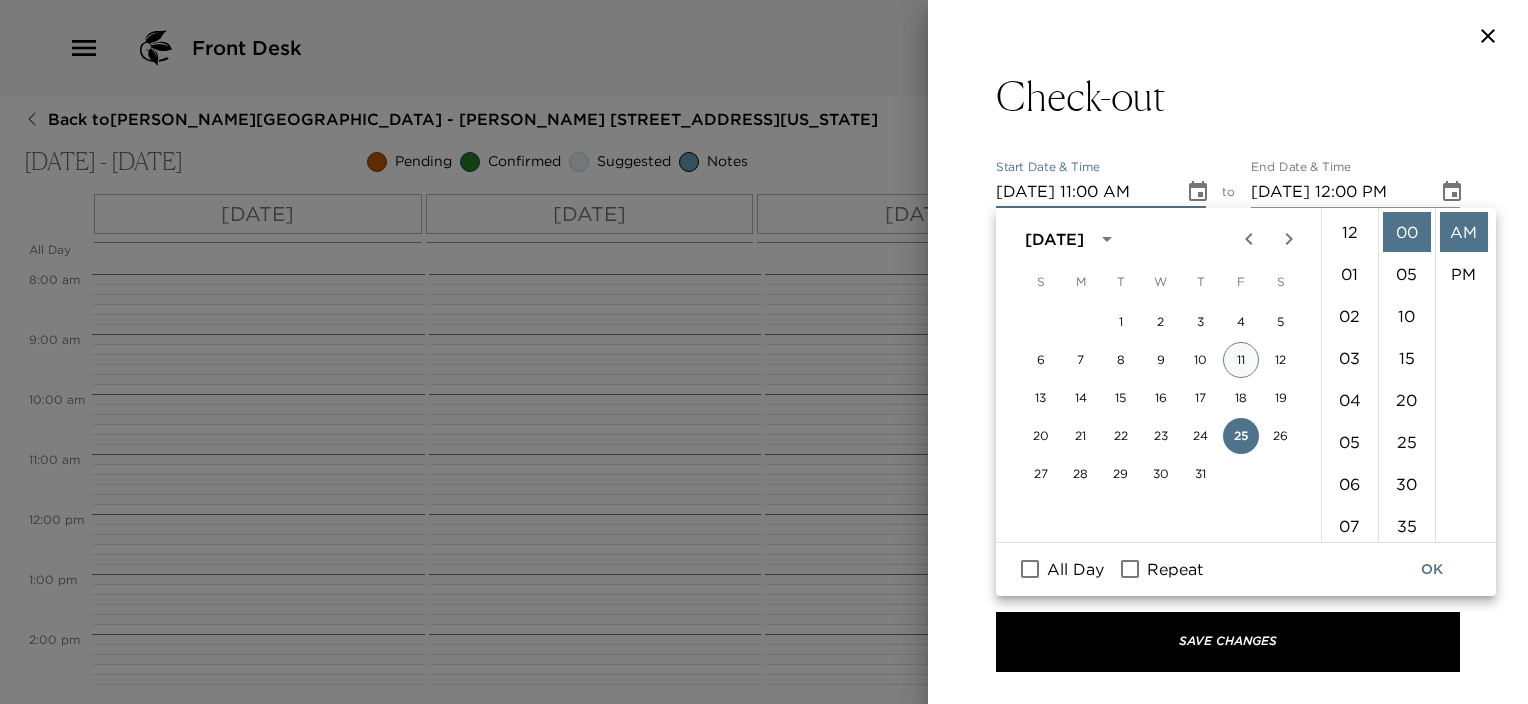 scroll, scrollTop: 461, scrollLeft: 0, axis: vertical 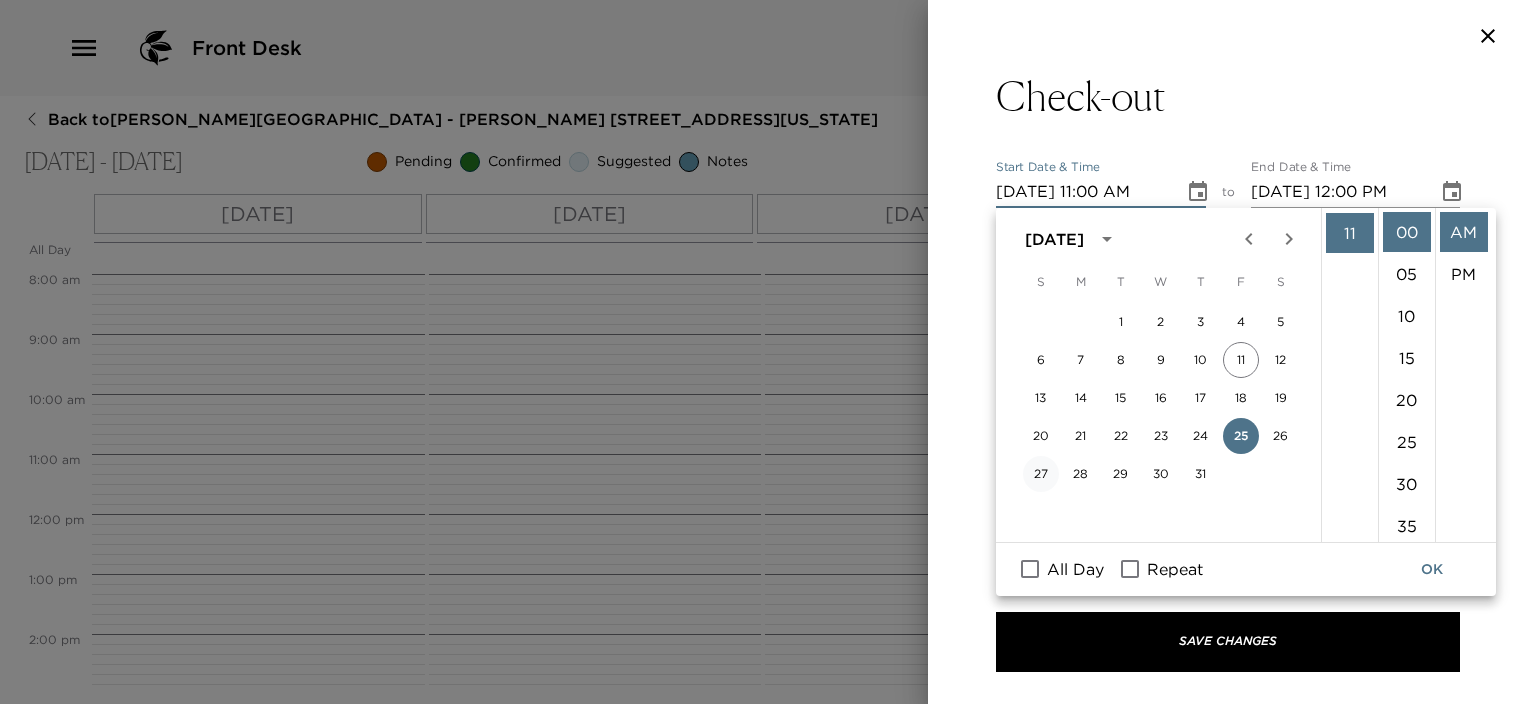 click on "27" at bounding box center (1041, 474) 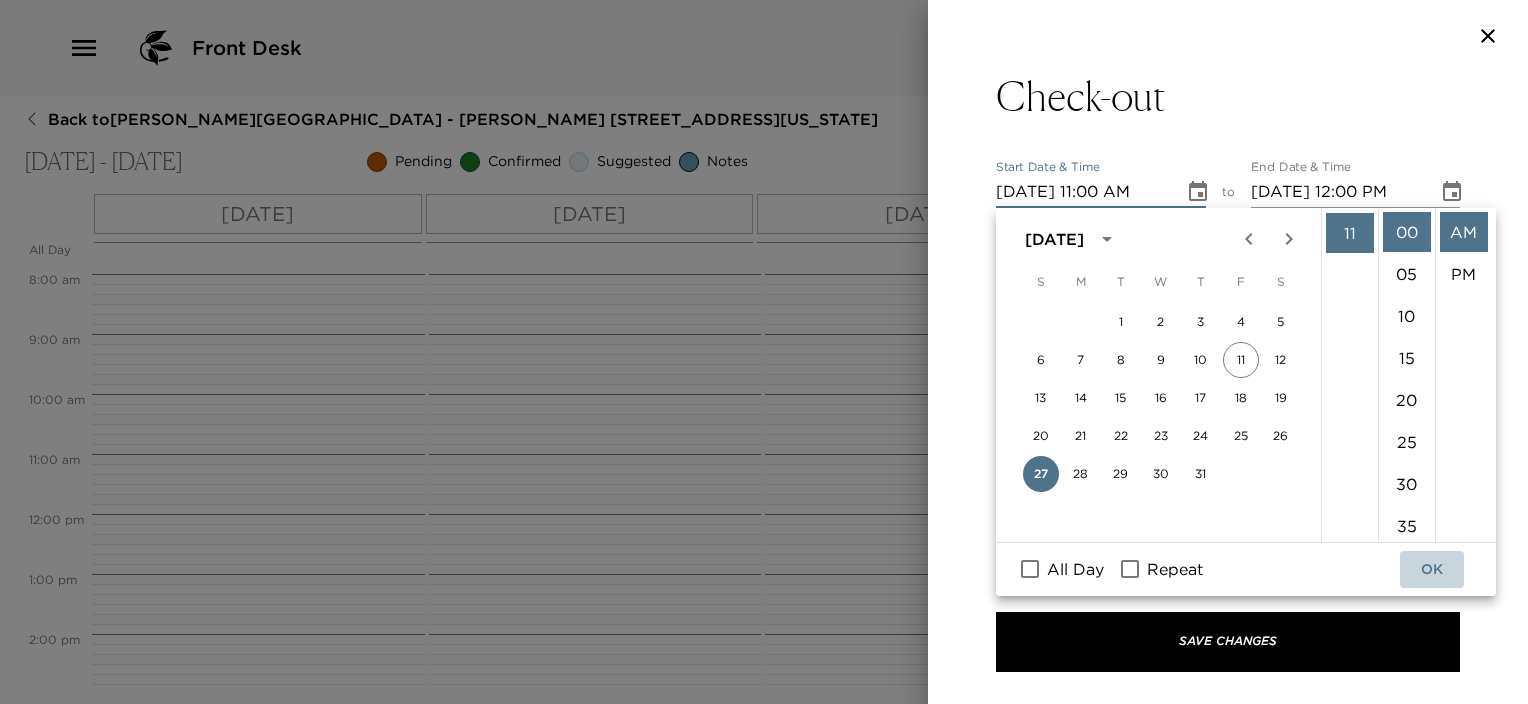 click on "OK" at bounding box center (1432, 569) 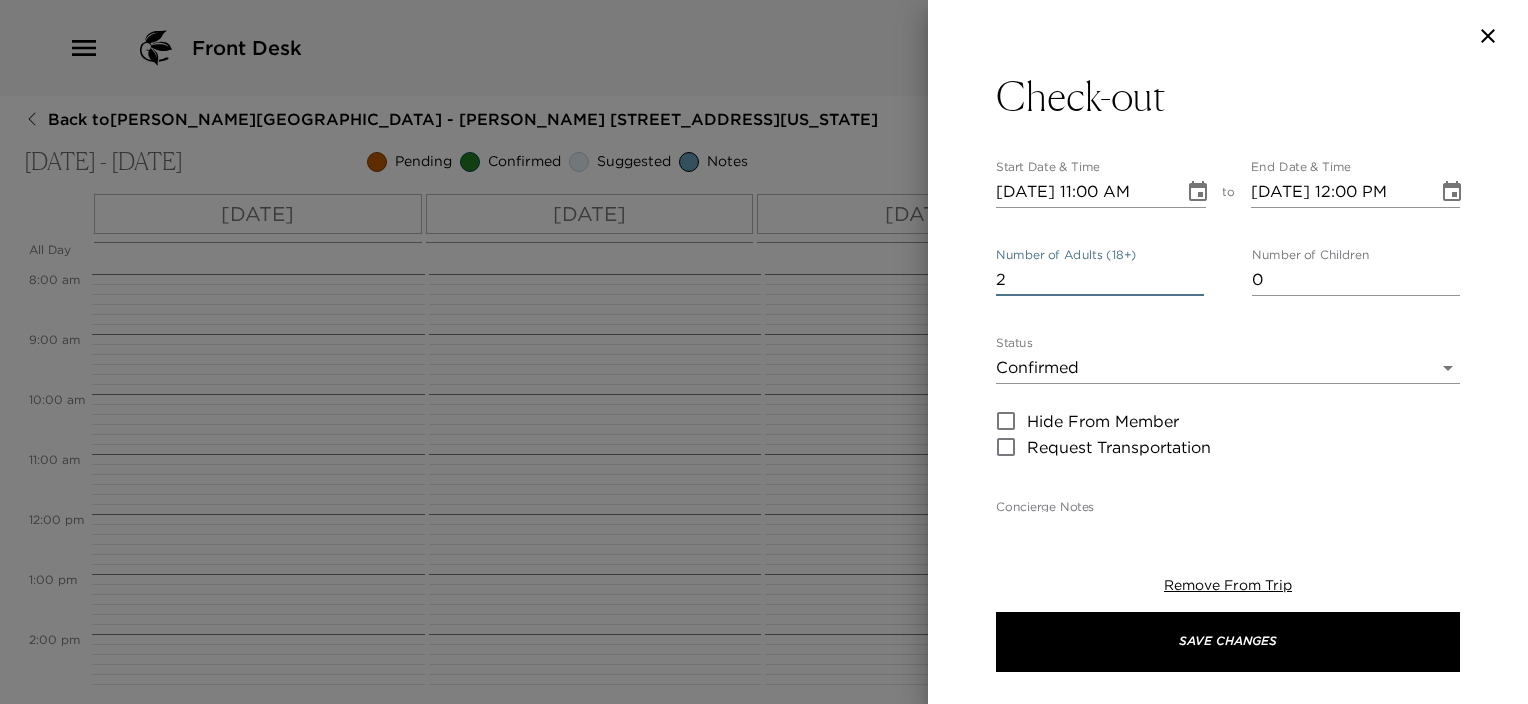 click on "2" at bounding box center [1100, 280] 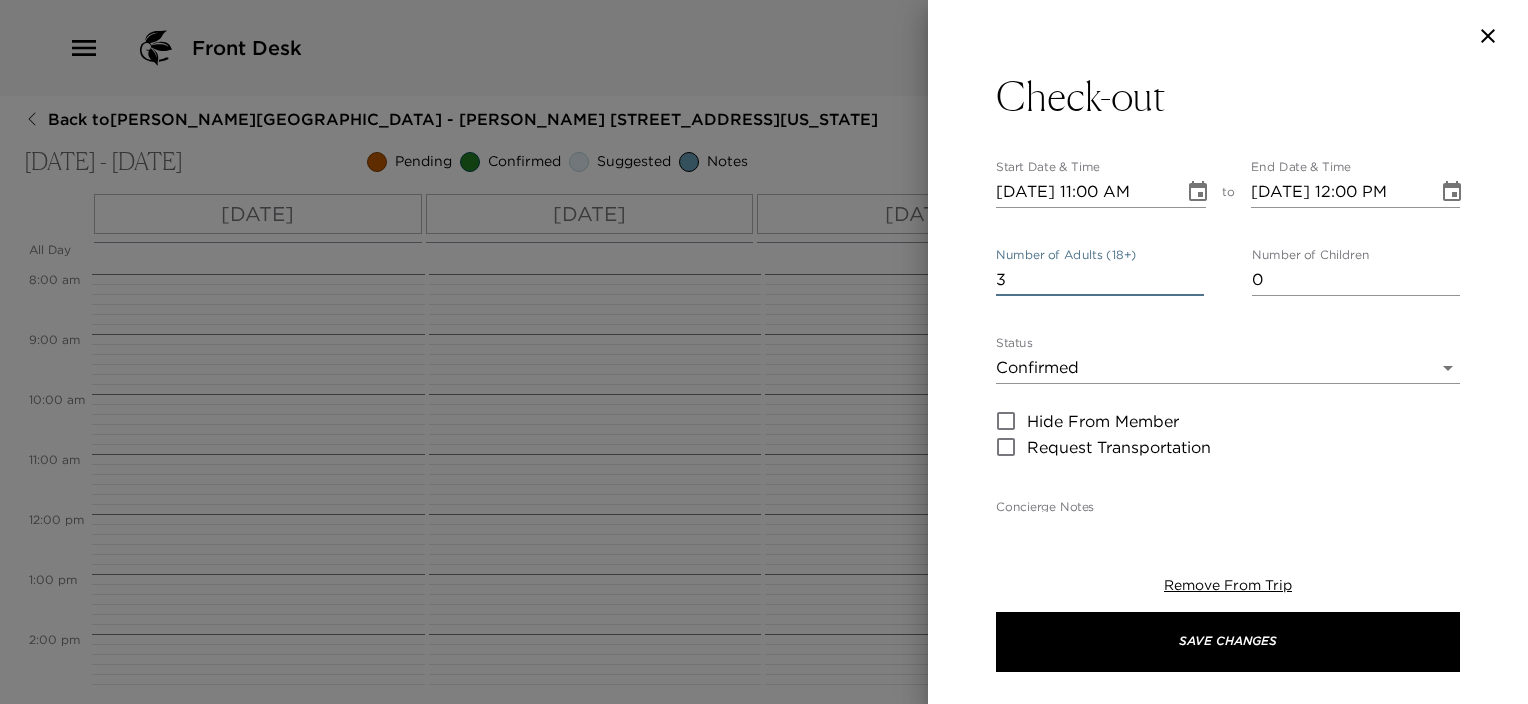 click on "3" at bounding box center [1100, 280] 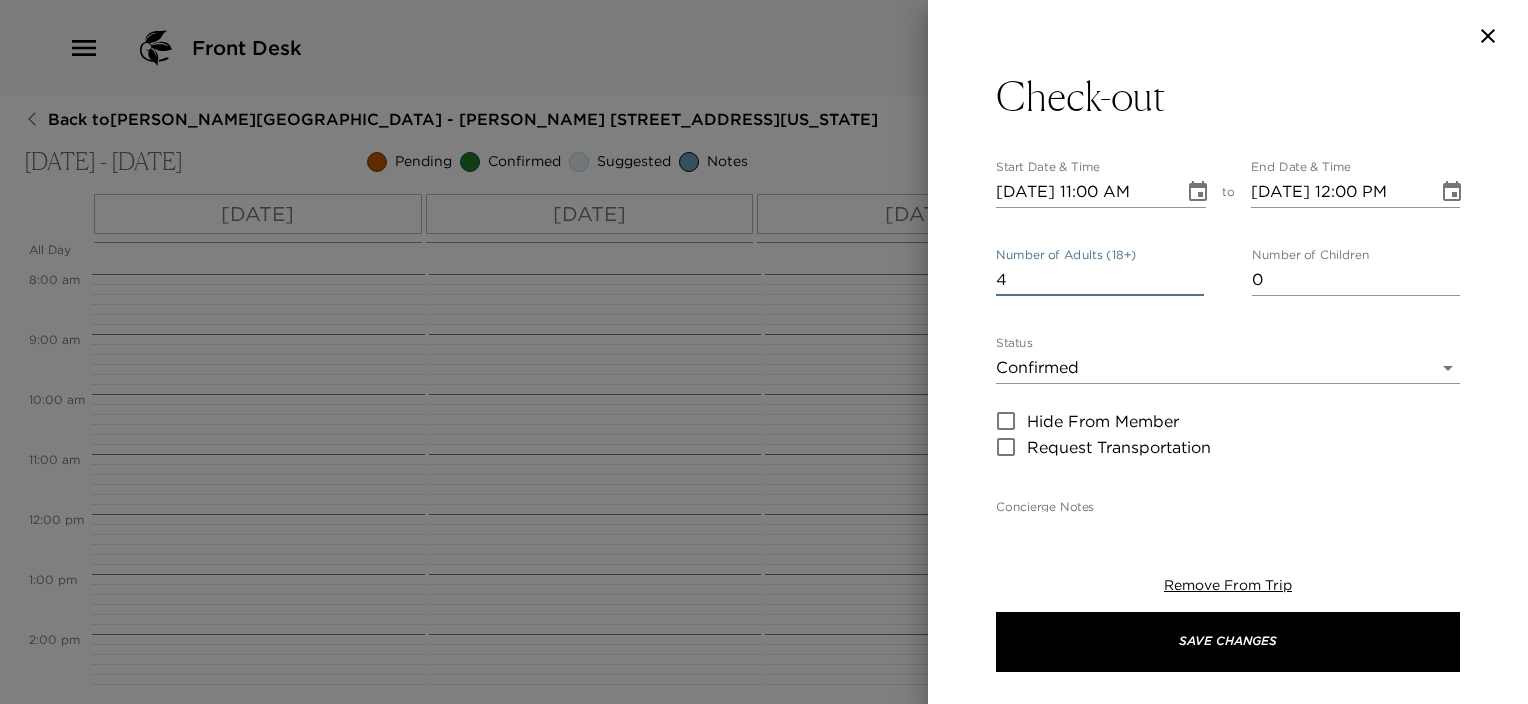 type on "4" 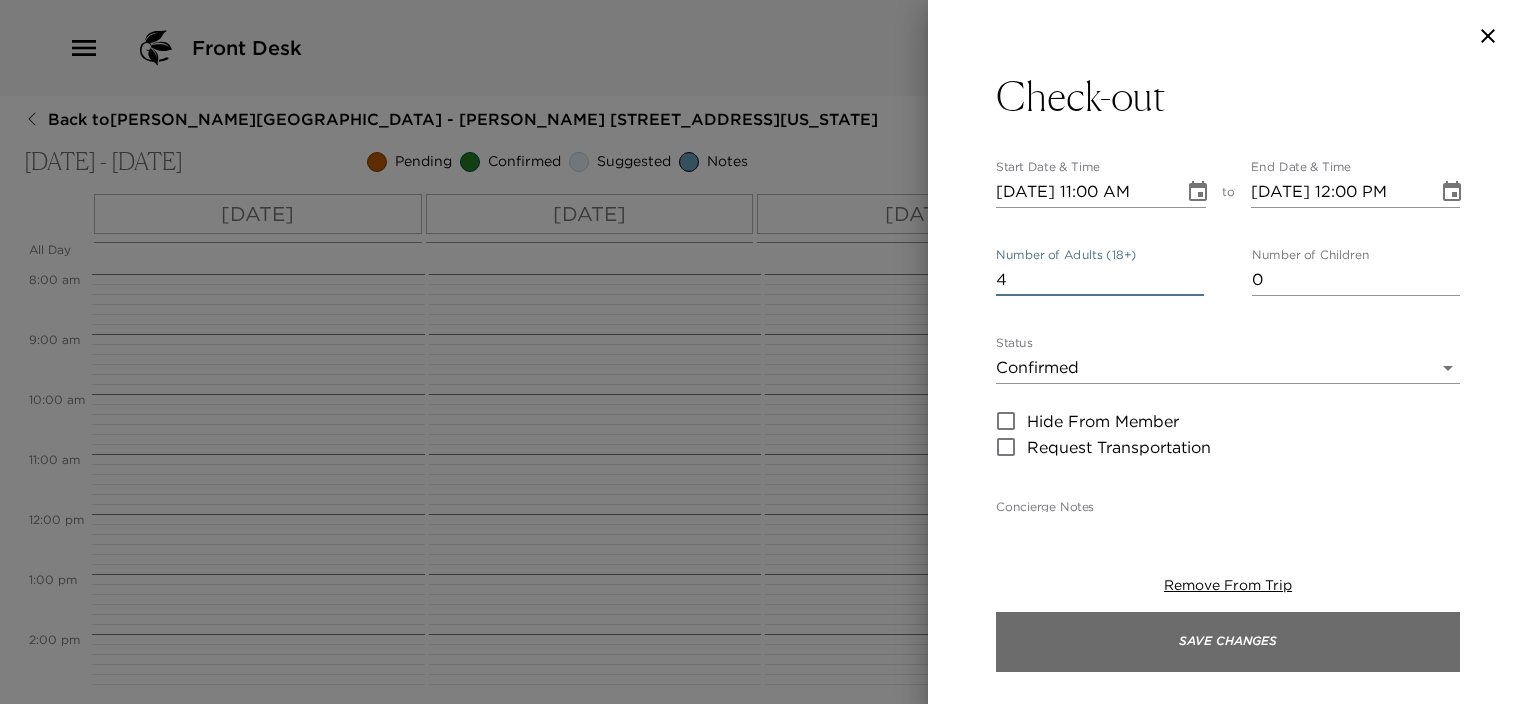 click on "Save Changes" at bounding box center [1228, 642] 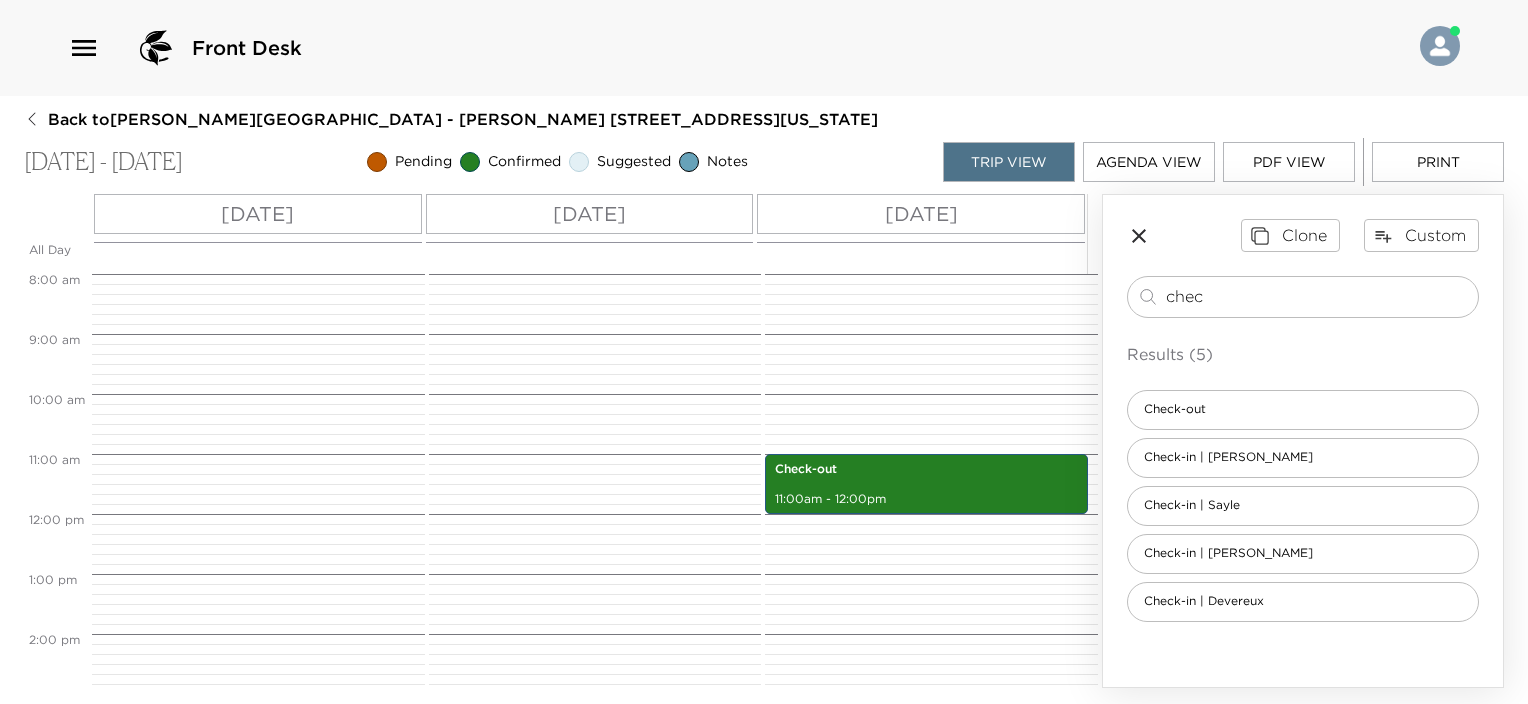 drag, startPoint x: 1211, startPoint y: 292, endPoint x: 1082, endPoint y: 300, distance: 129.24782 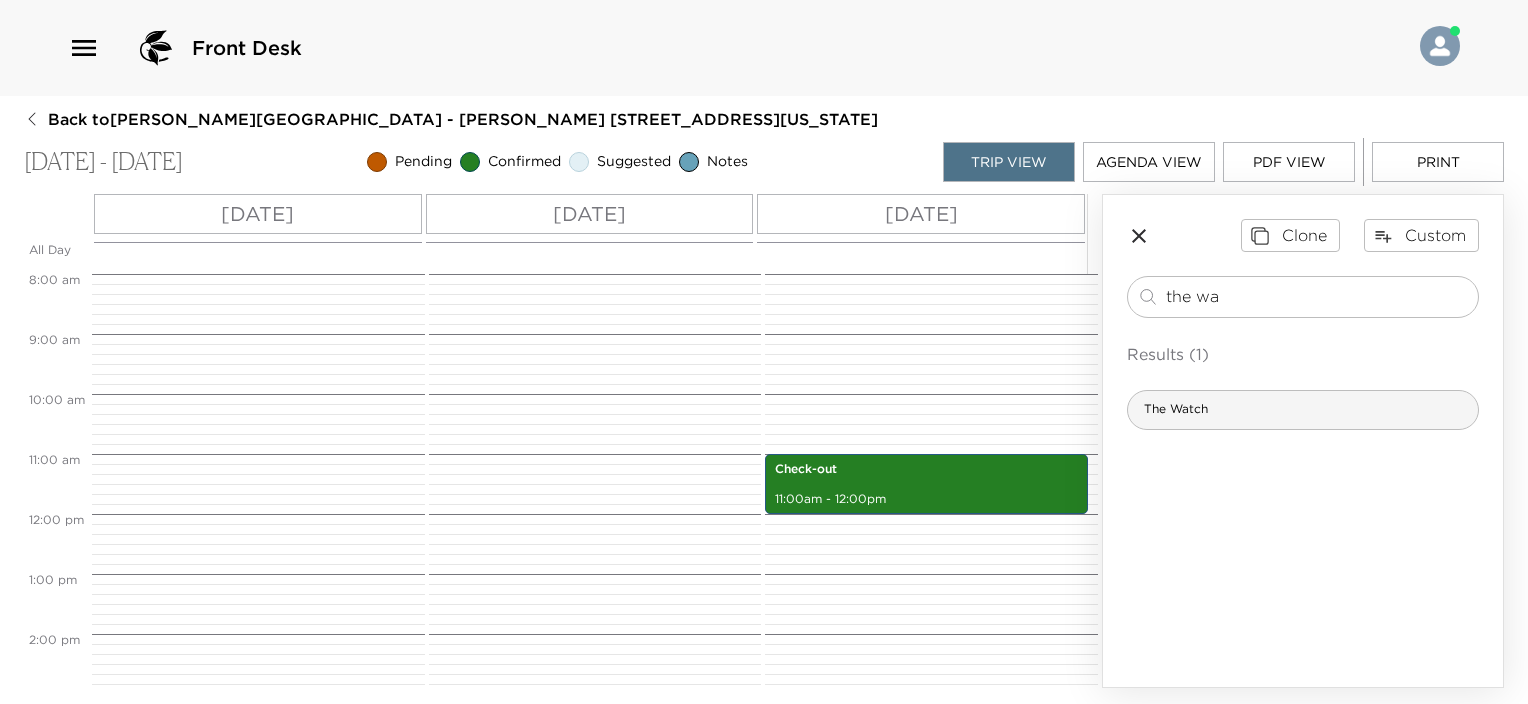 type on "the wa" 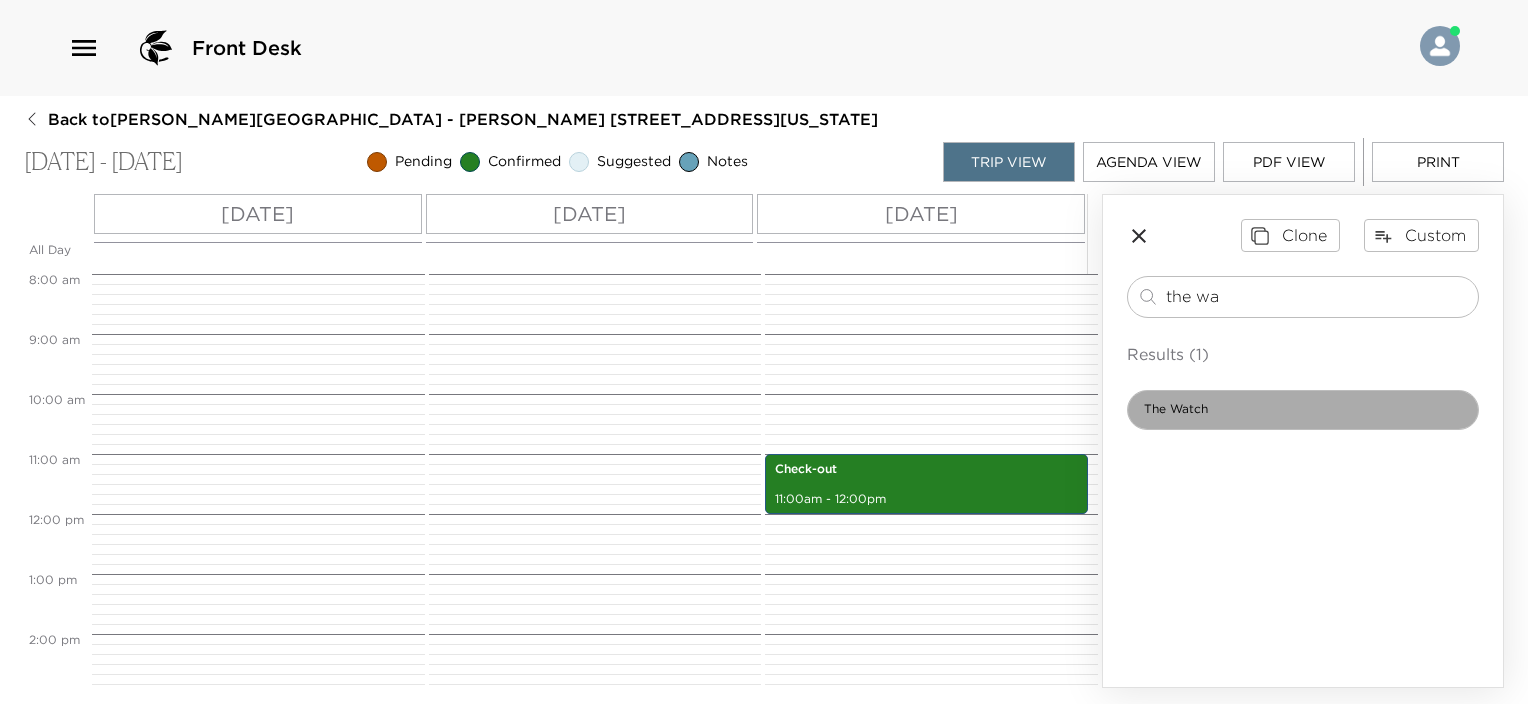 click on "The Watch" at bounding box center (1176, 409) 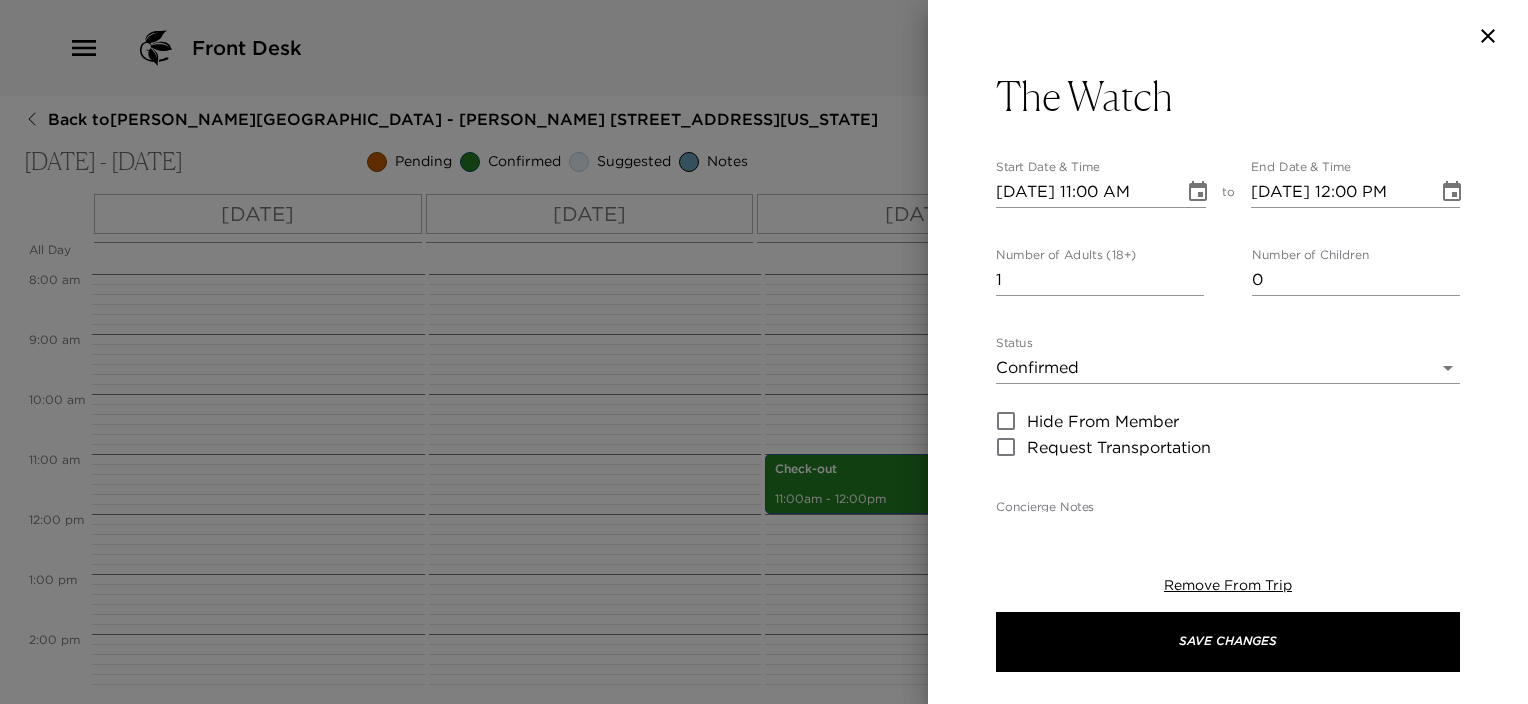 type on "Welcome to The Watch Rooftop
Your culinary introduction to Charleston begins here. Made with locally sourced ingredients, each of our dishes combines Lowcountry tradition with authentic Southern flair at all meals of the day." 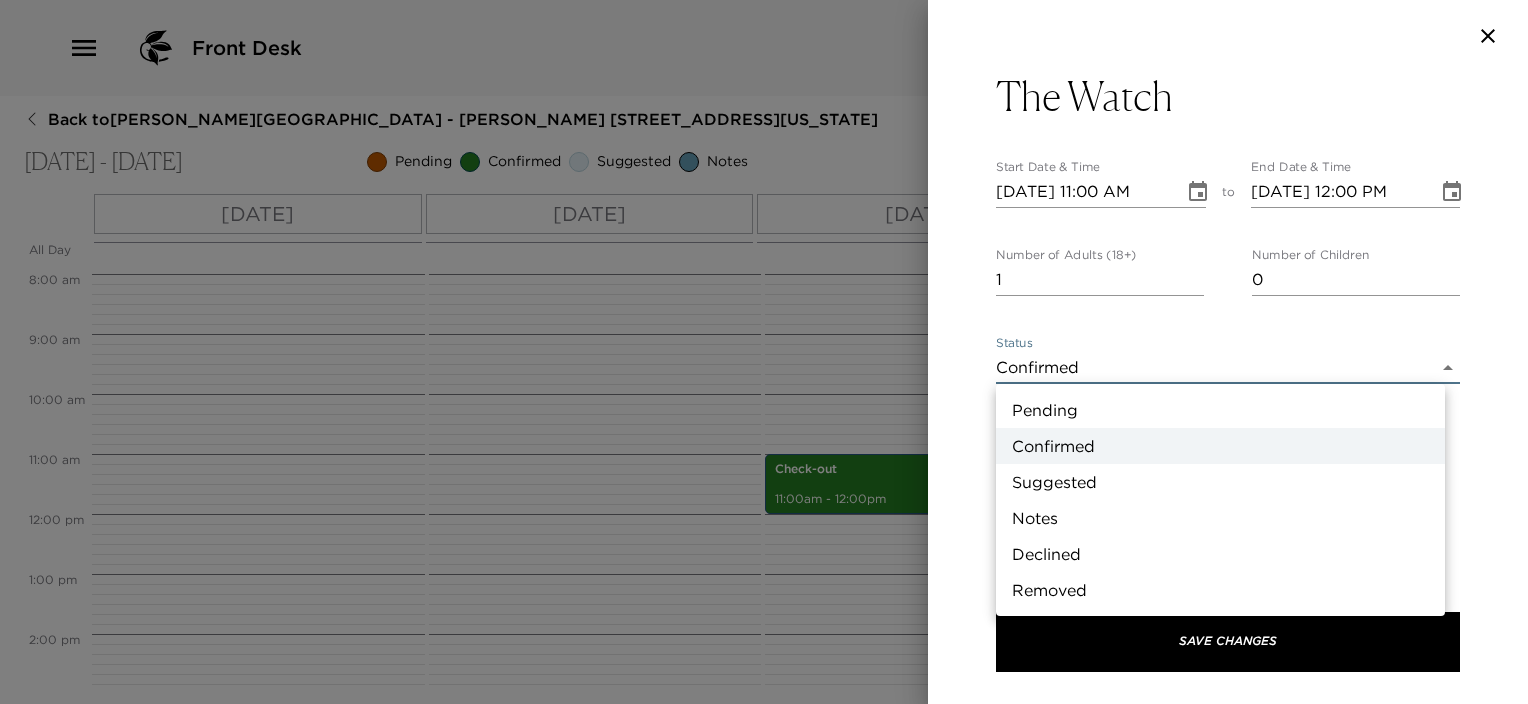 click on "Front Desk Back to  Ty Stuelpe Reservation - Conroy 203  Charleston, South Carolina Jul 25 - Jul 27, 2025 Pending Confirmed Suggested Notes Trip View Agenda View PDF View Print All Day Fri 07/25 Sat 07/26 Sun 07/27 12:00 AM 1:00 AM 2:00 AM 3:00 AM 4:00 AM 5:00 AM 6:00 AM 7:00 AM 8:00 AM 9:00 AM 10:00 AM 11:00 AM 12:00 PM 1:00 PM 2:00 PM 3:00 PM 4:00 PM 5:00 PM 6:00 PM 7:00 PM 8:00 PM 9:00 PM 10:00 PM 11:00 PM Check-in | Conroy 4:00pm - 5:00pm Check-out 11:00am - 12:00pm Clone Custom the wa ​ Results (1) The Watch The Watch Start Date & Time 07/25/2025 11:00 AM to End Date & Time 07/25/2025 12:00 PM Number of Adults (18+) 1 Number of Children 0 Status Confirmed Confirmed Hide From Member Request Transportation Concierge Notes Welcome to The Watch Rooftop
Your culinary introduction to Charleston begins here. Made with locally sourced ingredients, each of our dishes combines Lowcountry tradition with authentic Southern flair at all meals of the day. x Cost ​ x Address ​ x Phone Number ​ (843) 518-5115" at bounding box center [764, 352] 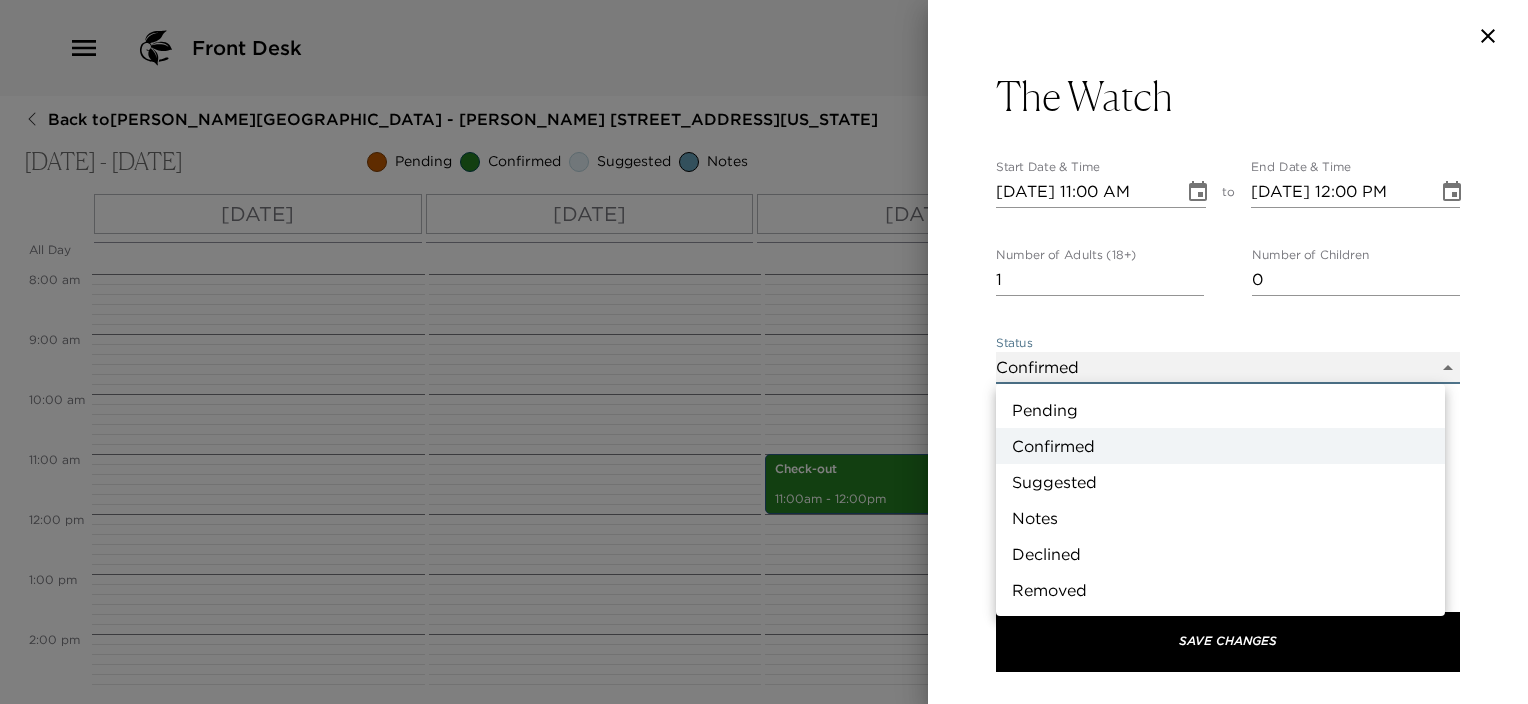 type on "Suggestion" 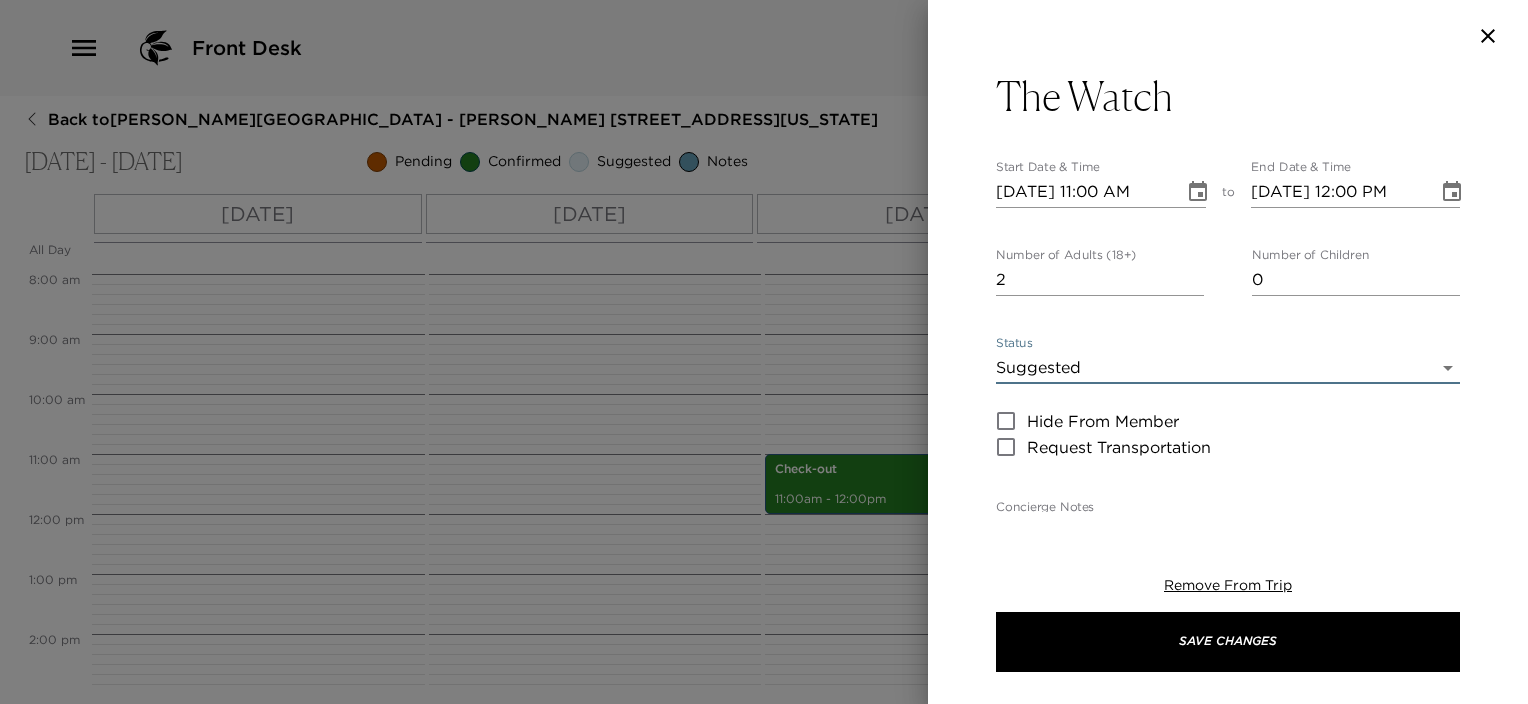 click on "2" at bounding box center [1100, 280] 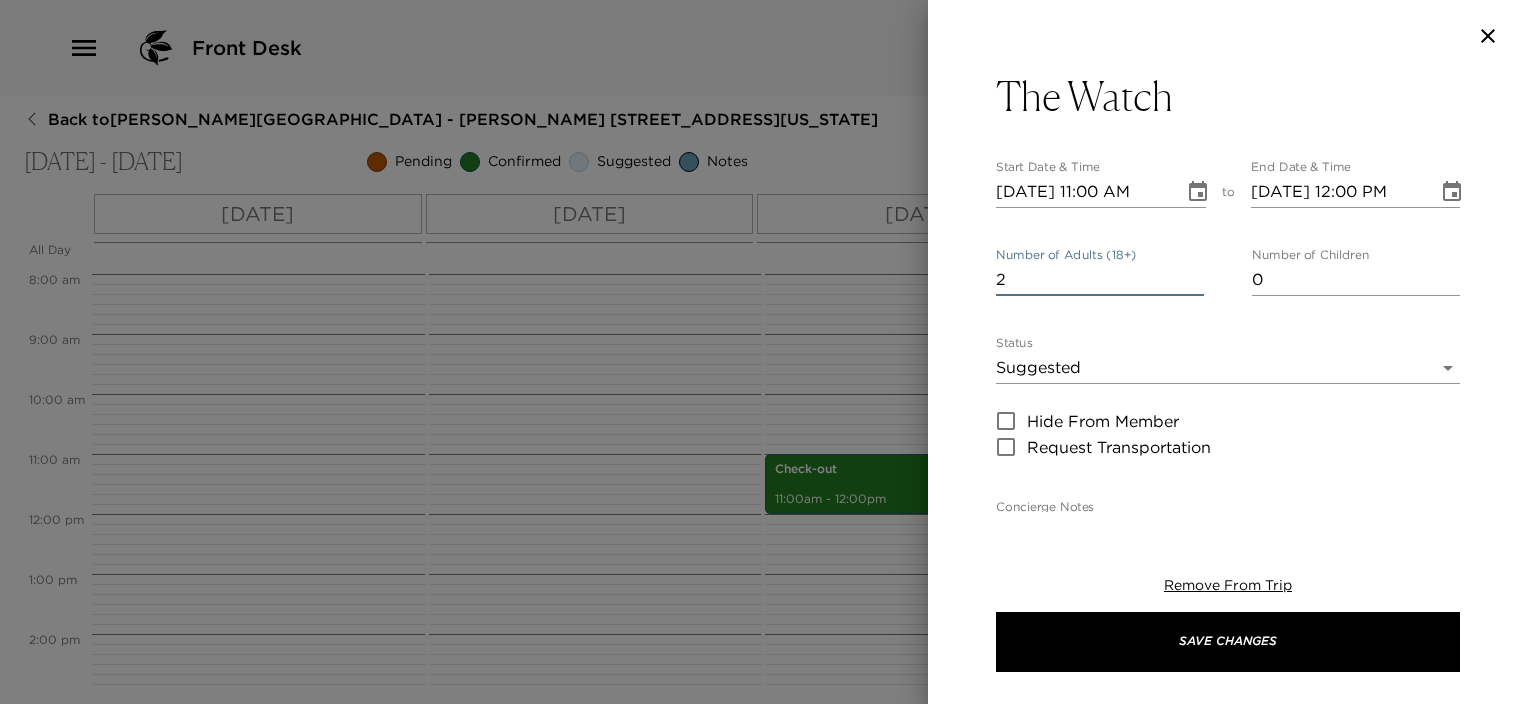 click on "2" at bounding box center (1100, 280) 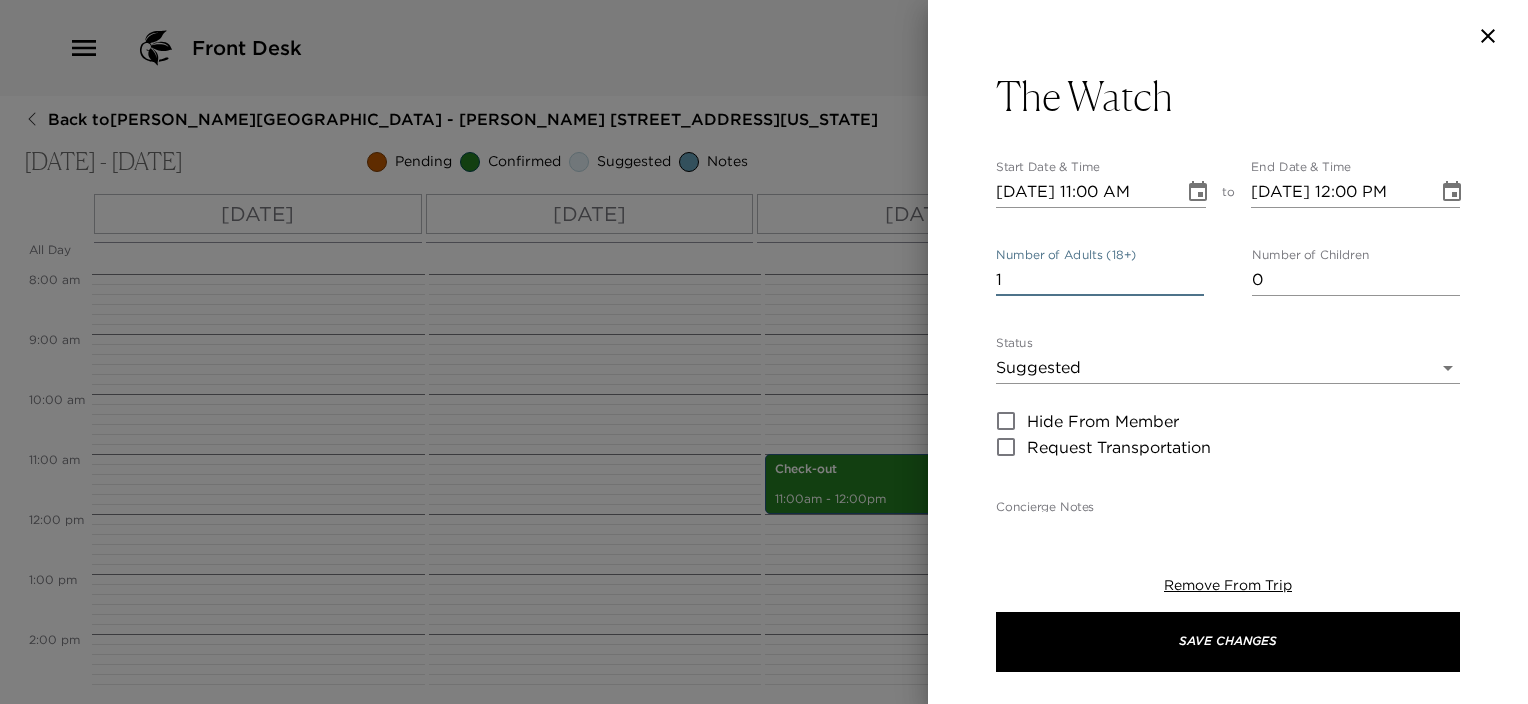 click on "1" at bounding box center (1100, 280) 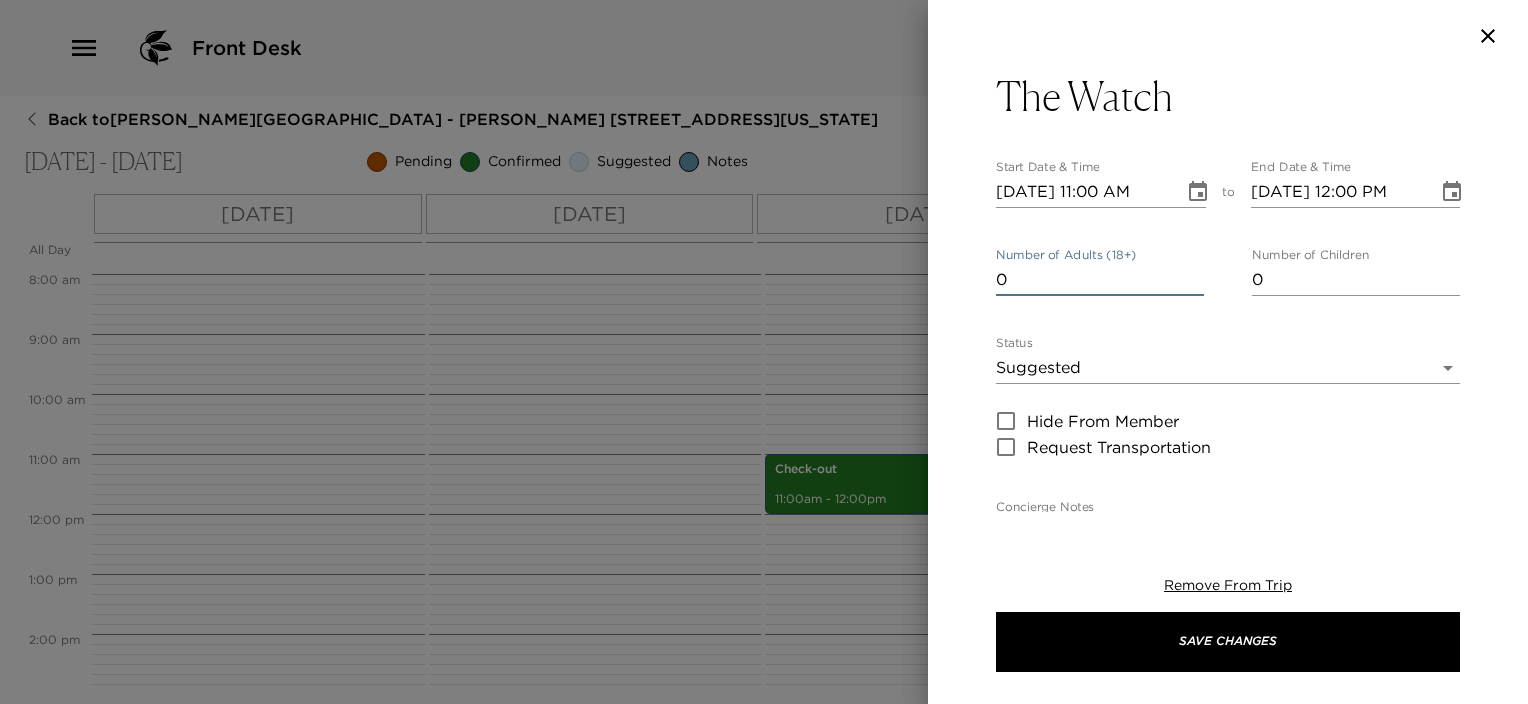 type on "0" 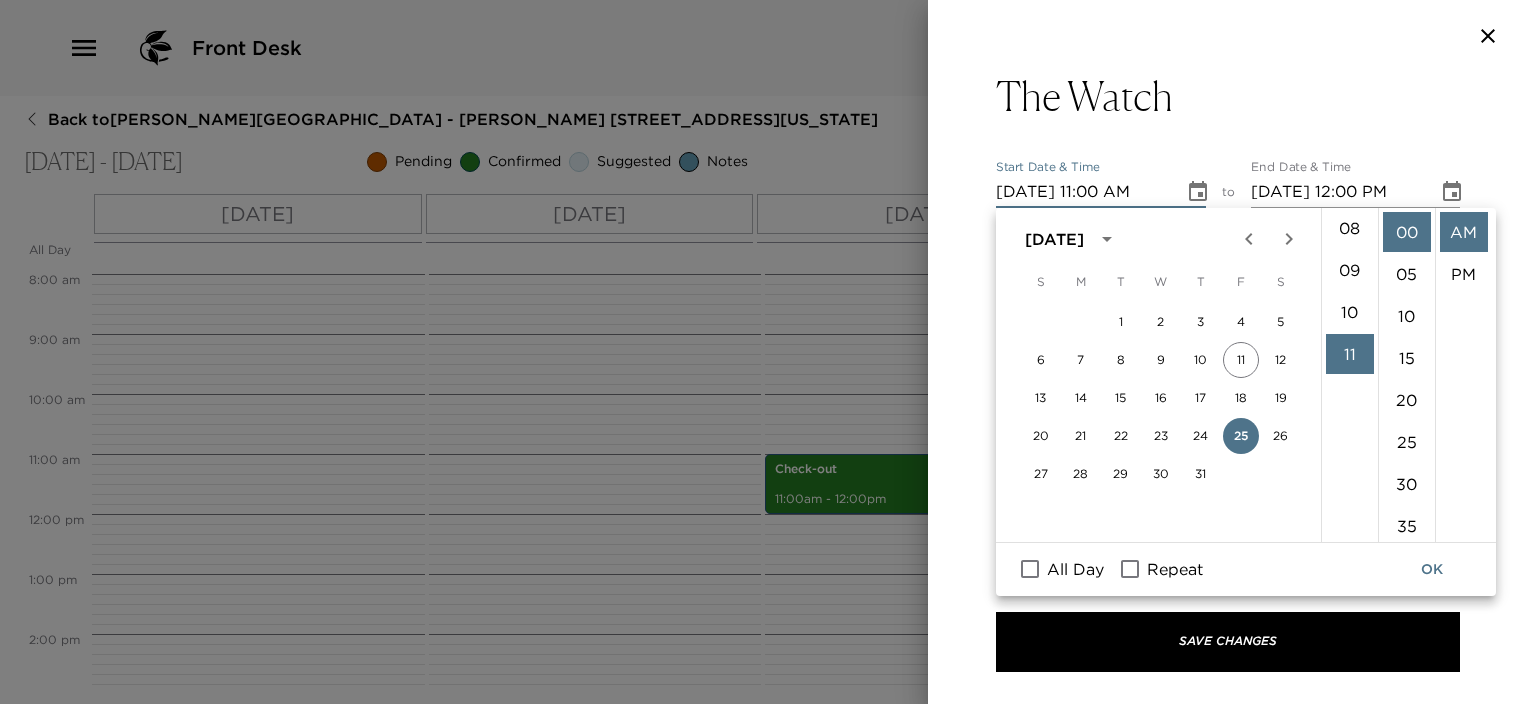 scroll, scrollTop: 161, scrollLeft: 0, axis: vertical 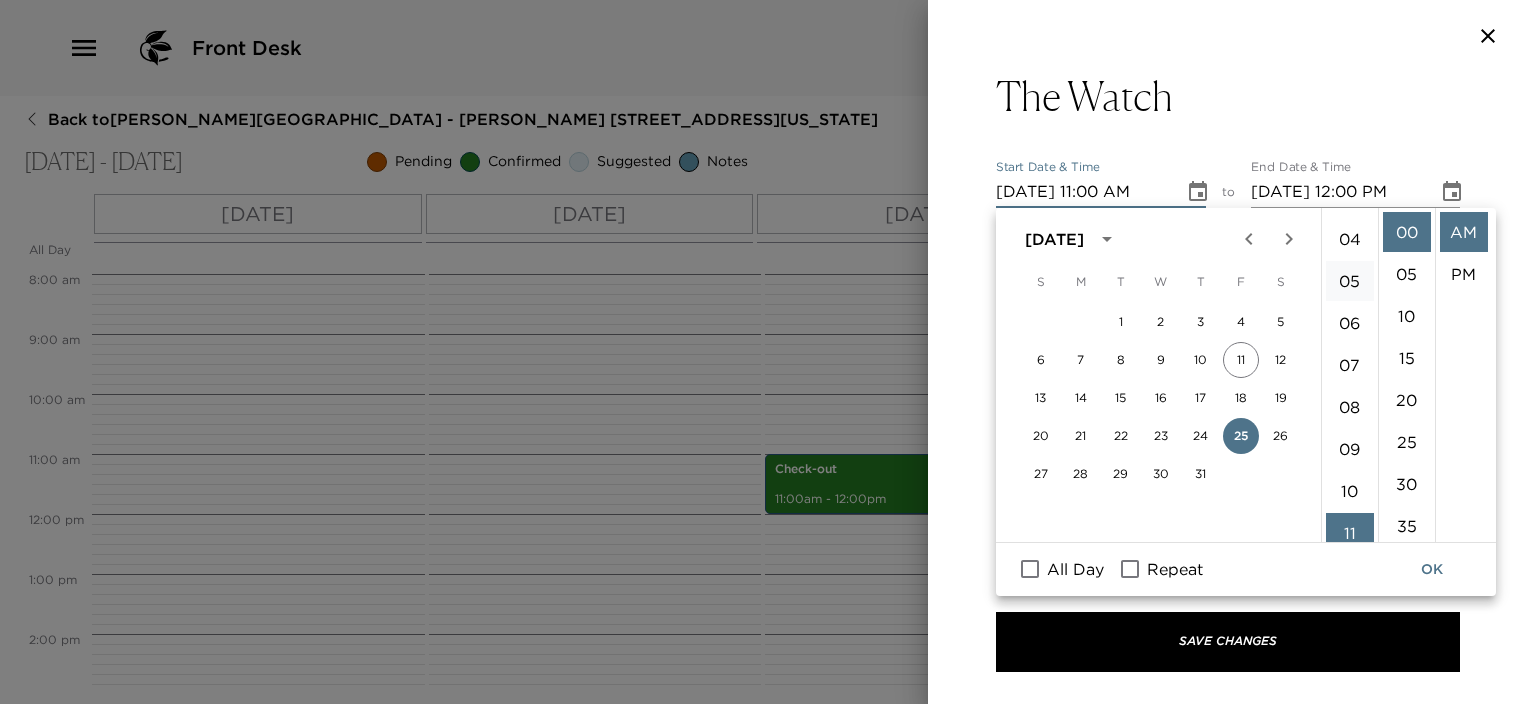 click on "05" at bounding box center (1350, 281) 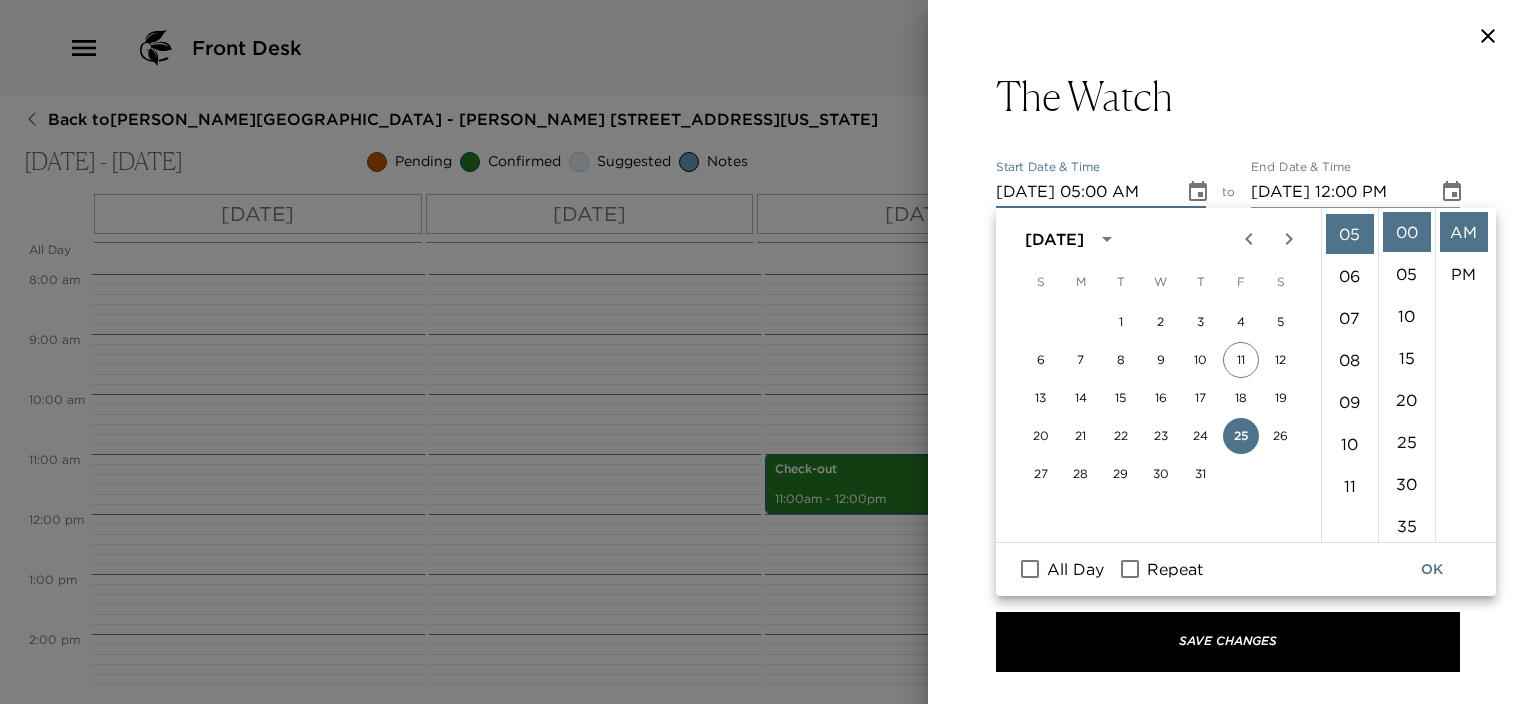 scroll, scrollTop: 210, scrollLeft: 0, axis: vertical 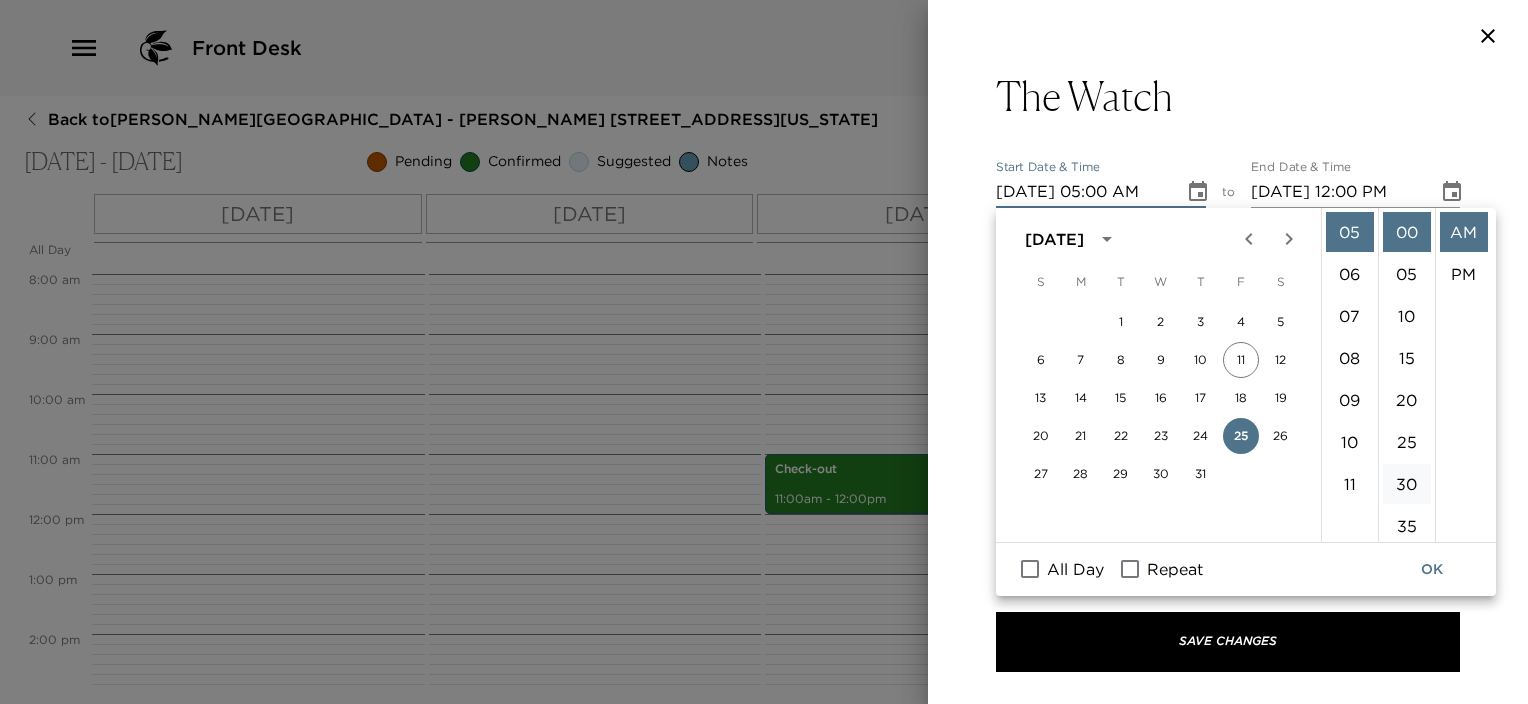 click on "30" at bounding box center [1407, 484] 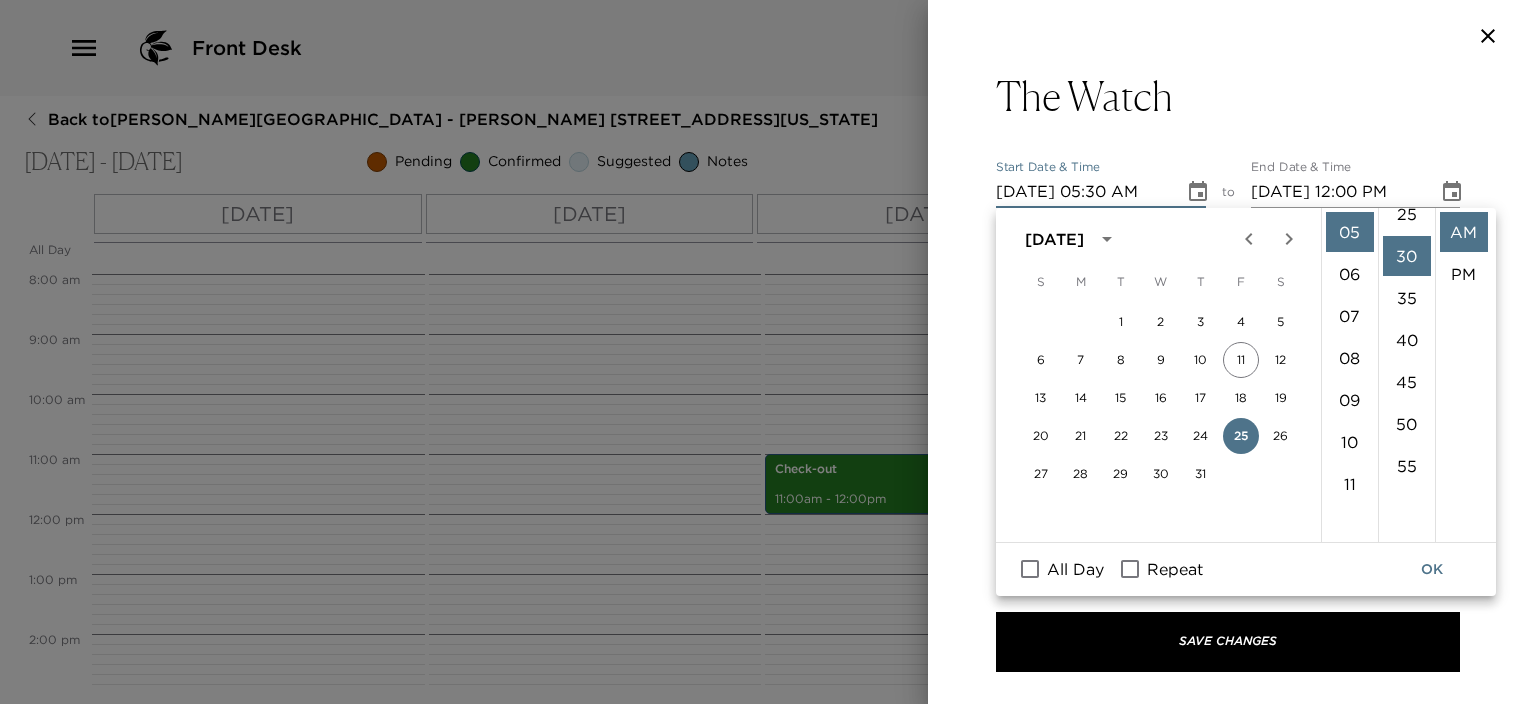 scroll, scrollTop: 252, scrollLeft: 0, axis: vertical 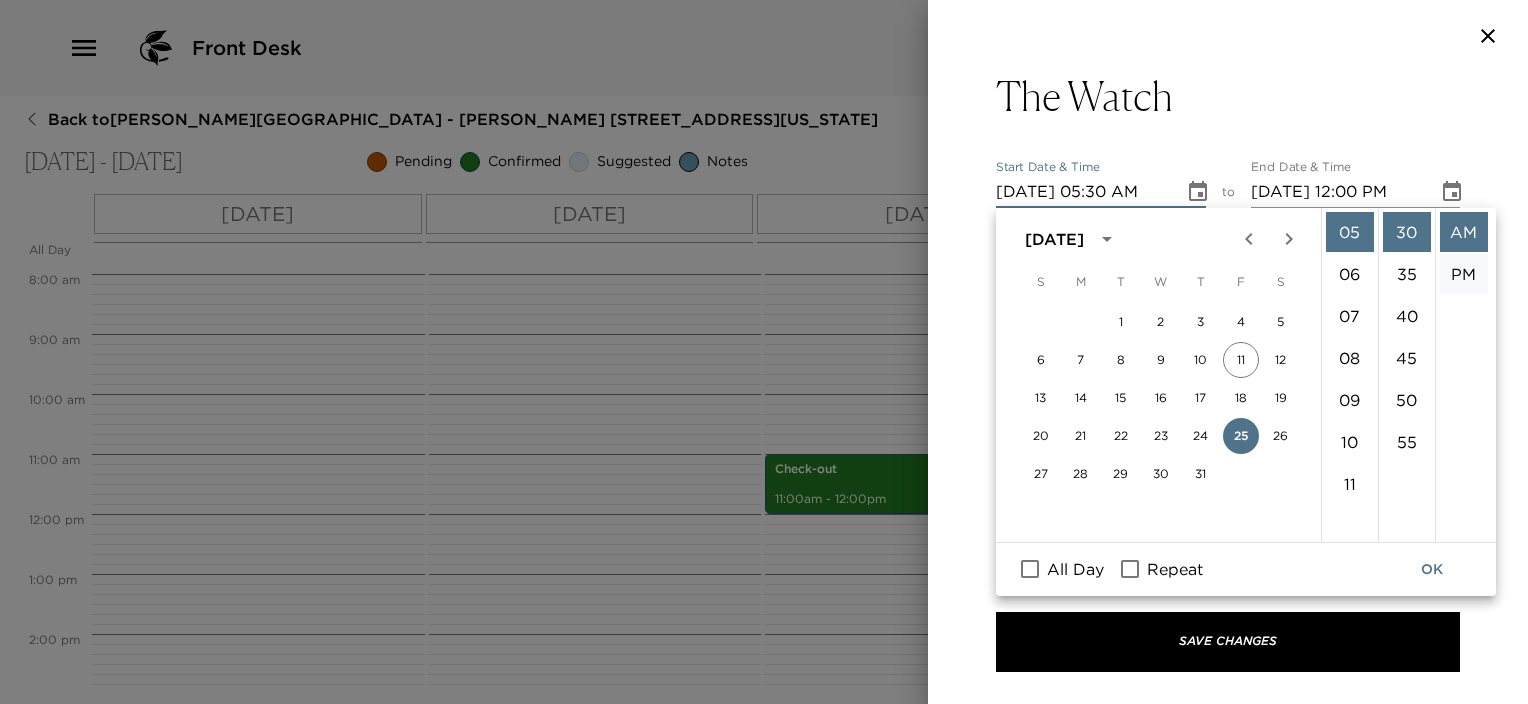 click on "PM" at bounding box center [1464, 274] 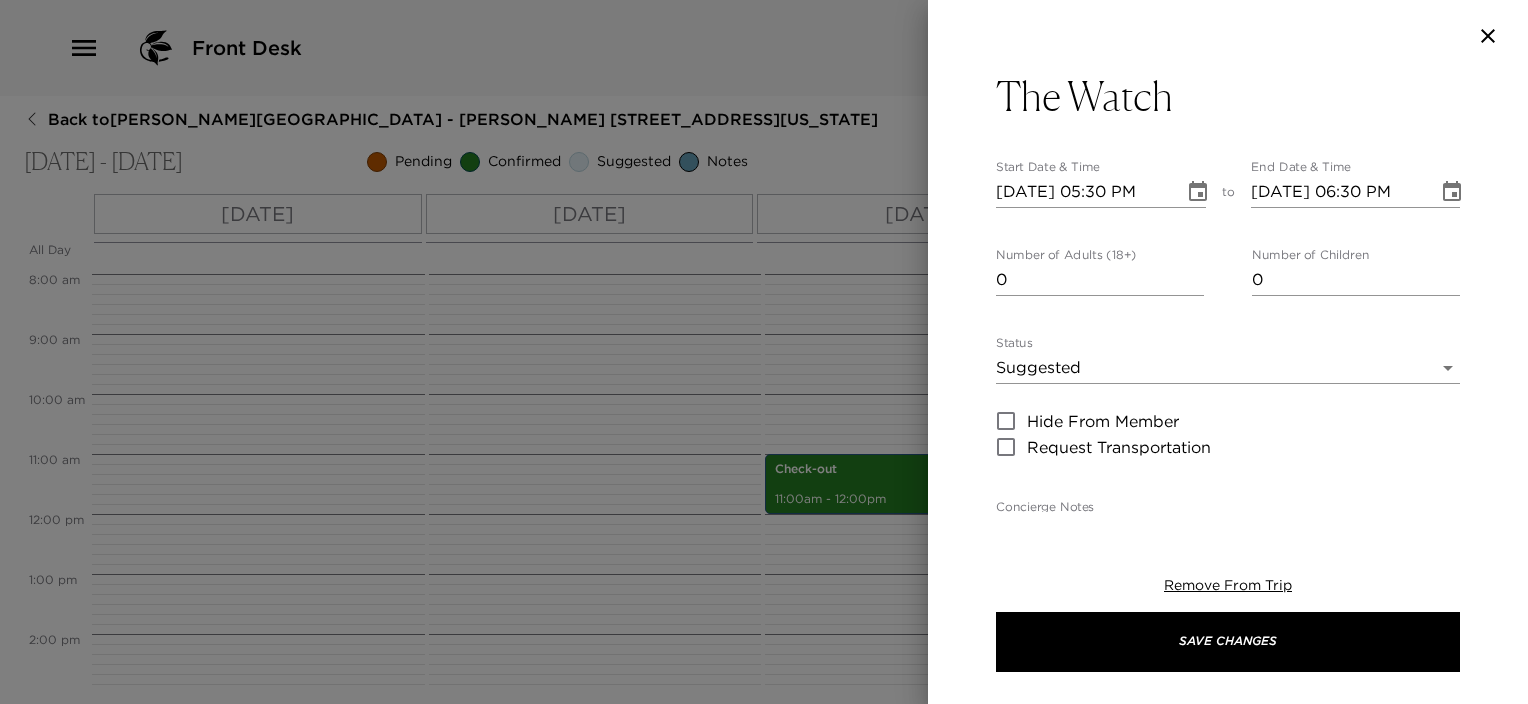 scroll, scrollTop: 41, scrollLeft: 0, axis: vertical 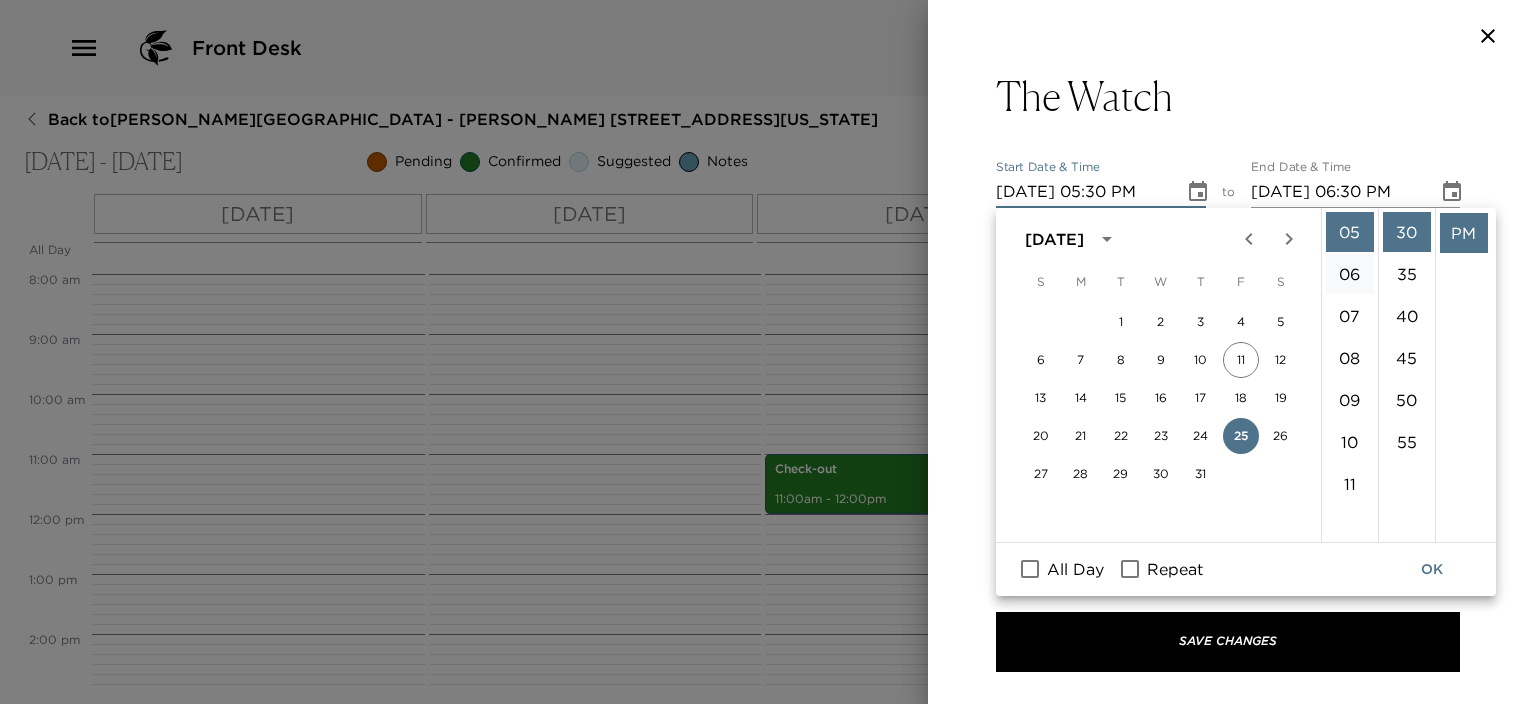 click on "06" at bounding box center (1350, 274) 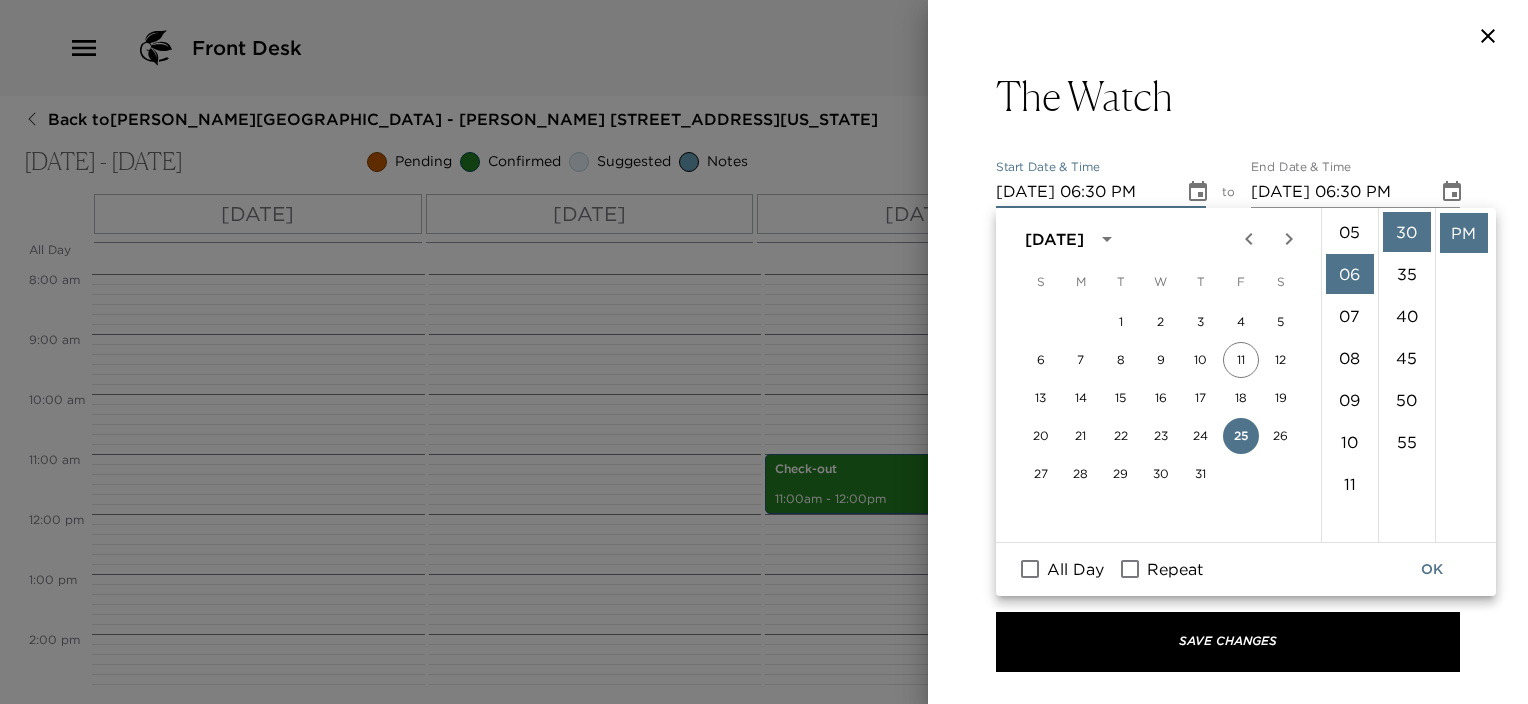 scroll, scrollTop: 252, scrollLeft: 0, axis: vertical 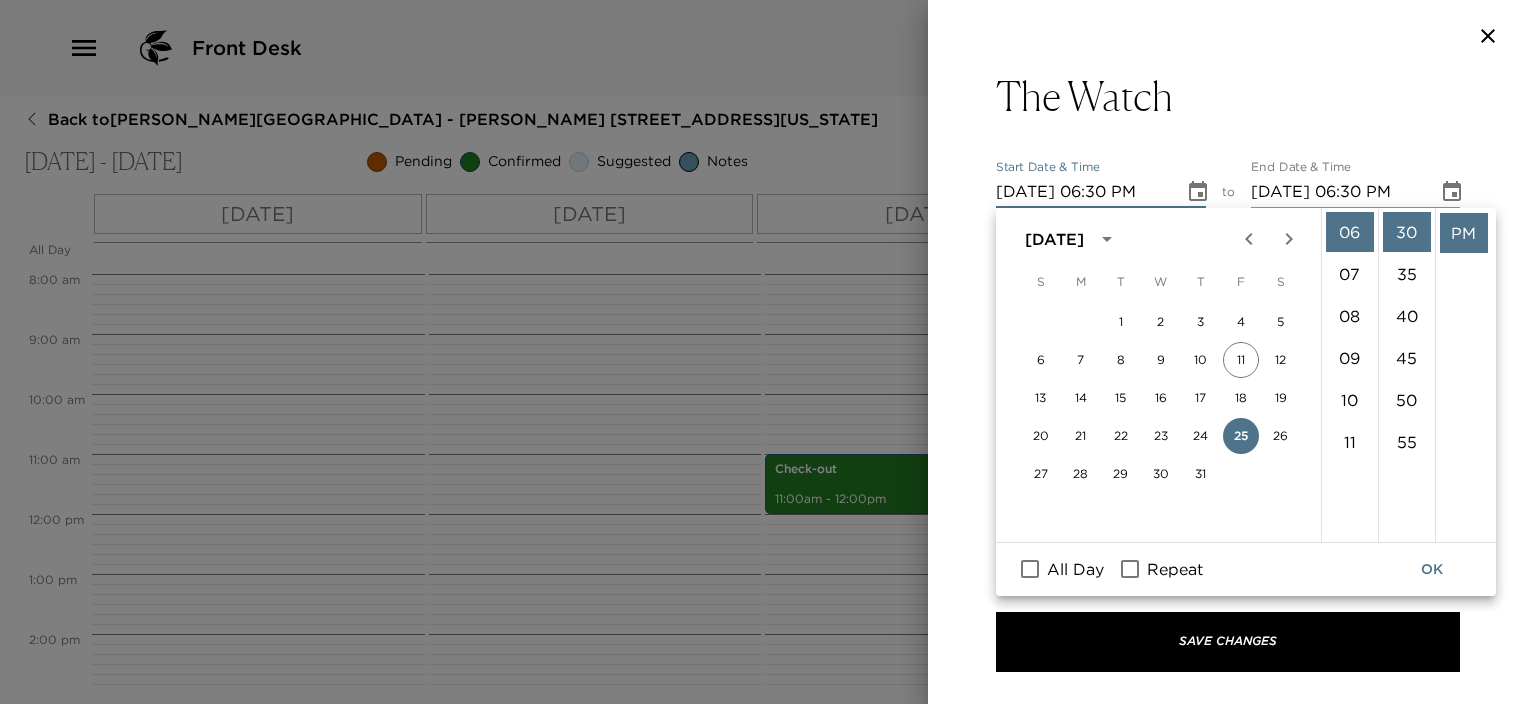 click on "OK" at bounding box center (1432, 569) 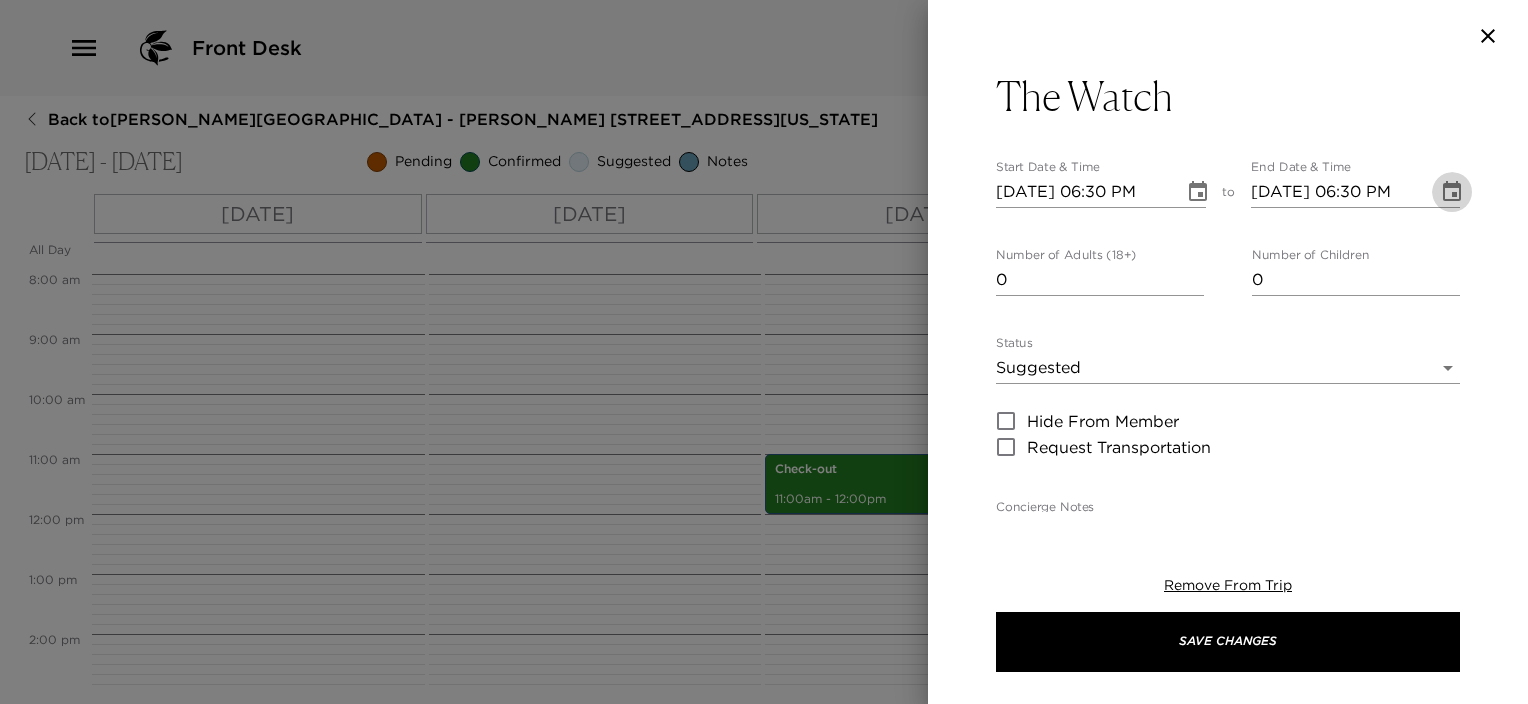 click at bounding box center (1452, 192) 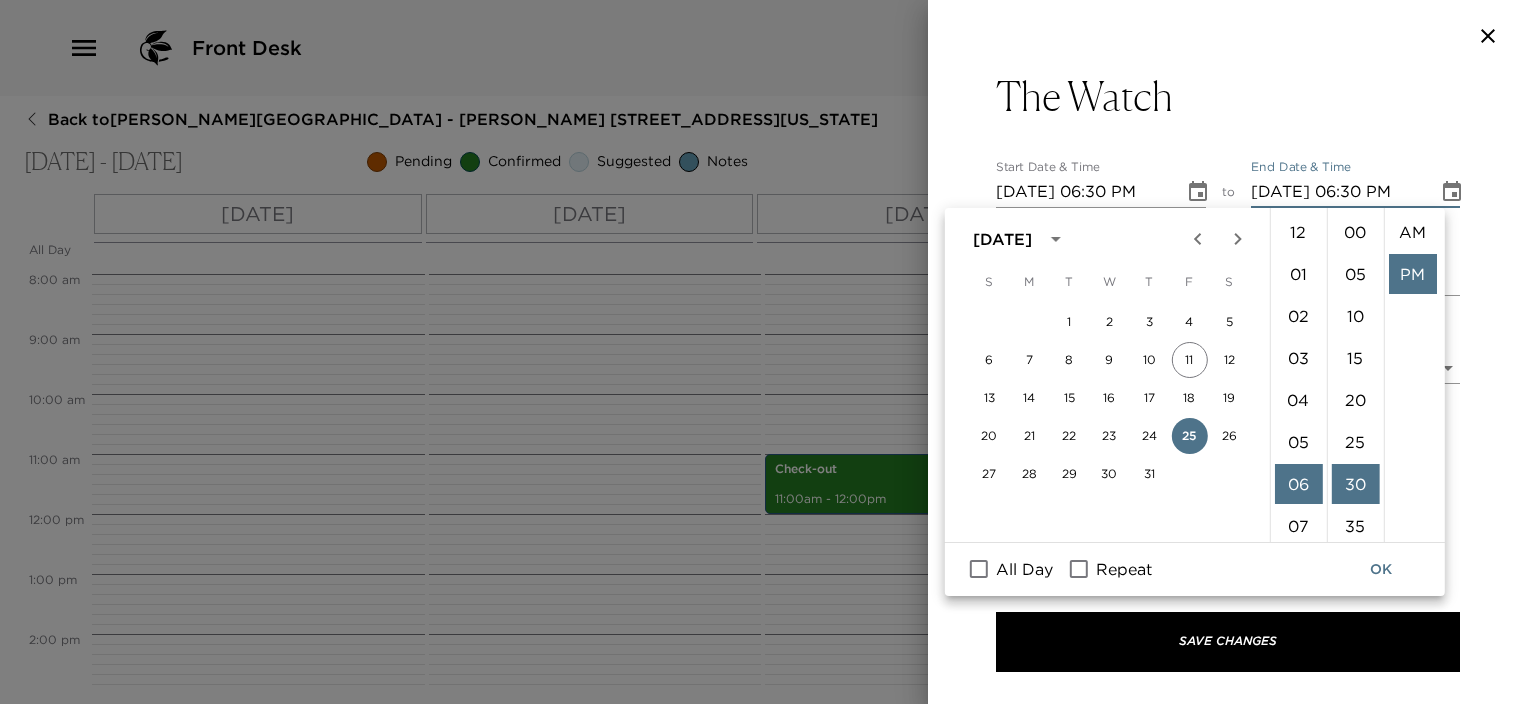scroll, scrollTop: 252, scrollLeft: 0, axis: vertical 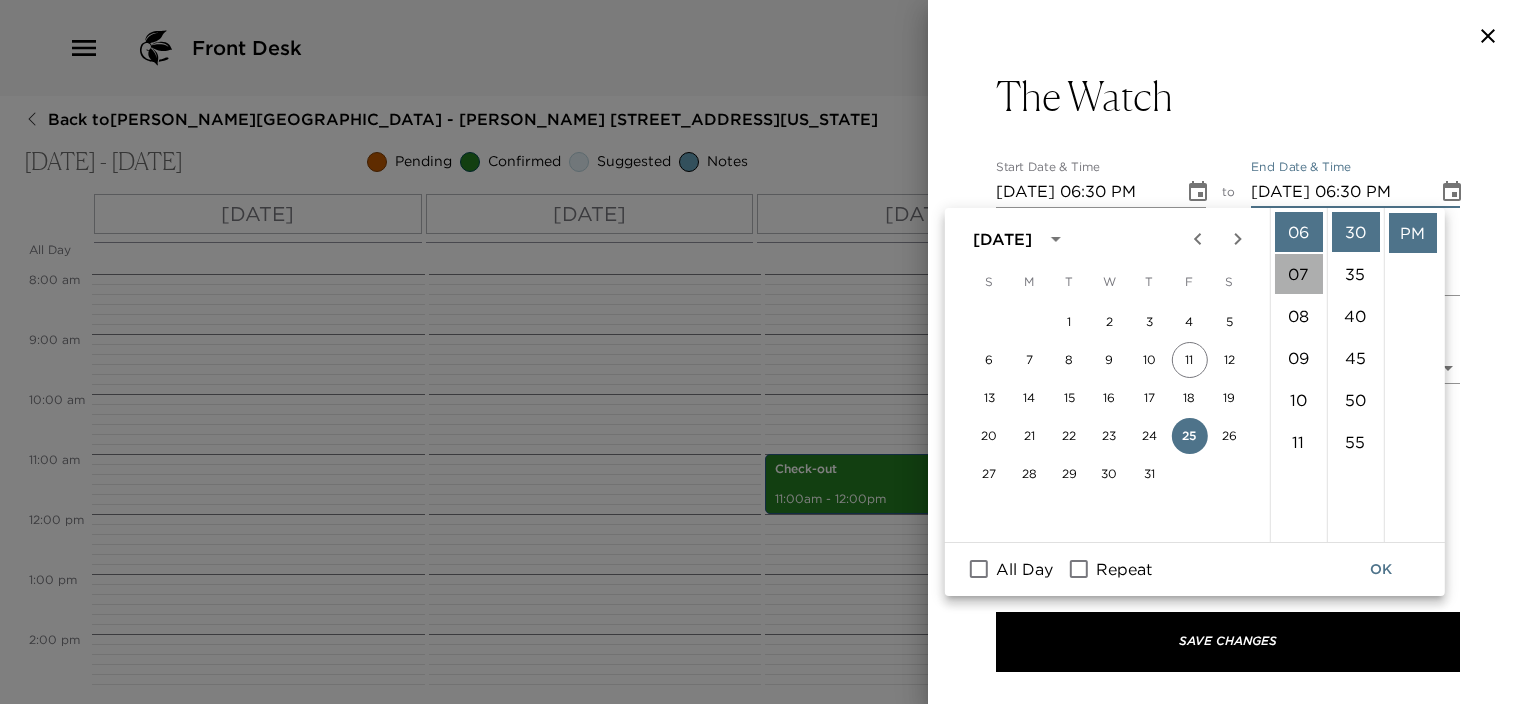 click on "07" at bounding box center [1298, 274] 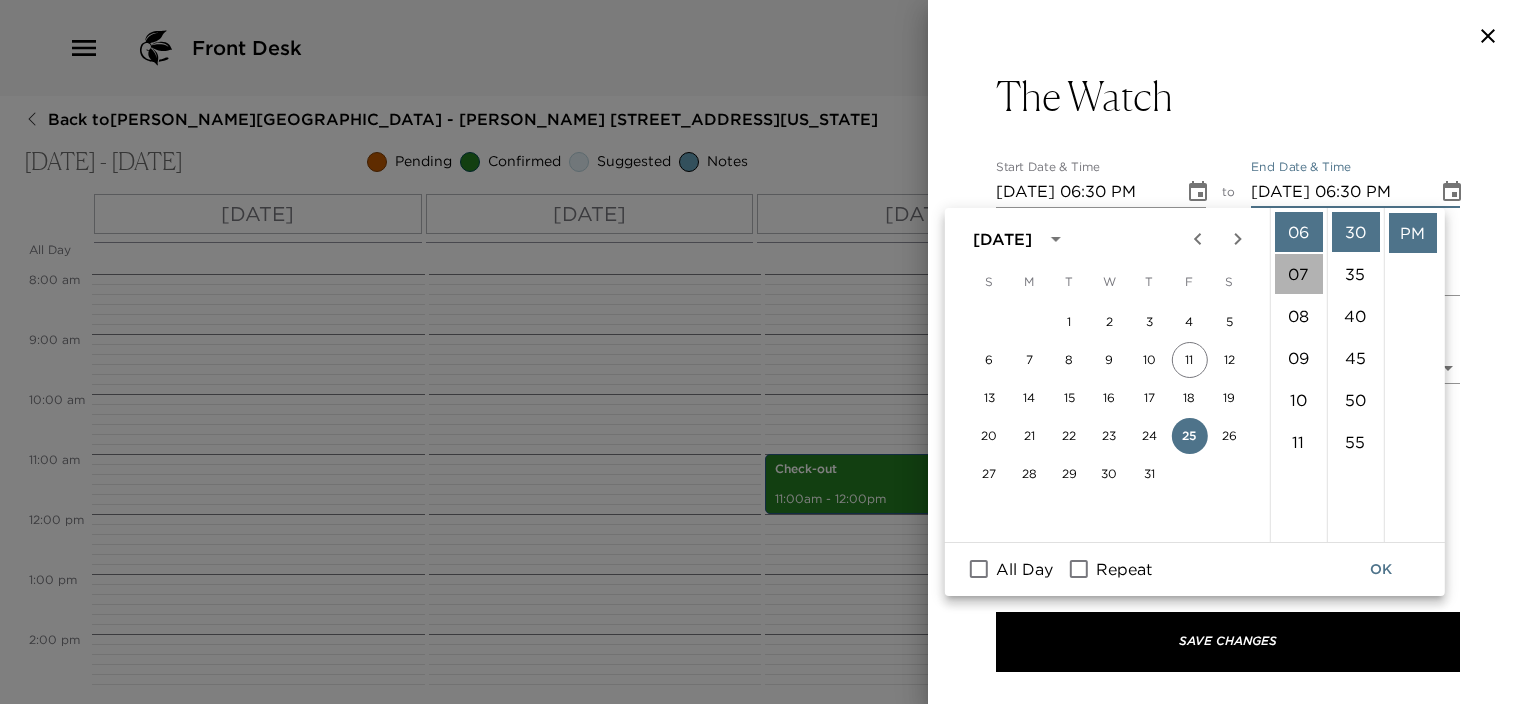 type on "07/25/2025 07:30 PM" 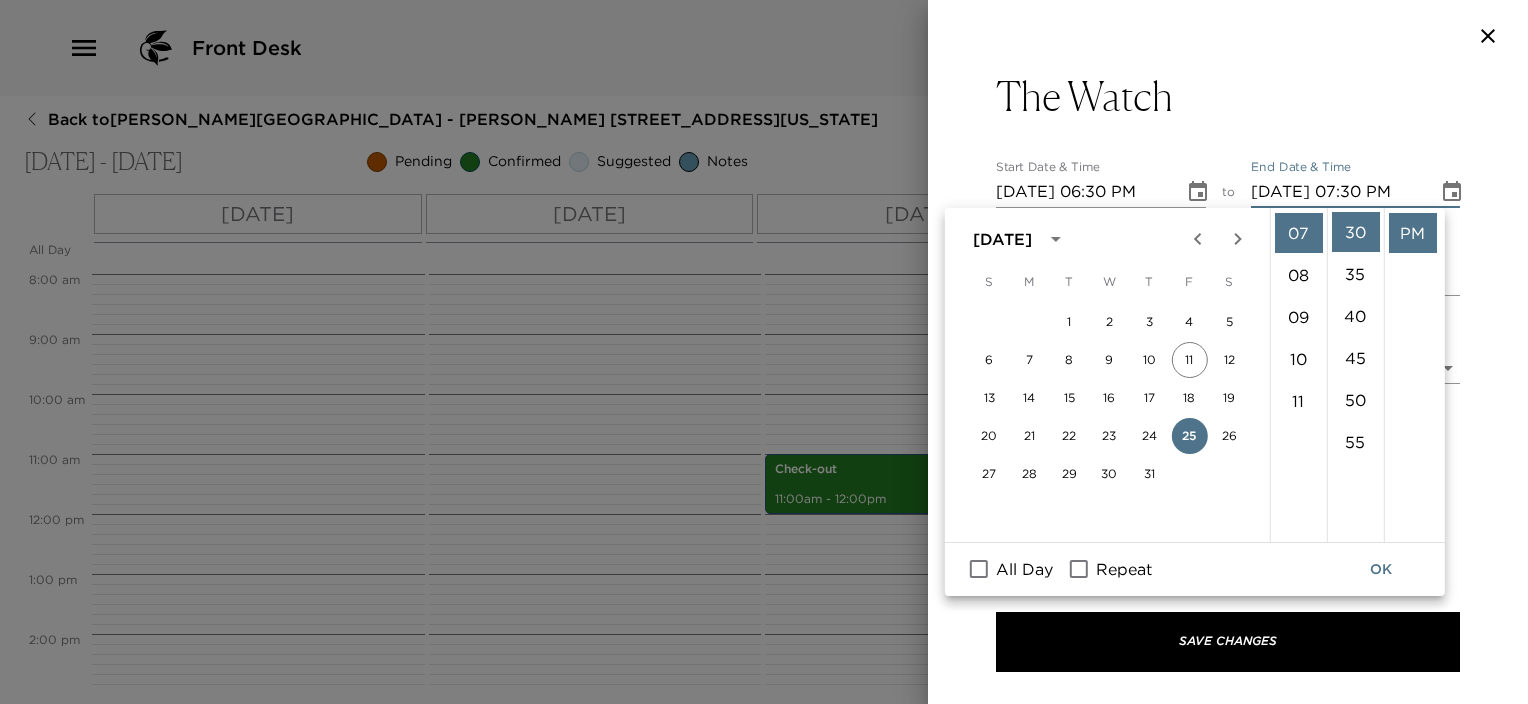 scroll, scrollTop: 294, scrollLeft: 0, axis: vertical 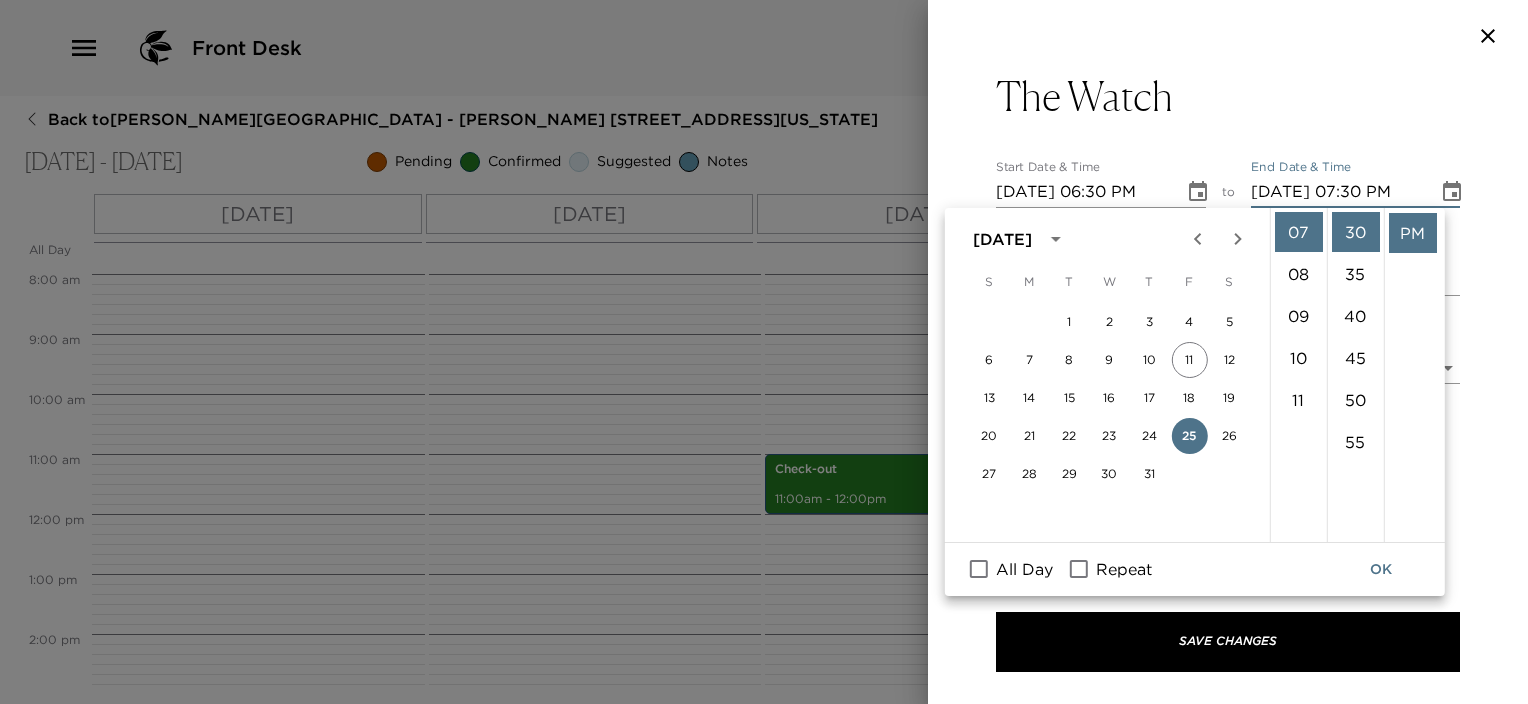click on "OK" at bounding box center (1381, 569) 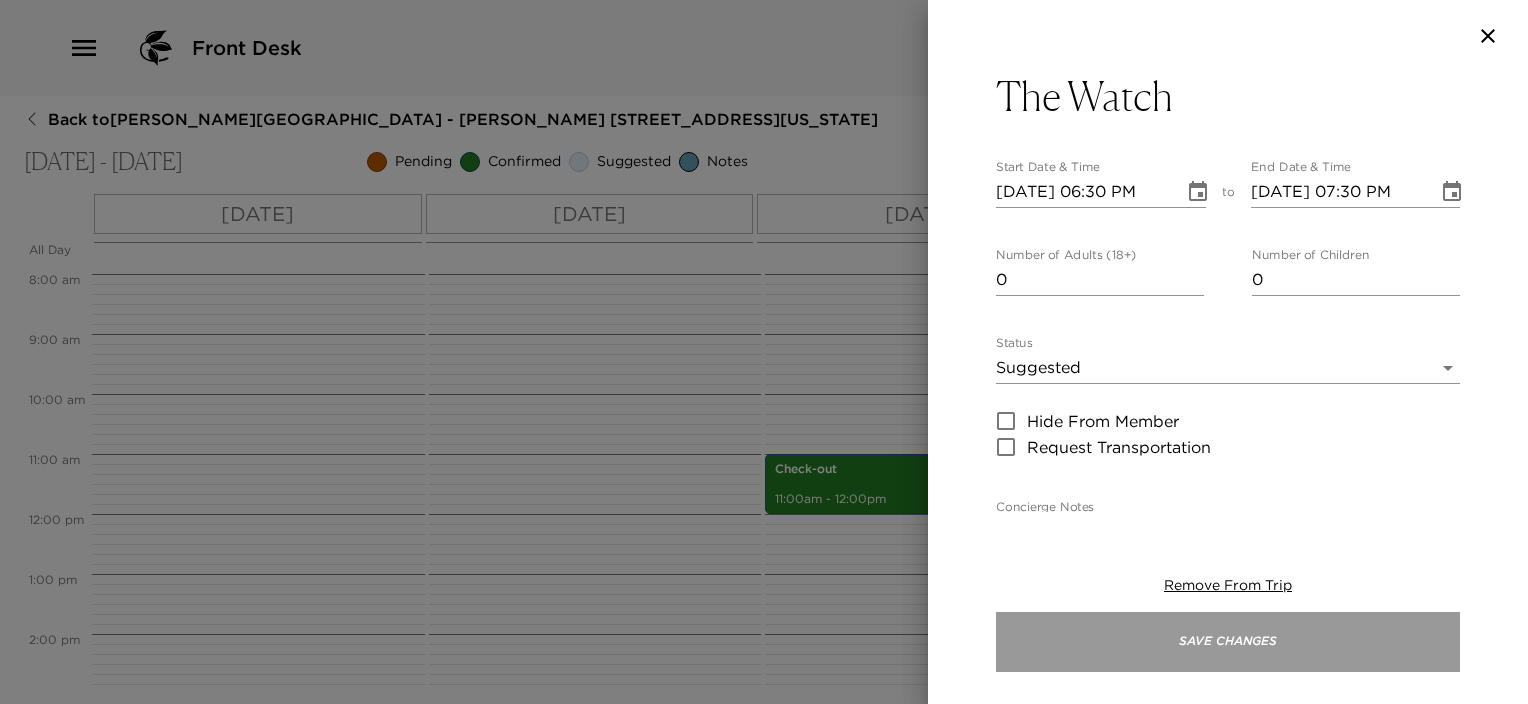 click on "Save Changes" at bounding box center (1228, 642) 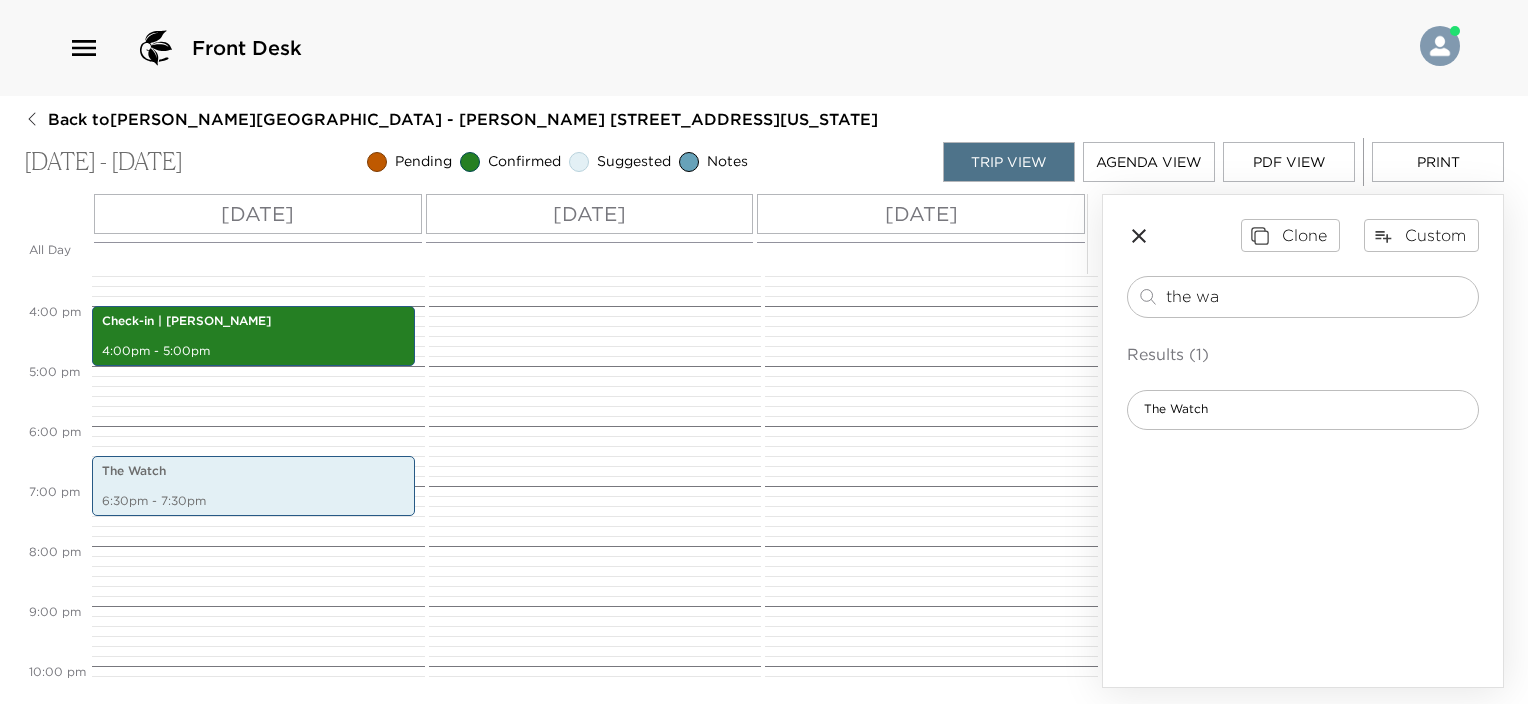 scroll, scrollTop: 980, scrollLeft: 0, axis: vertical 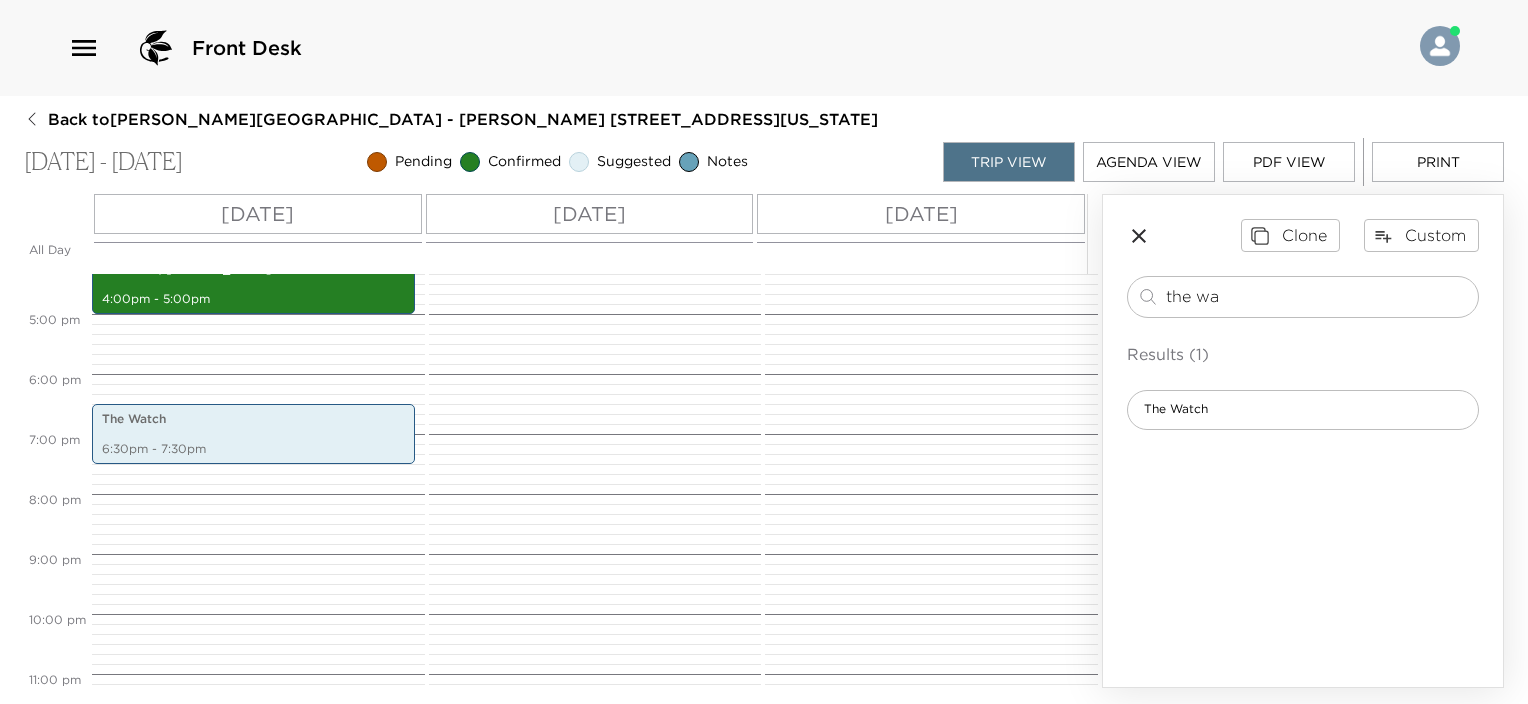 drag, startPoint x: 1245, startPoint y: 297, endPoint x: 1060, endPoint y: 304, distance: 185.13239 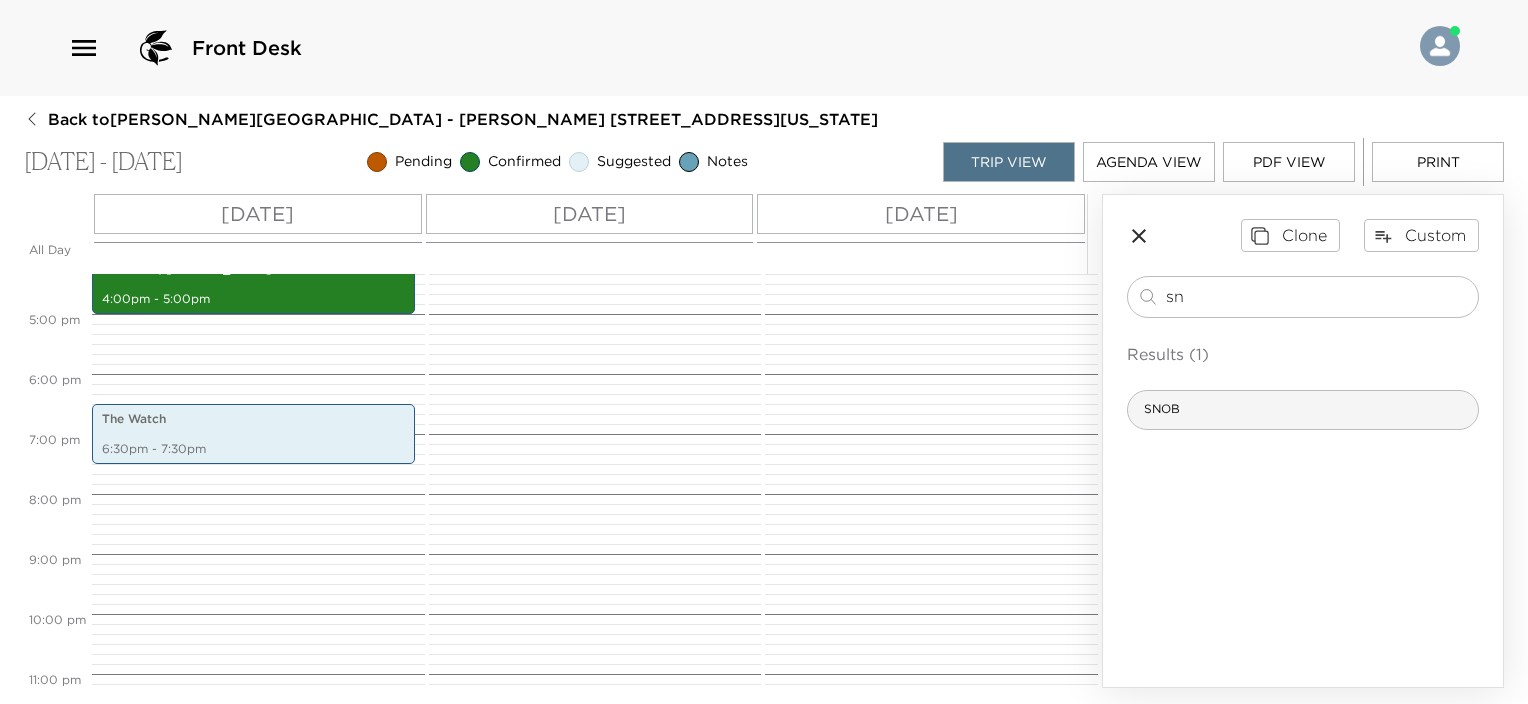 type on "sn" 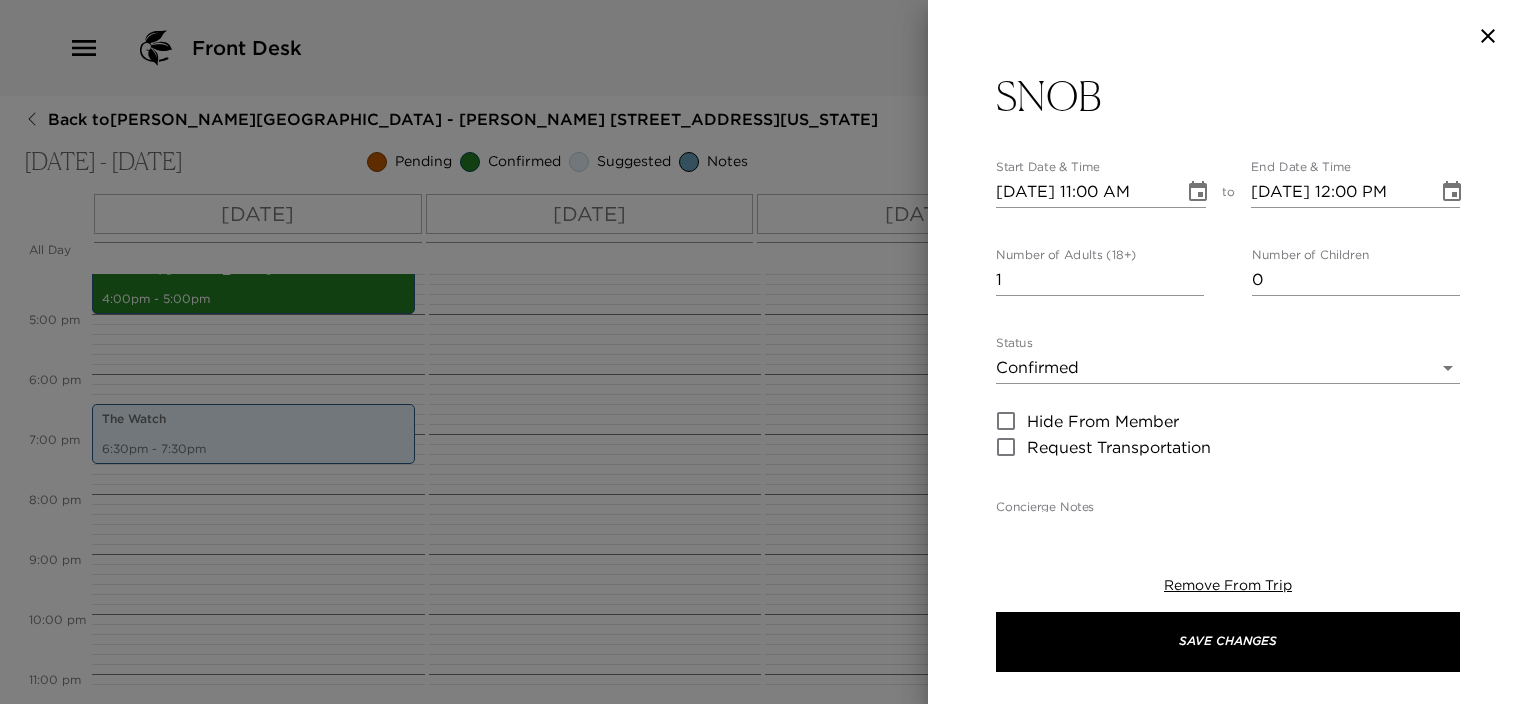 type on "An eclectic Lowcountry bistro that brings together an abundance of fresh, local ingredients and expert presentation with friendly, contagious energy." 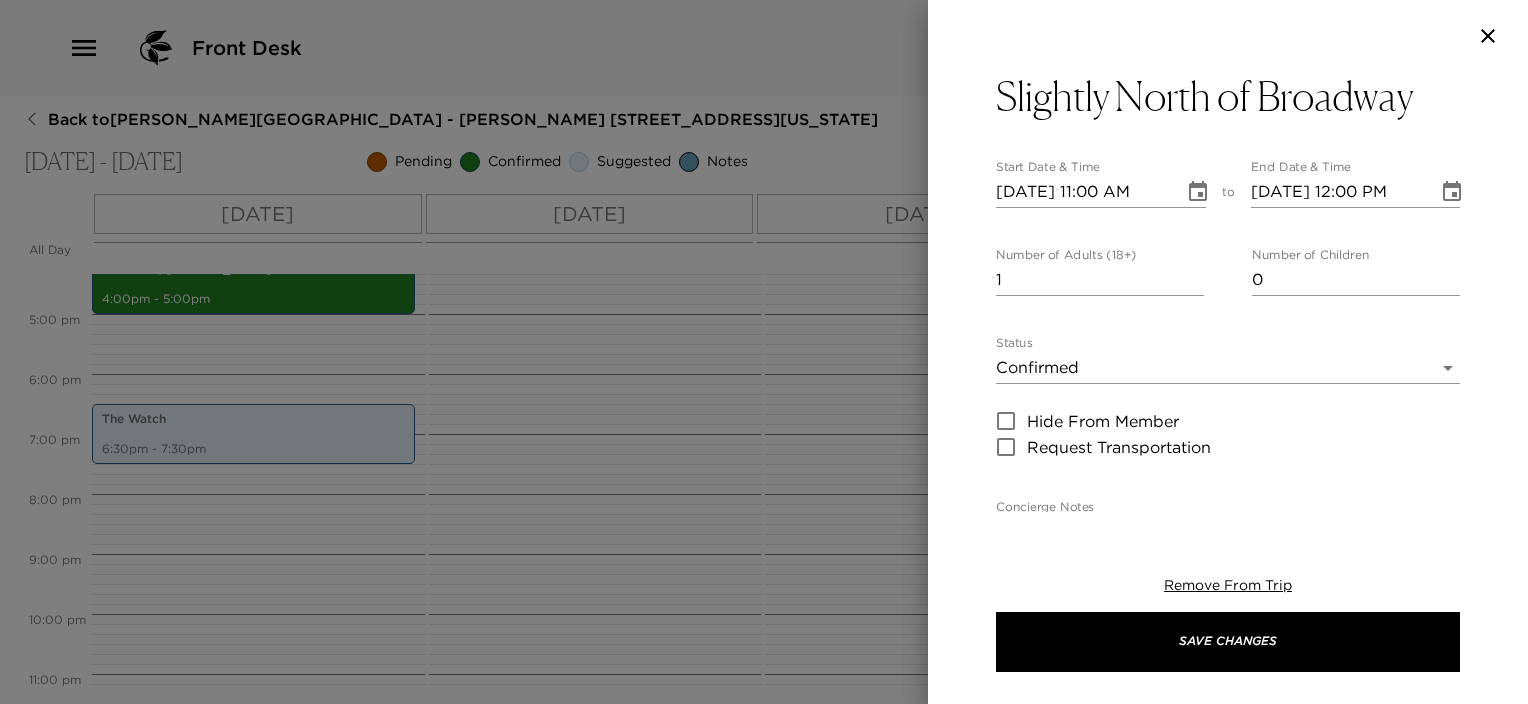 click 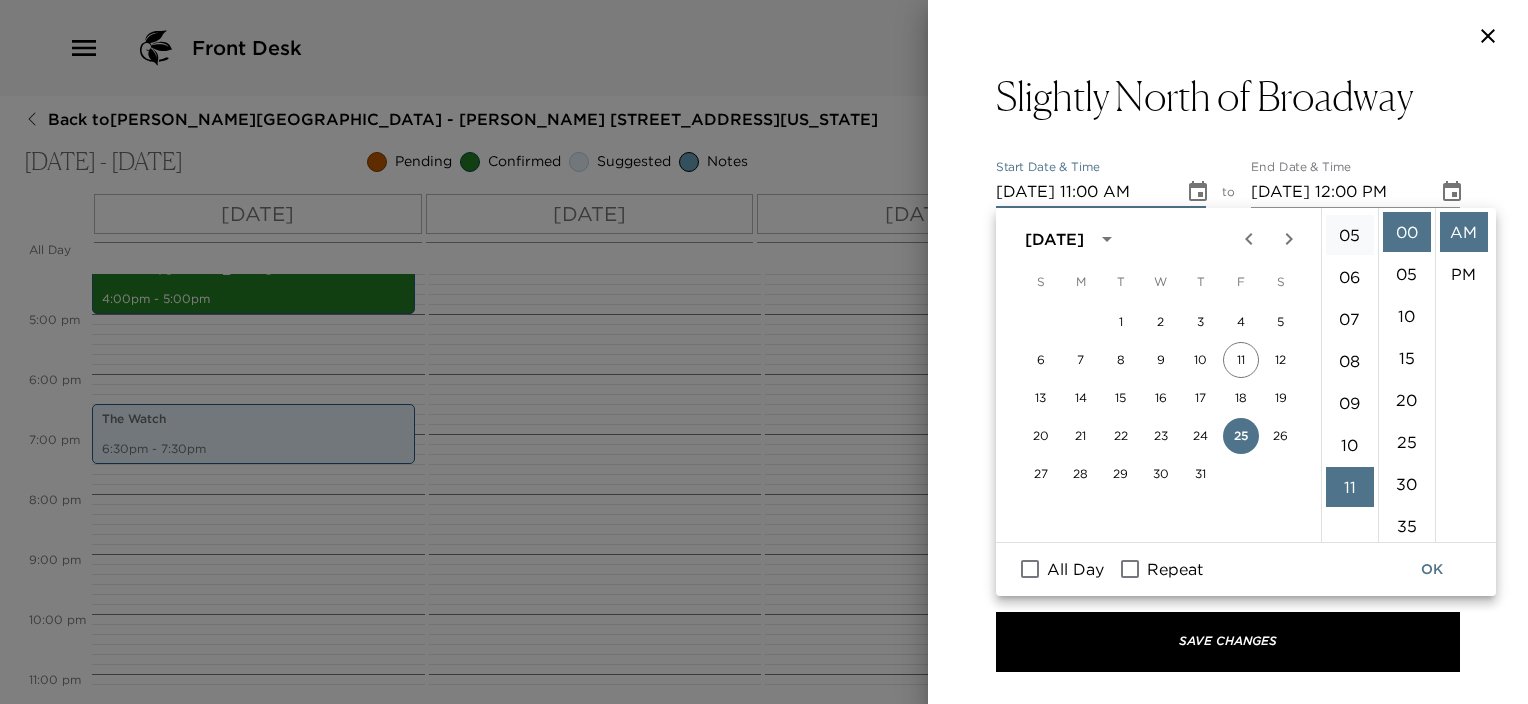 scroll, scrollTop: 161, scrollLeft: 0, axis: vertical 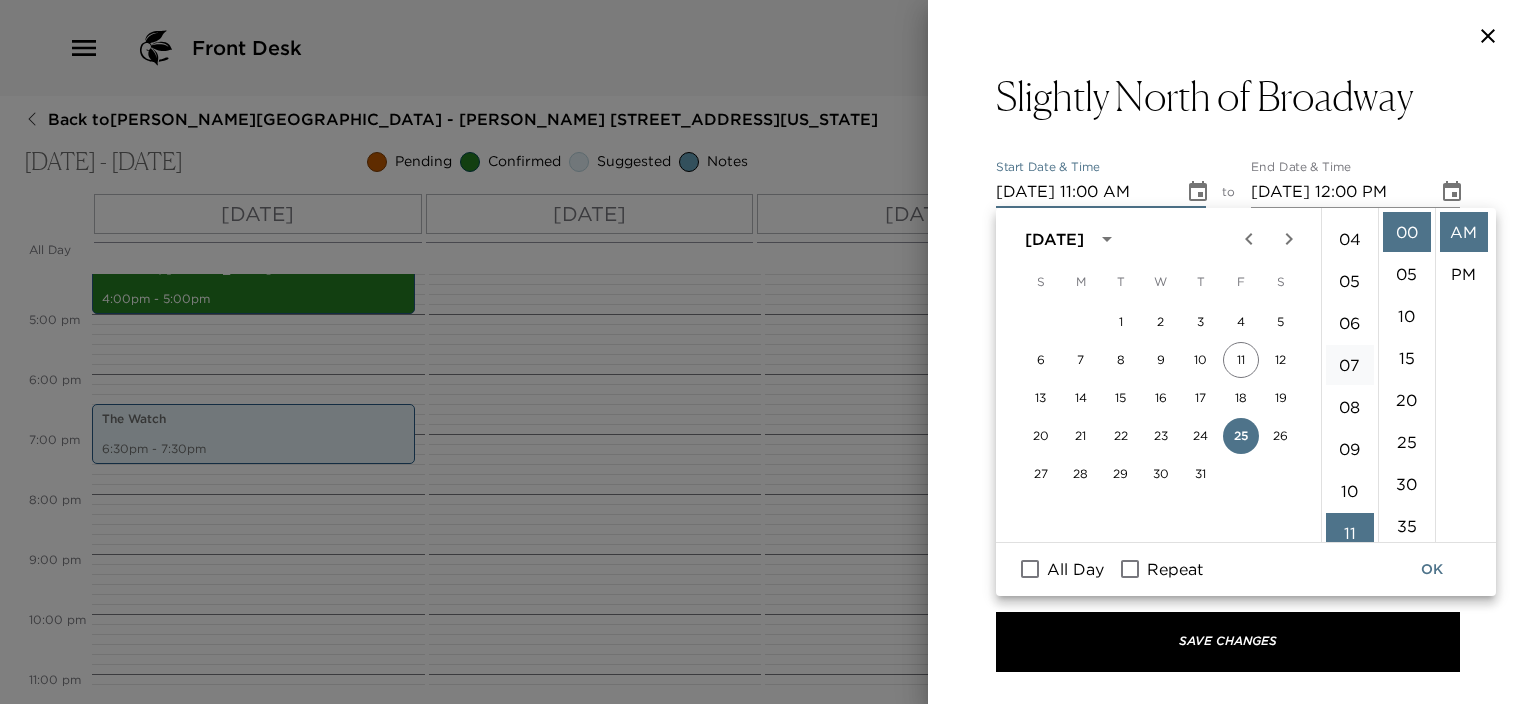 drag, startPoint x: 1356, startPoint y: 399, endPoint x: 1360, endPoint y: 380, distance: 19.416489 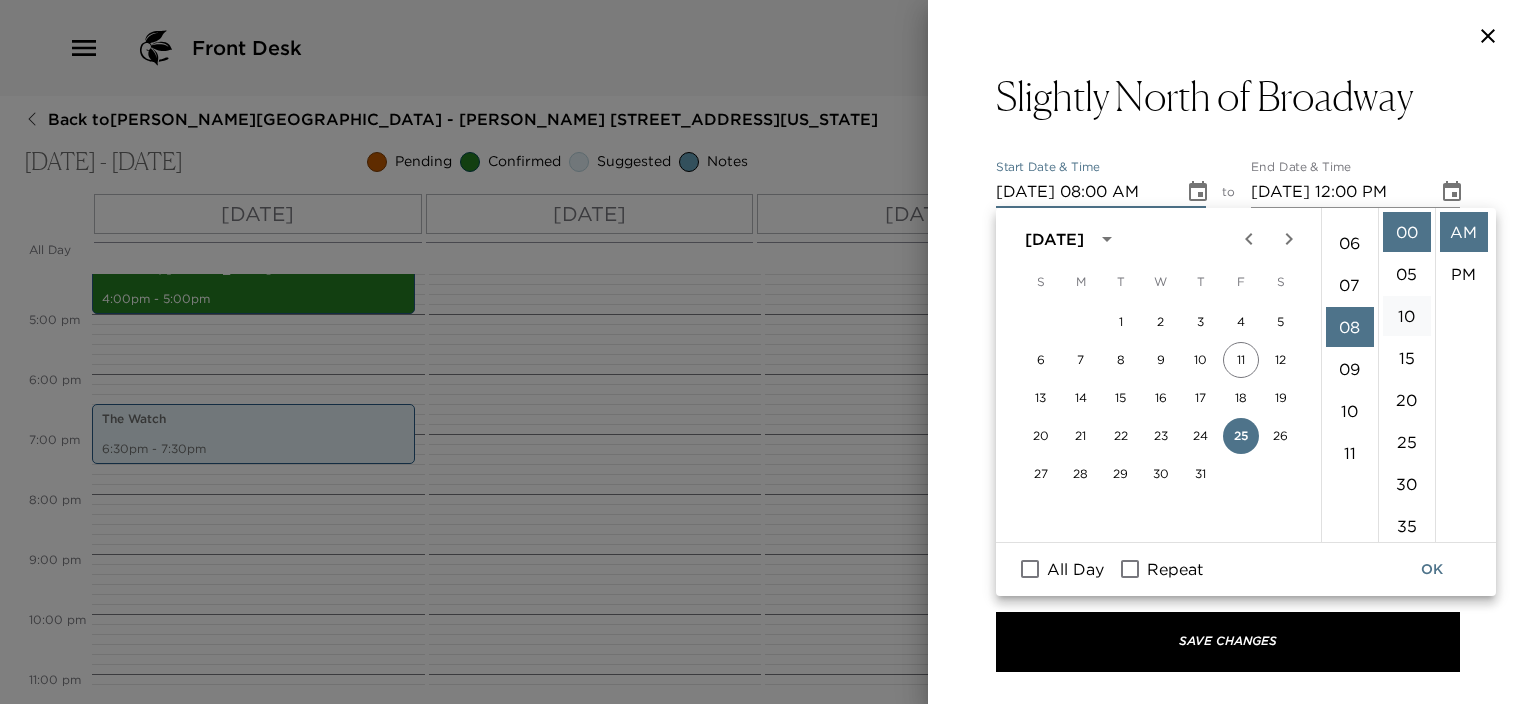 scroll, scrollTop: 336, scrollLeft: 0, axis: vertical 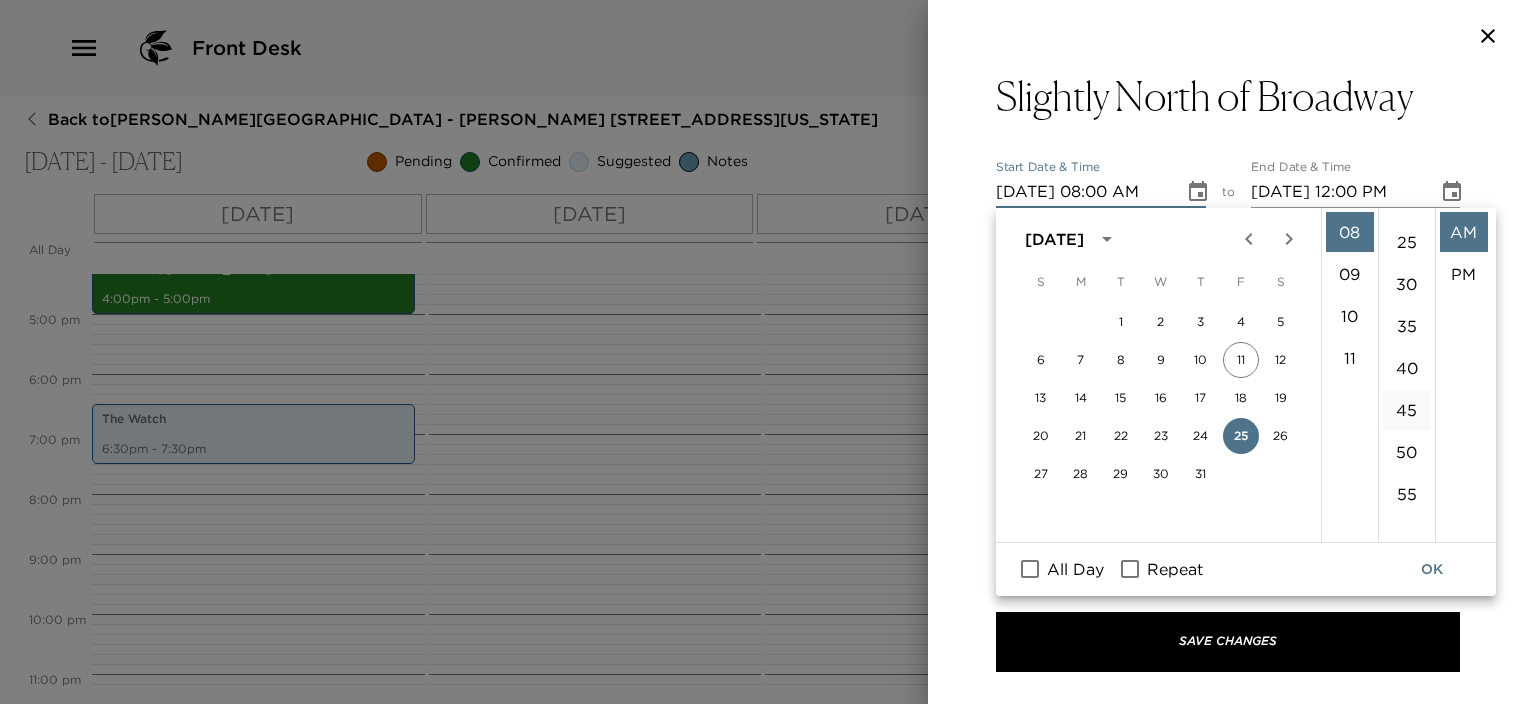 click on "45" at bounding box center (1407, 410) 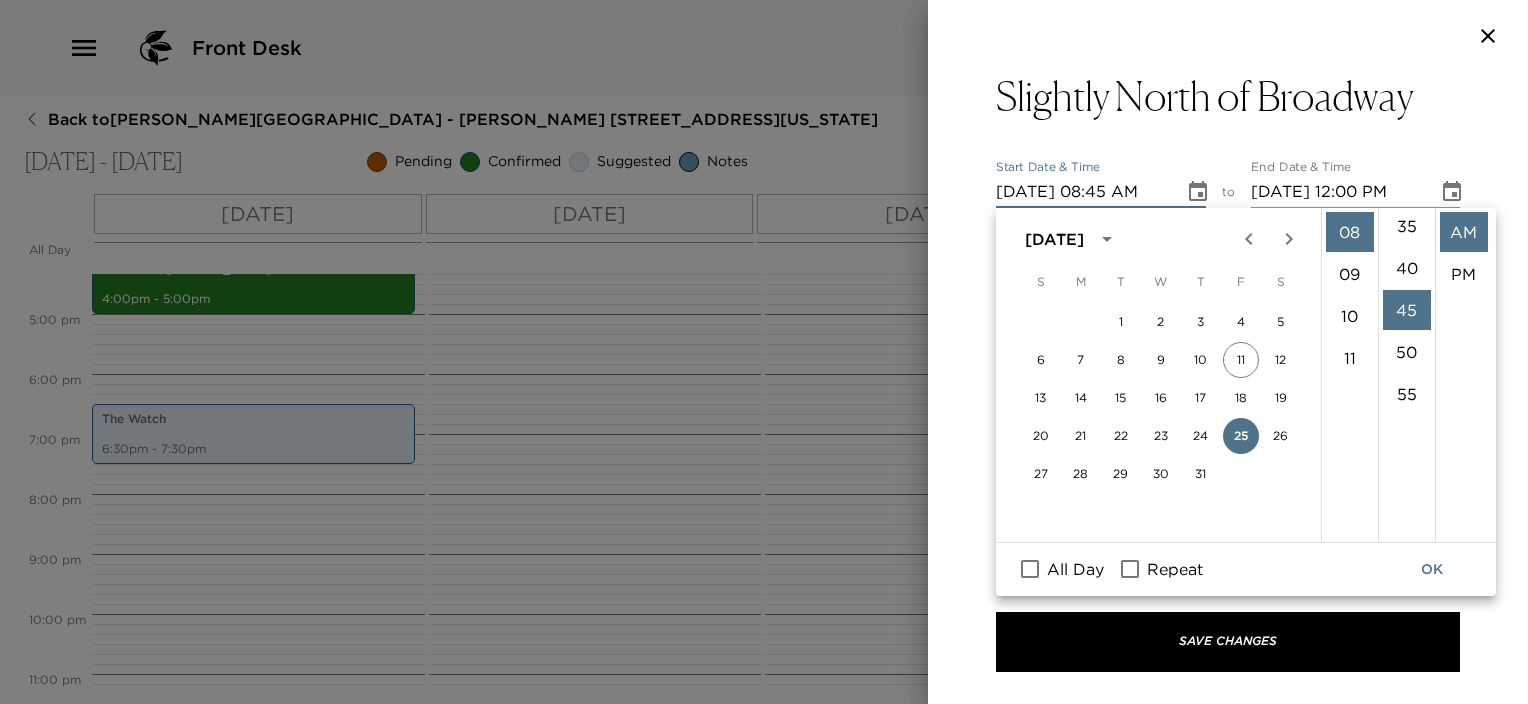 scroll, scrollTop: 378, scrollLeft: 0, axis: vertical 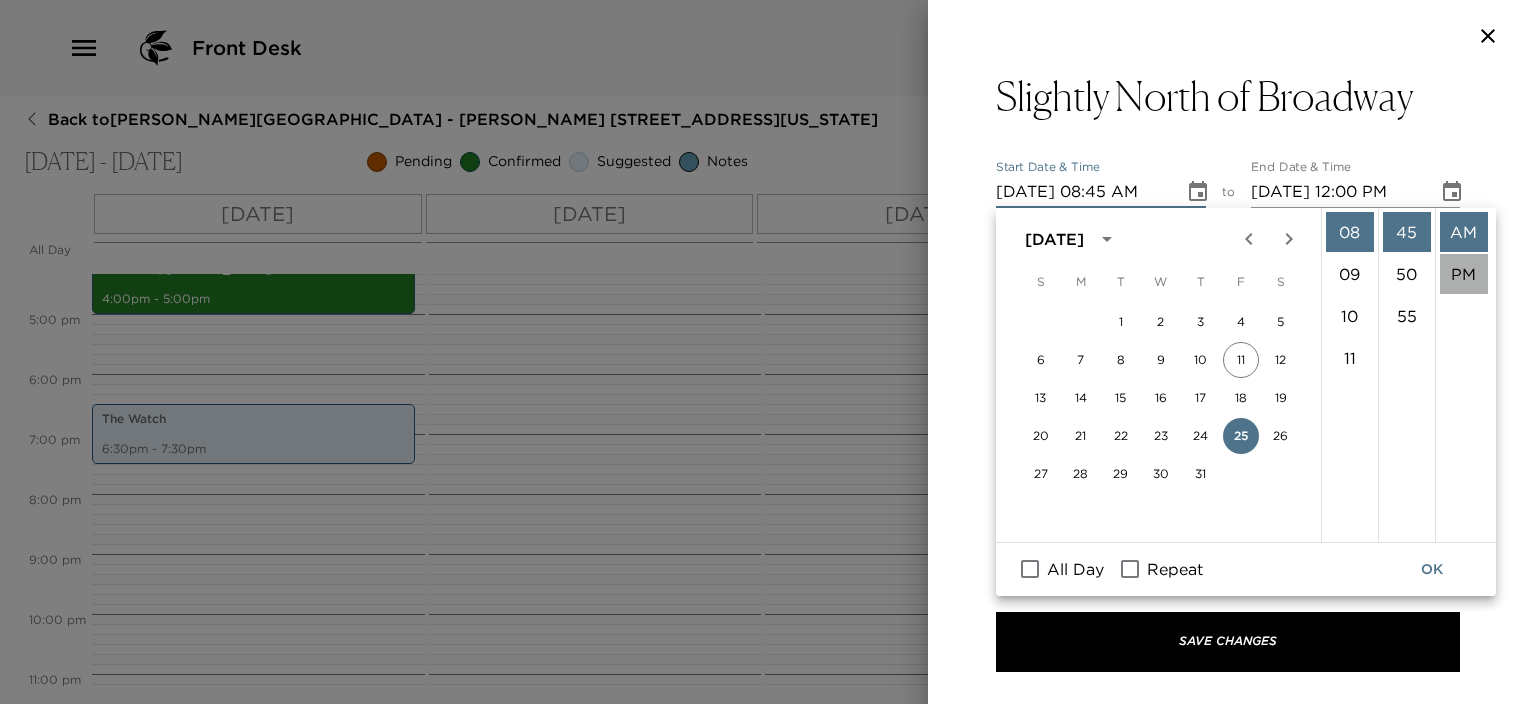click on "PM" at bounding box center [1464, 274] 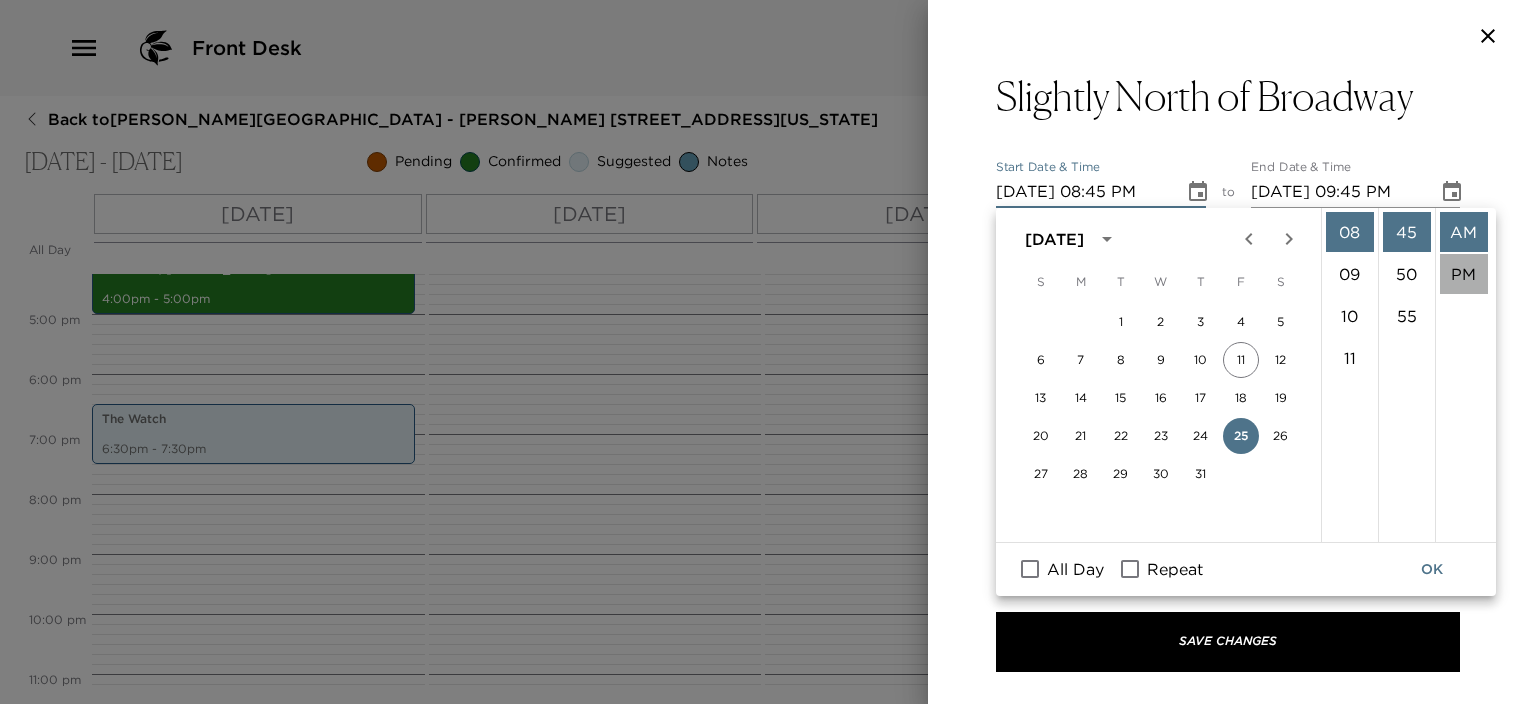 scroll, scrollTop: 41, scrollLeft: 0, axis: vertical 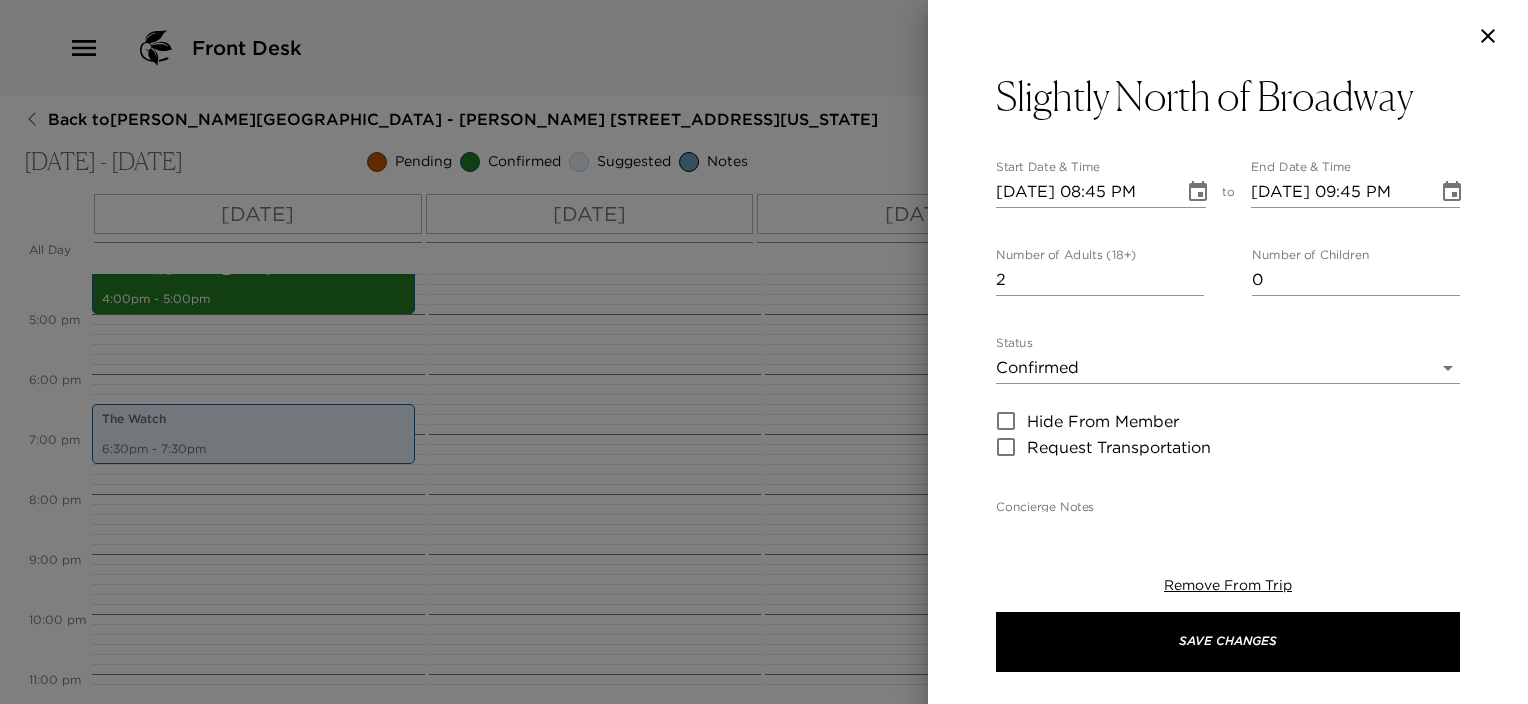 click on "2" at bounding box center (1100, 280) 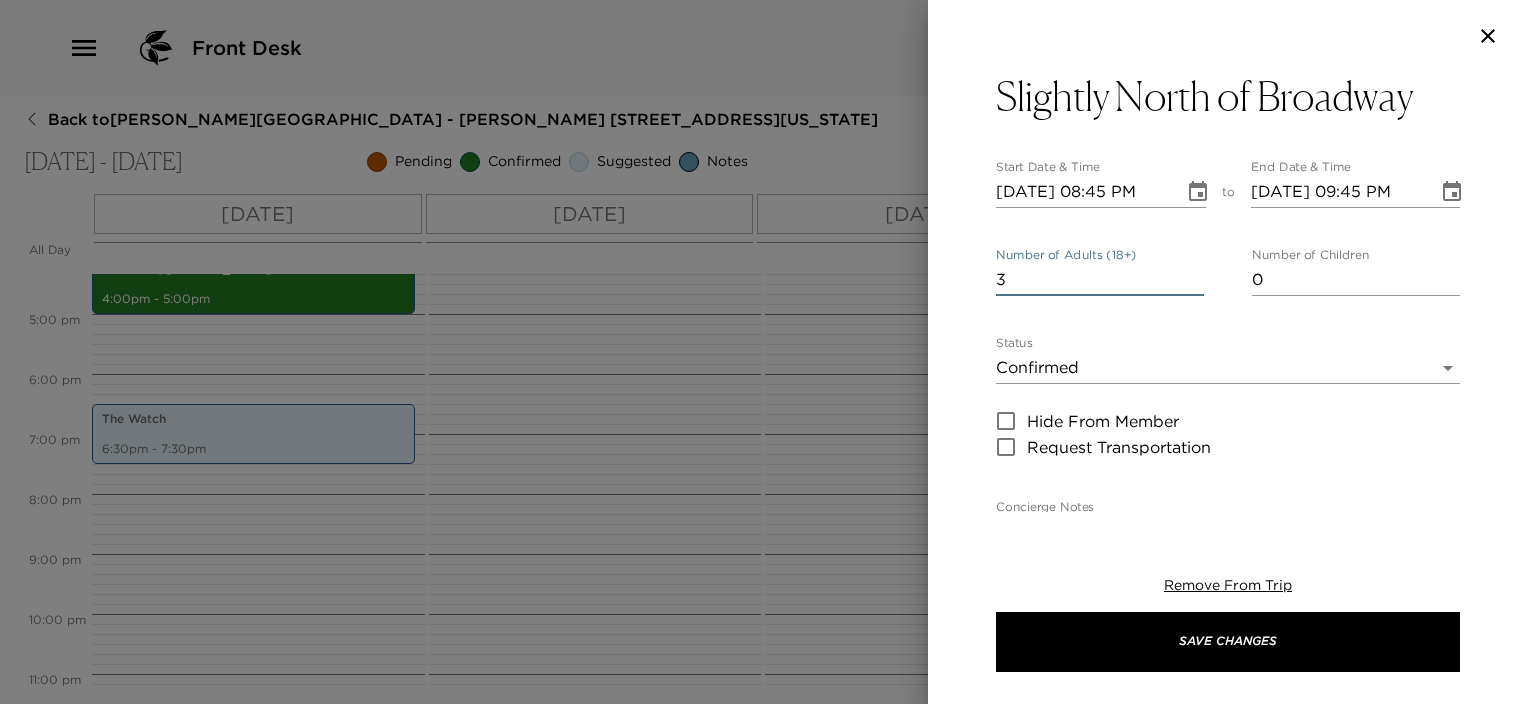 click on "3" at bounding box center [1100, 280] 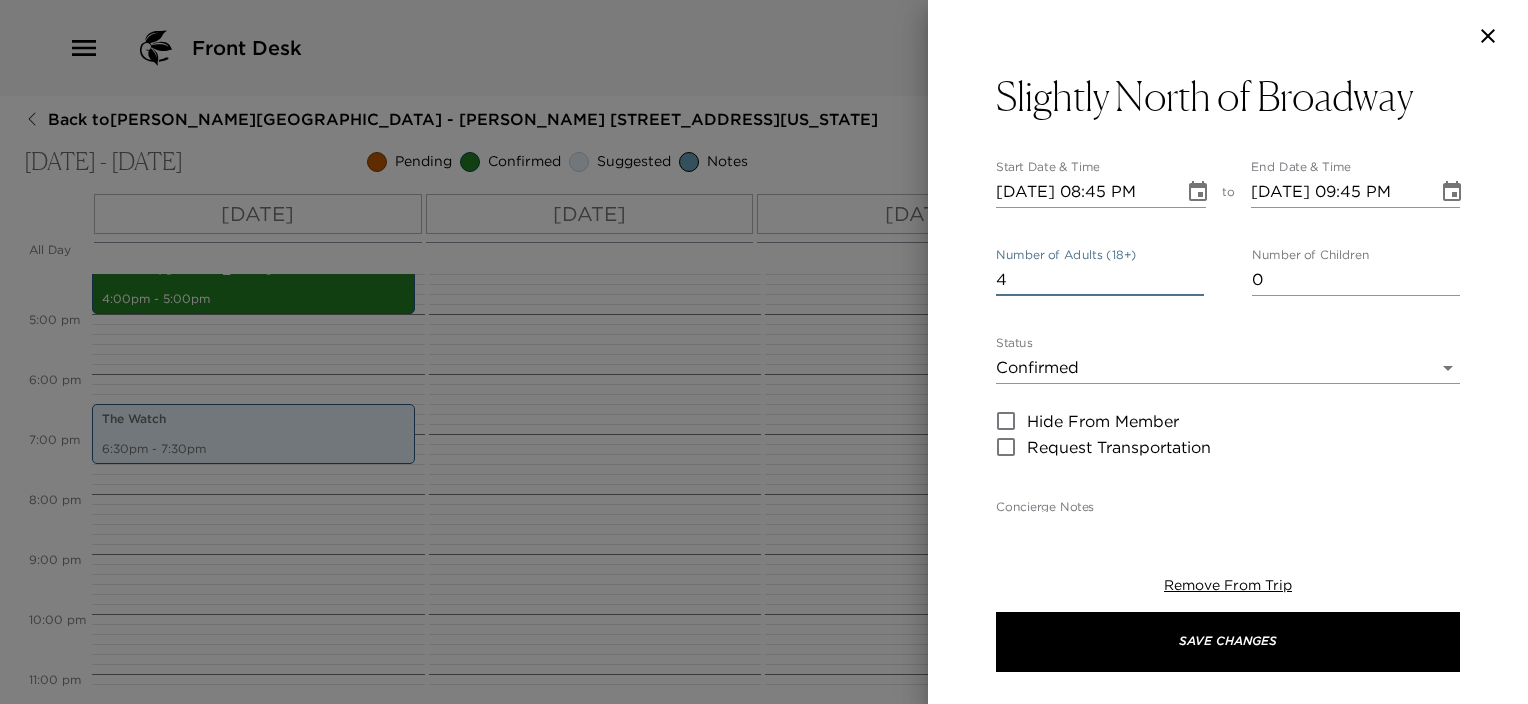 type on "4" 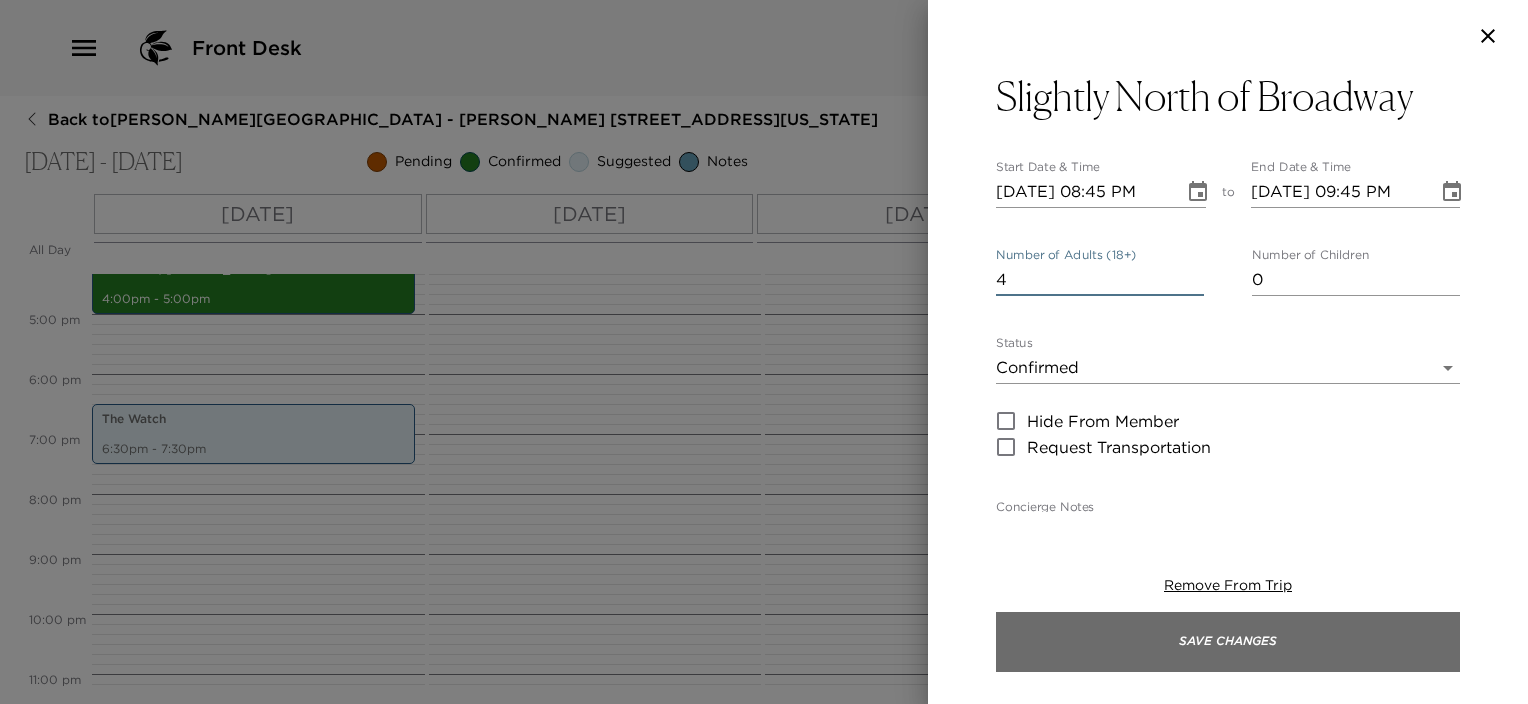 click on "Save Changes" at bounding box center [1228, 642] 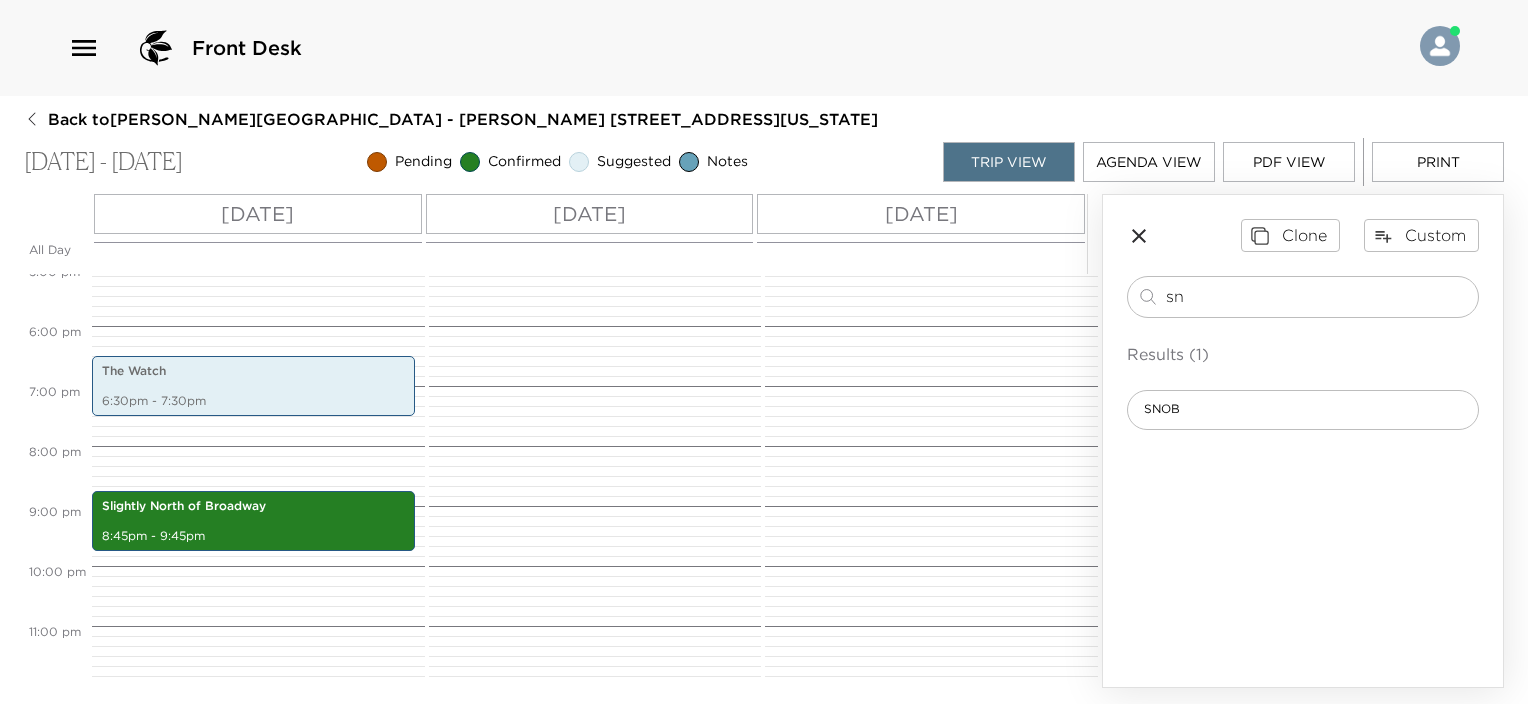 scroll, scrollTop: 728, scrollLeft: 0, axis: vertical 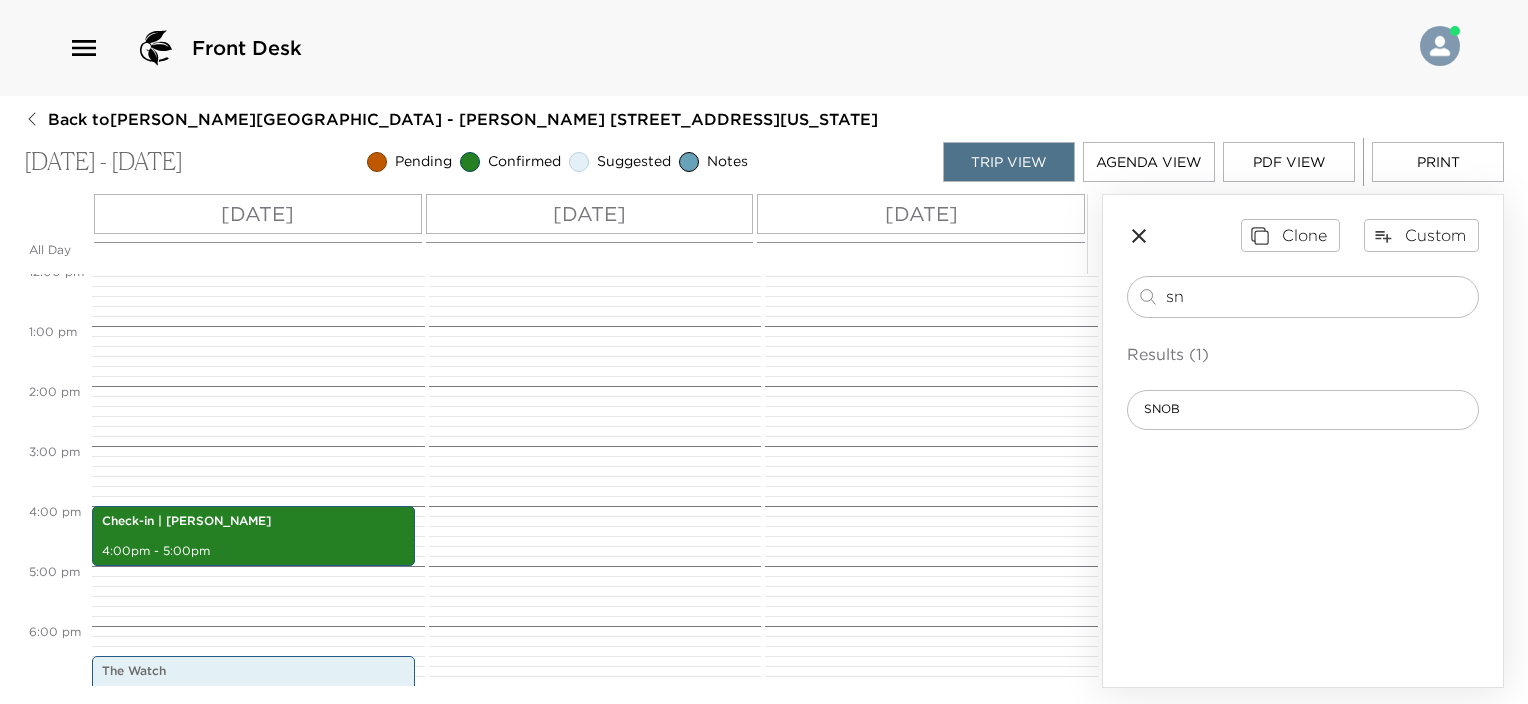 drag, startPoint x: 1190, startPoint y: 299, endPoint x: 1121, endPoint y: 306, distance: 69.354164 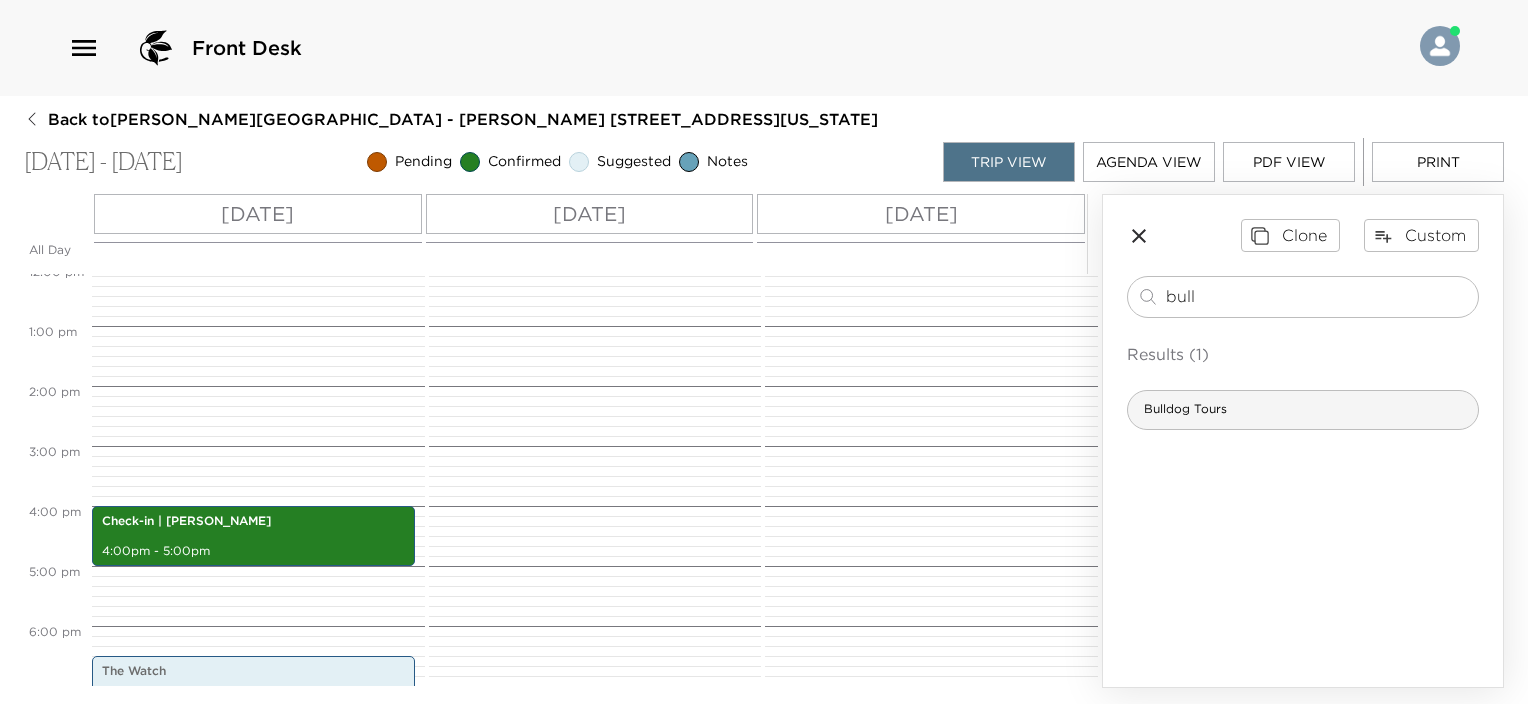type on "bull" 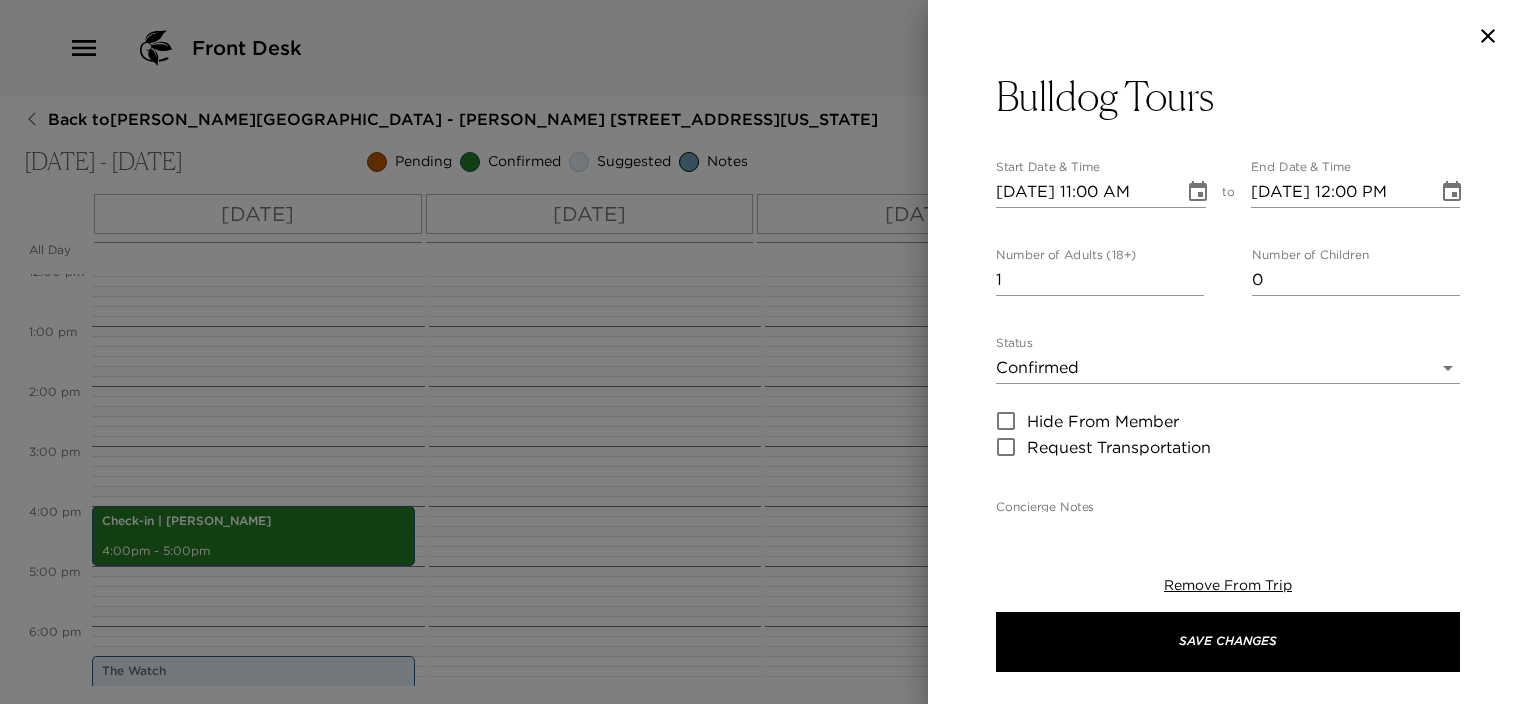 type on "Our love for Charleston – its history, people, places, food, and culture – inspires our desire to share it. Not just because we want you to love it, too, but because we believe that when we get to know and love a place, we’re exponentially more likely to nurture it – keep it healthy, unique, interesting, and vibrant." 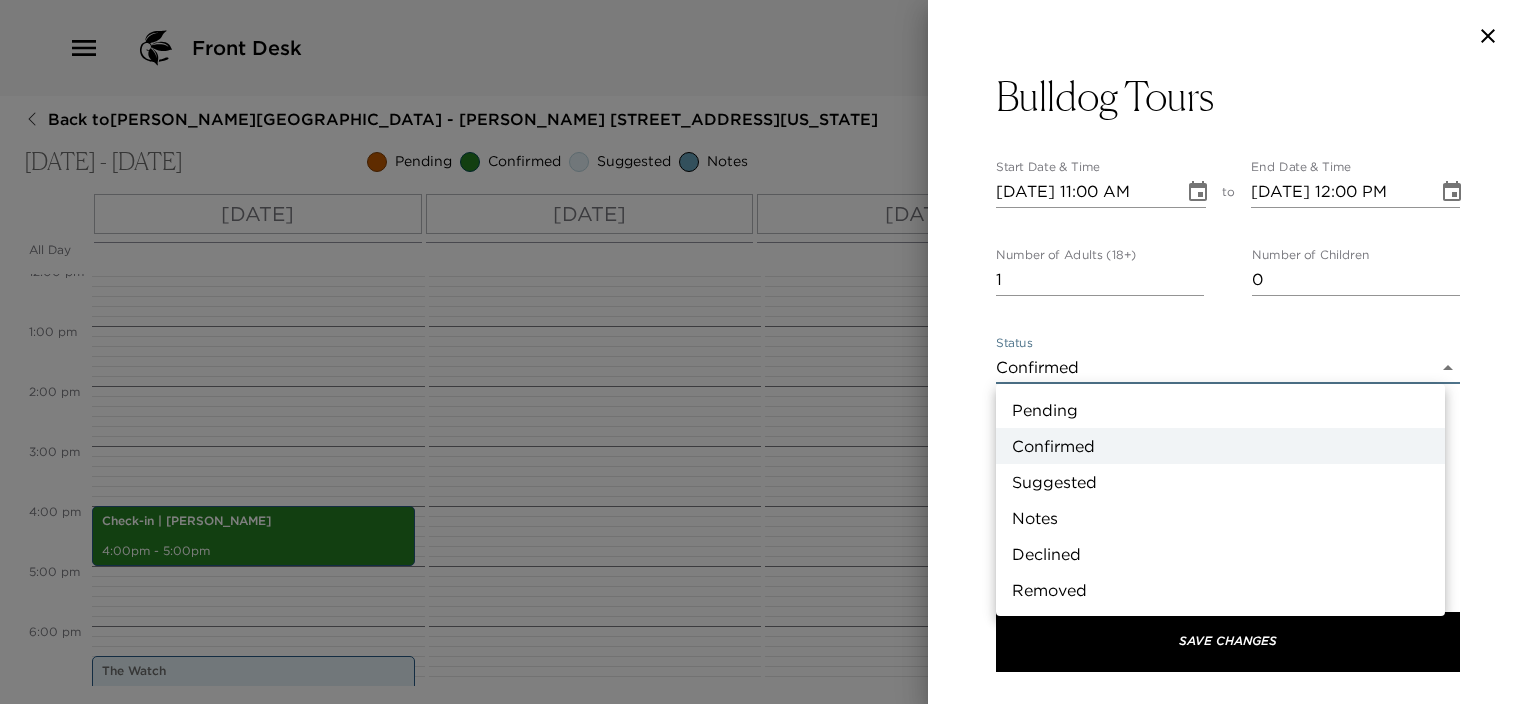 click on "Suggested" at bounding box center [1220, 482] 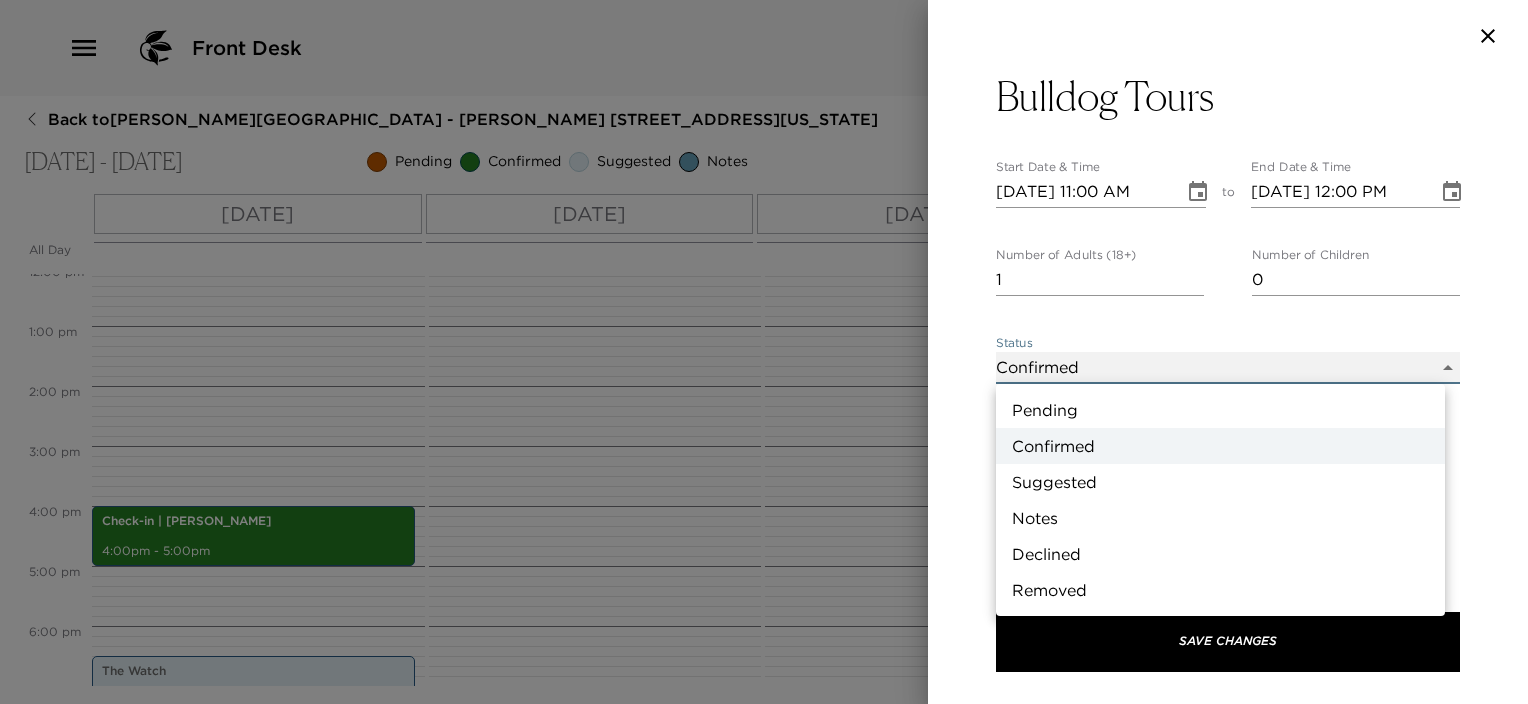 type on "Suggestion" 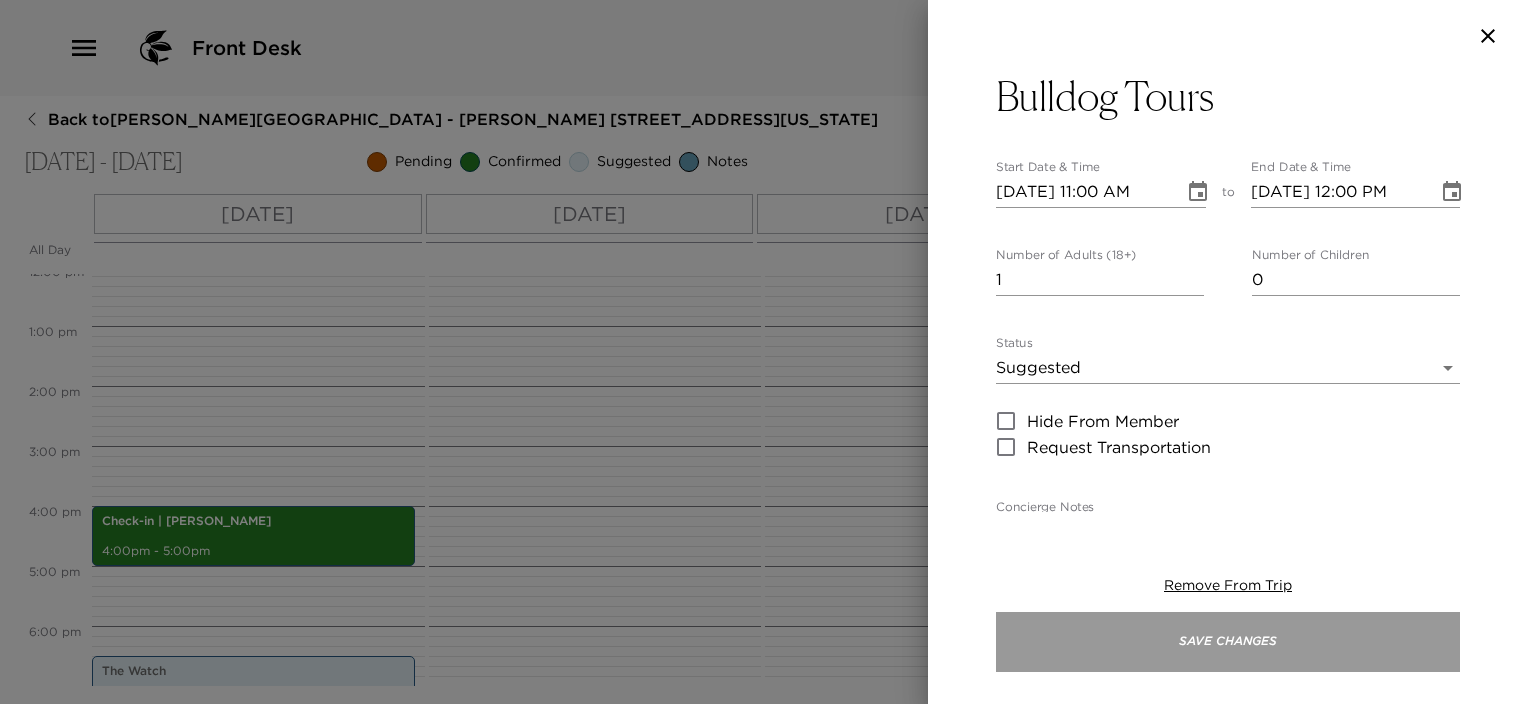 click on "Save Changes" at bounding box center [1228, 642] 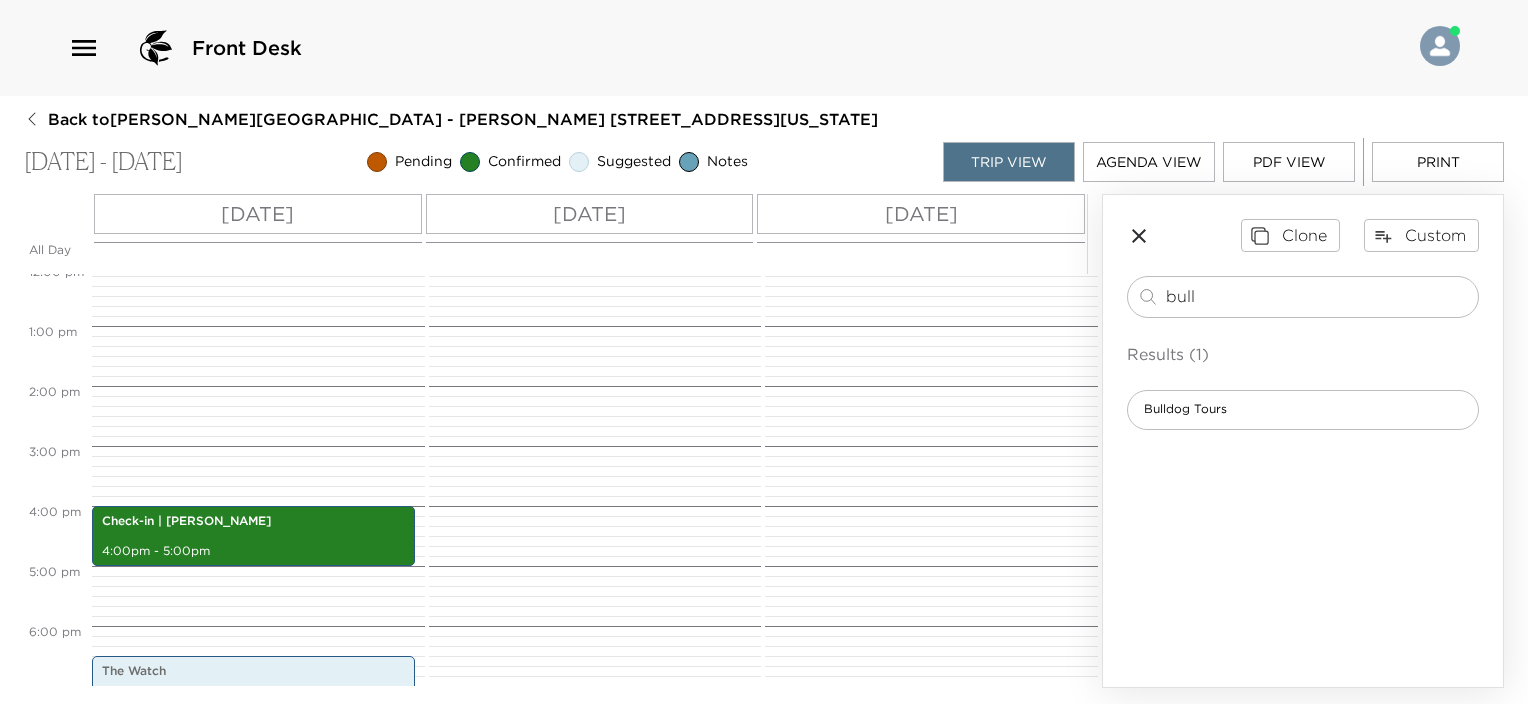 drag, startPoint x: 1217, startPoint y: 287, endPoint x: 1124, endPoint y: 276, distance: 93.64828 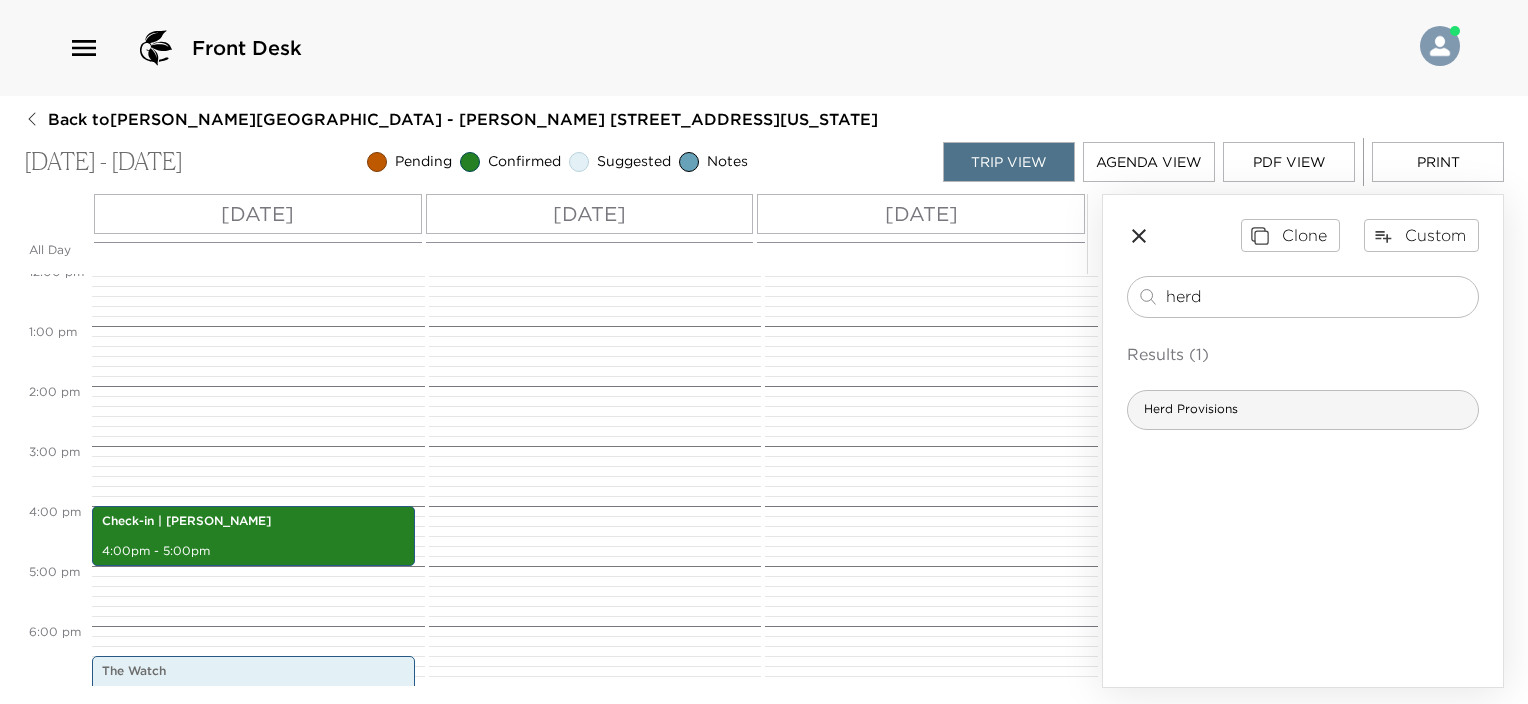 type on "herd" 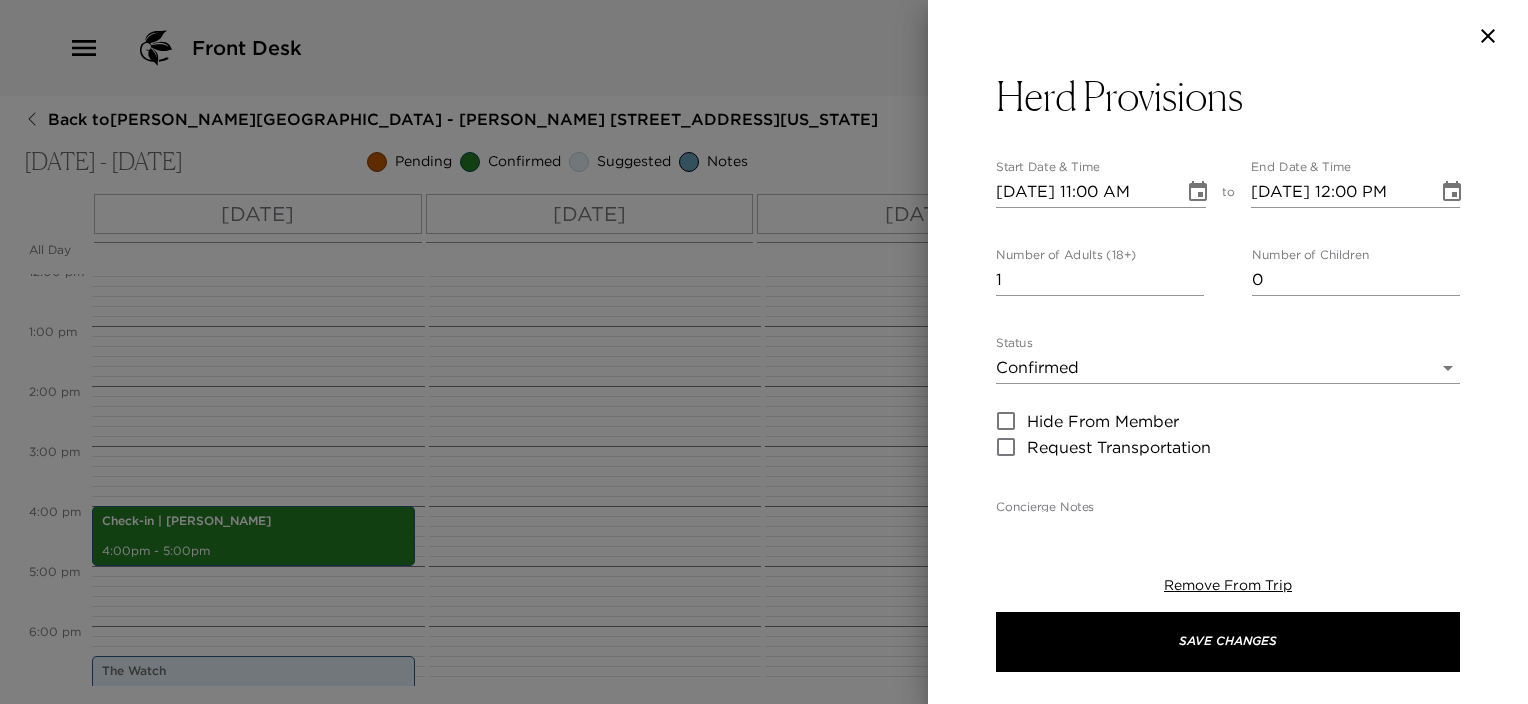 type on "Herd Provisions is a neighborhood establishment providing the Wagener Terrace and surrounding communities of Charleston with a unique, innovative dining experience.
As the city's first true farm-to-table restaurant and whole-animal butcher shop, Herd Provisions came to be in an attempt to connect the community back to our food and the land from which it comes." 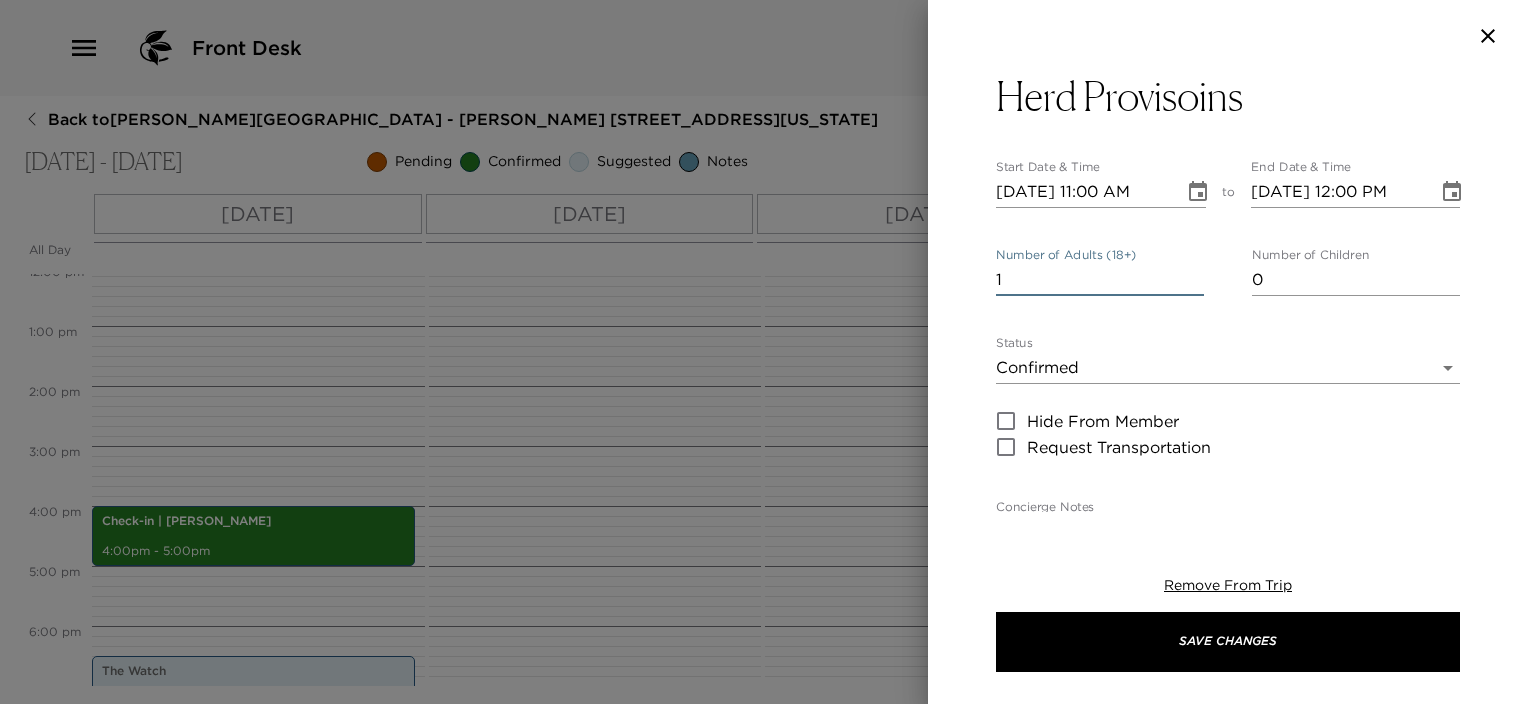 click on "1" at bounding box center (1100, 280) 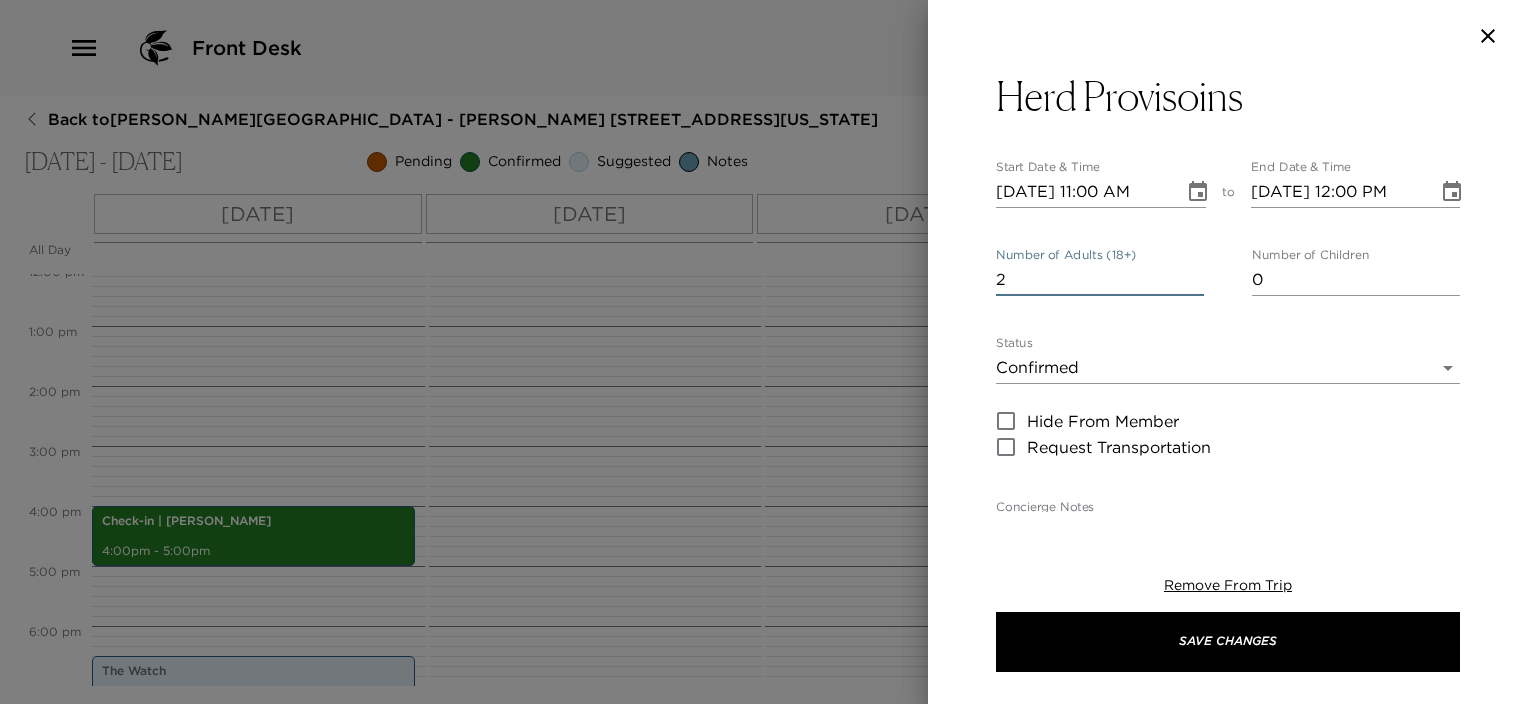 click on "2" at bounding box center (1100, 280) 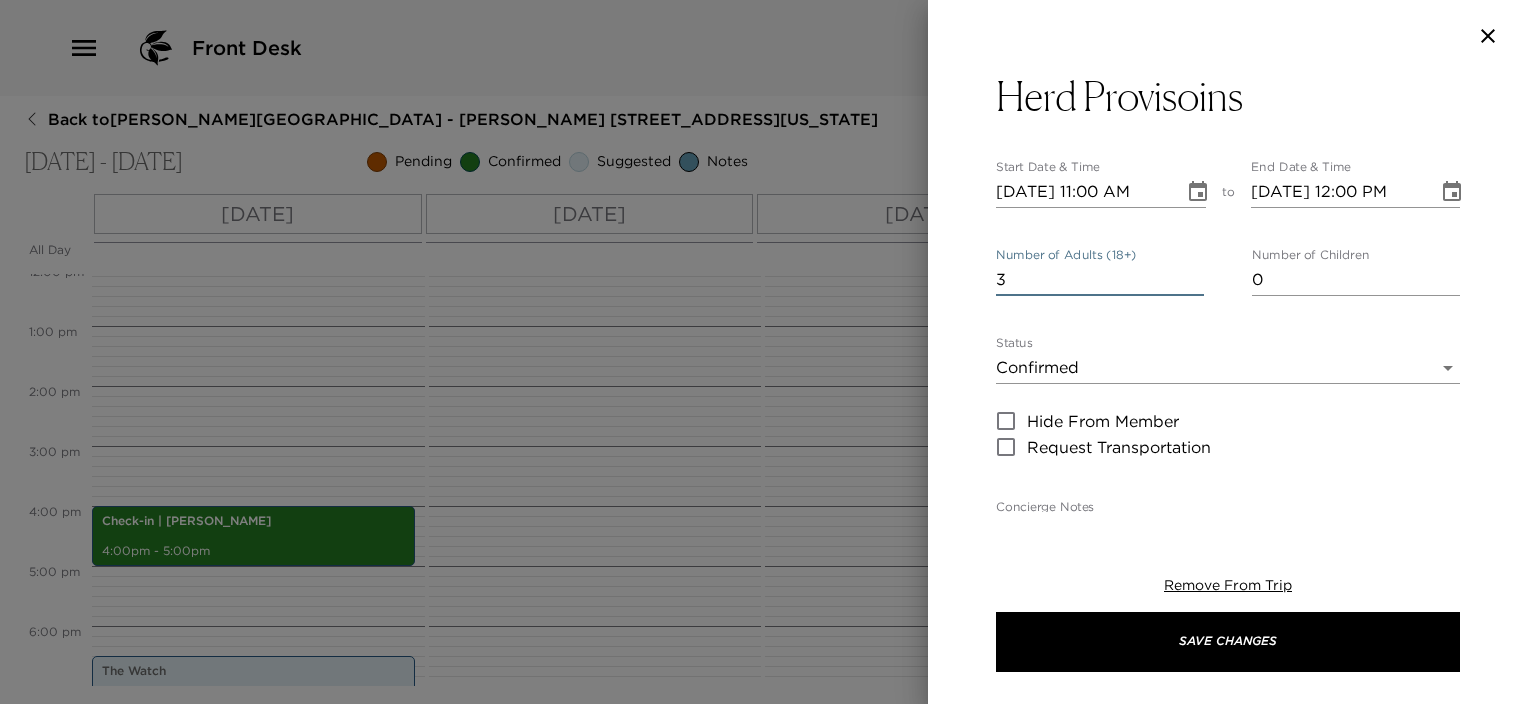click on "3" at bounding box center (1100, 280) 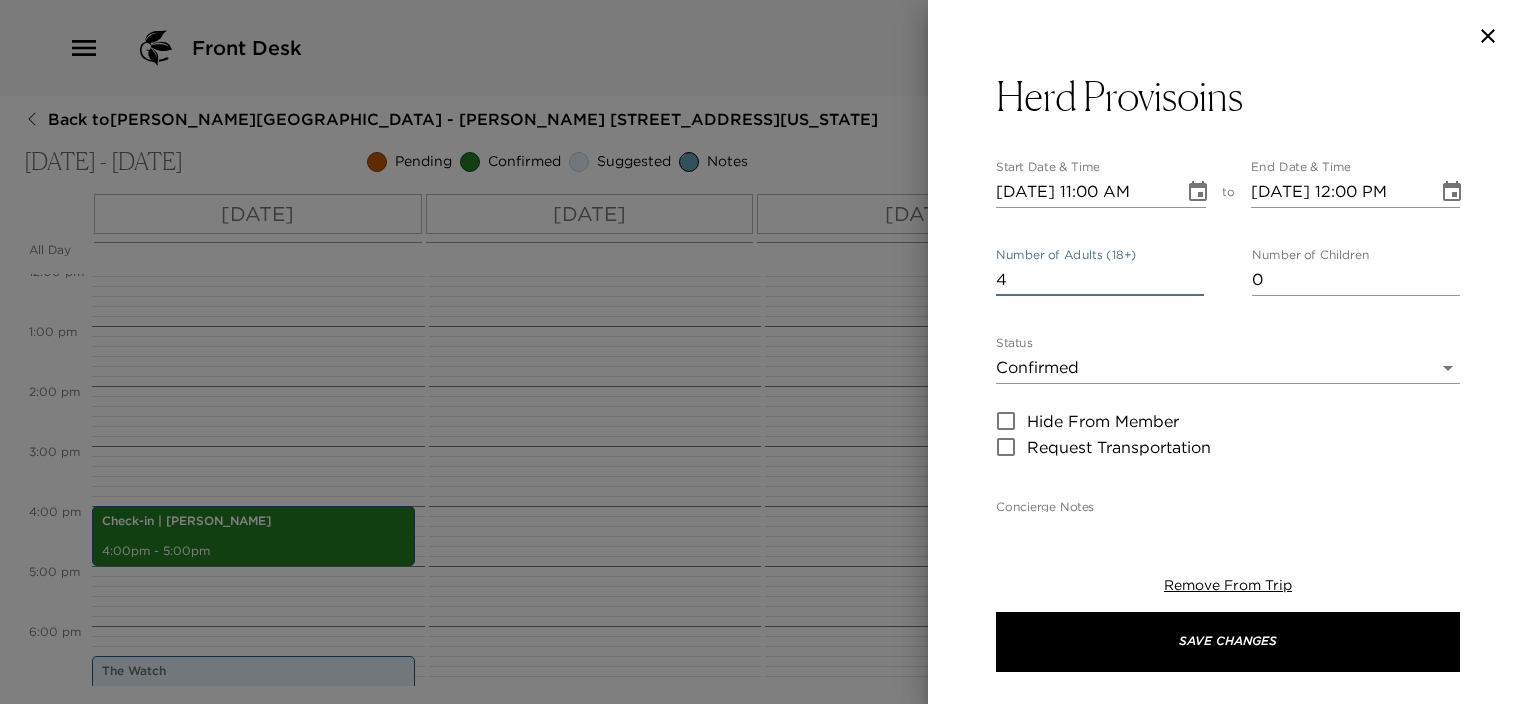 type on "4" 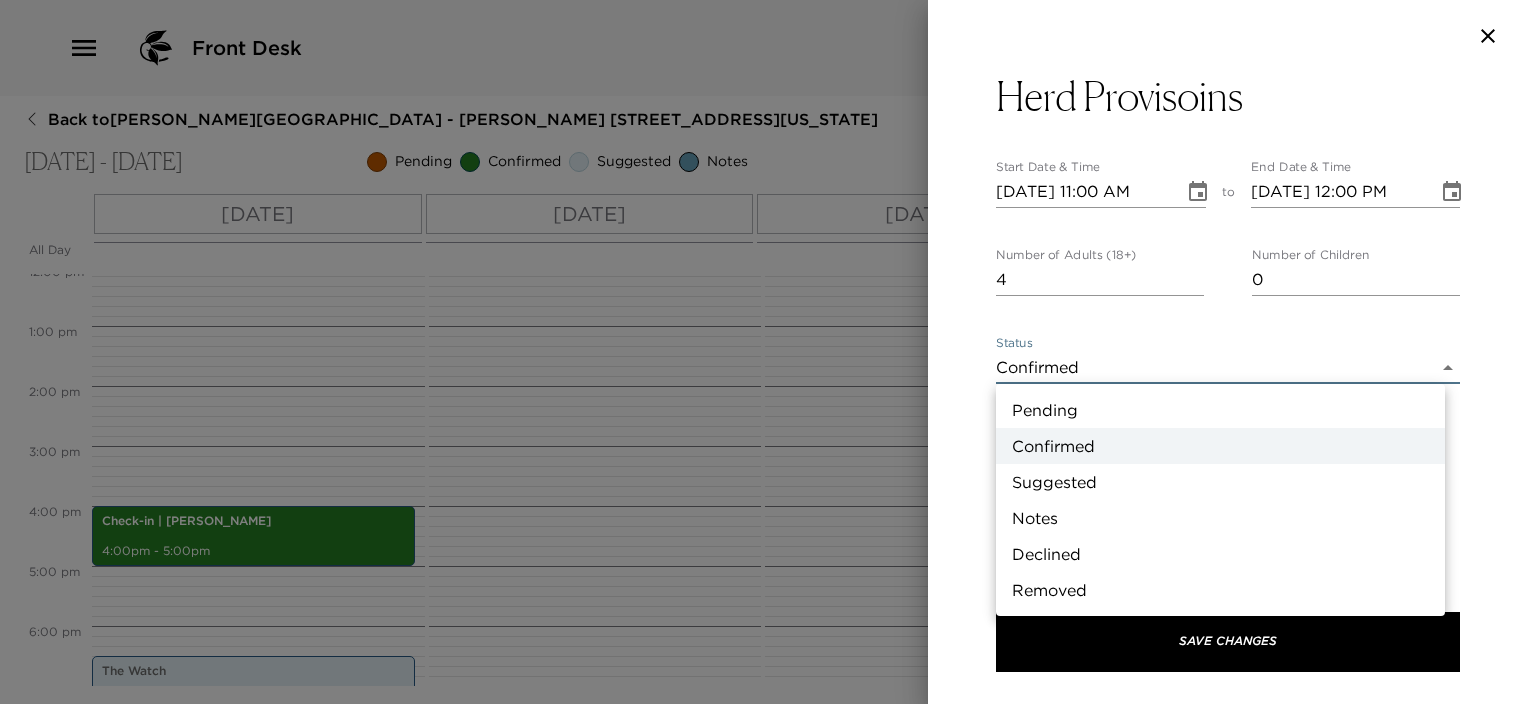 click at bounding box center (764, 352) 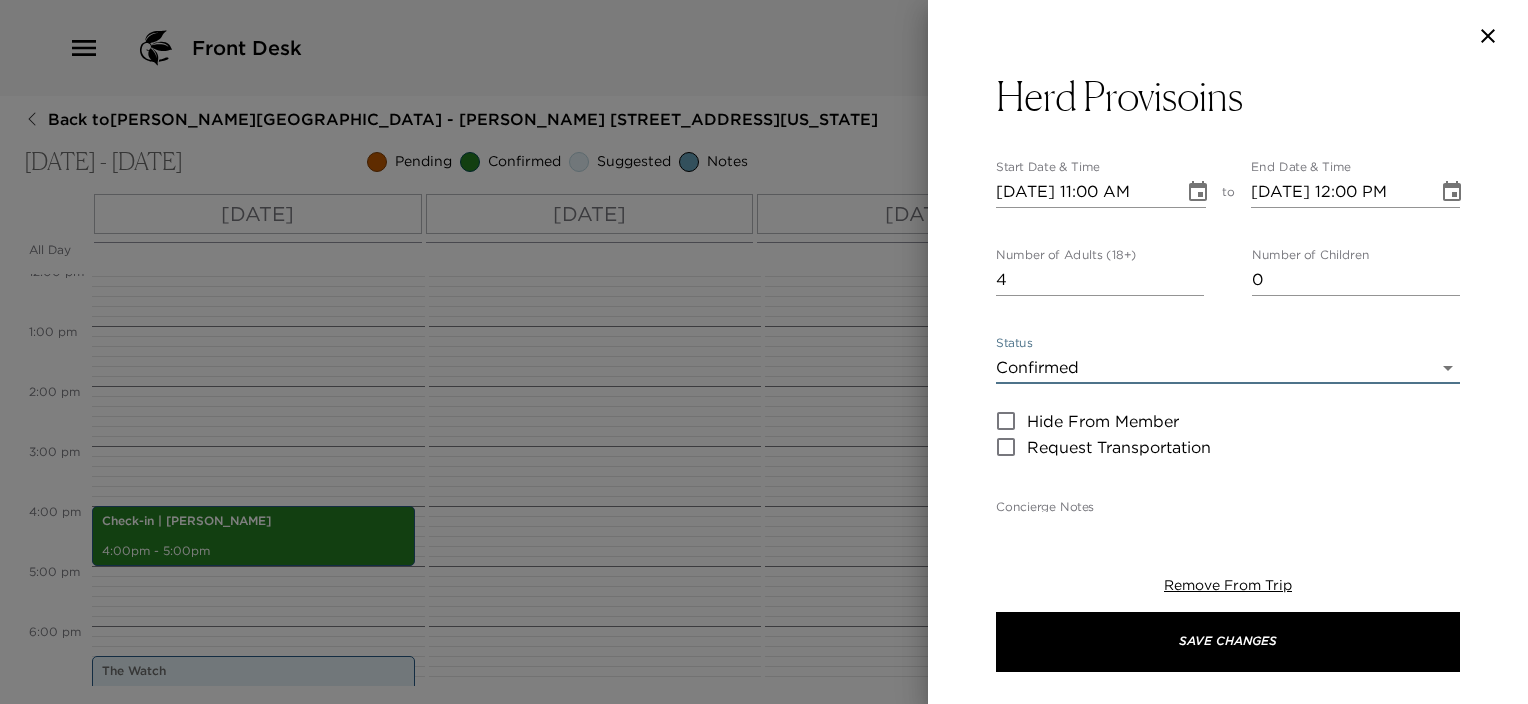 click 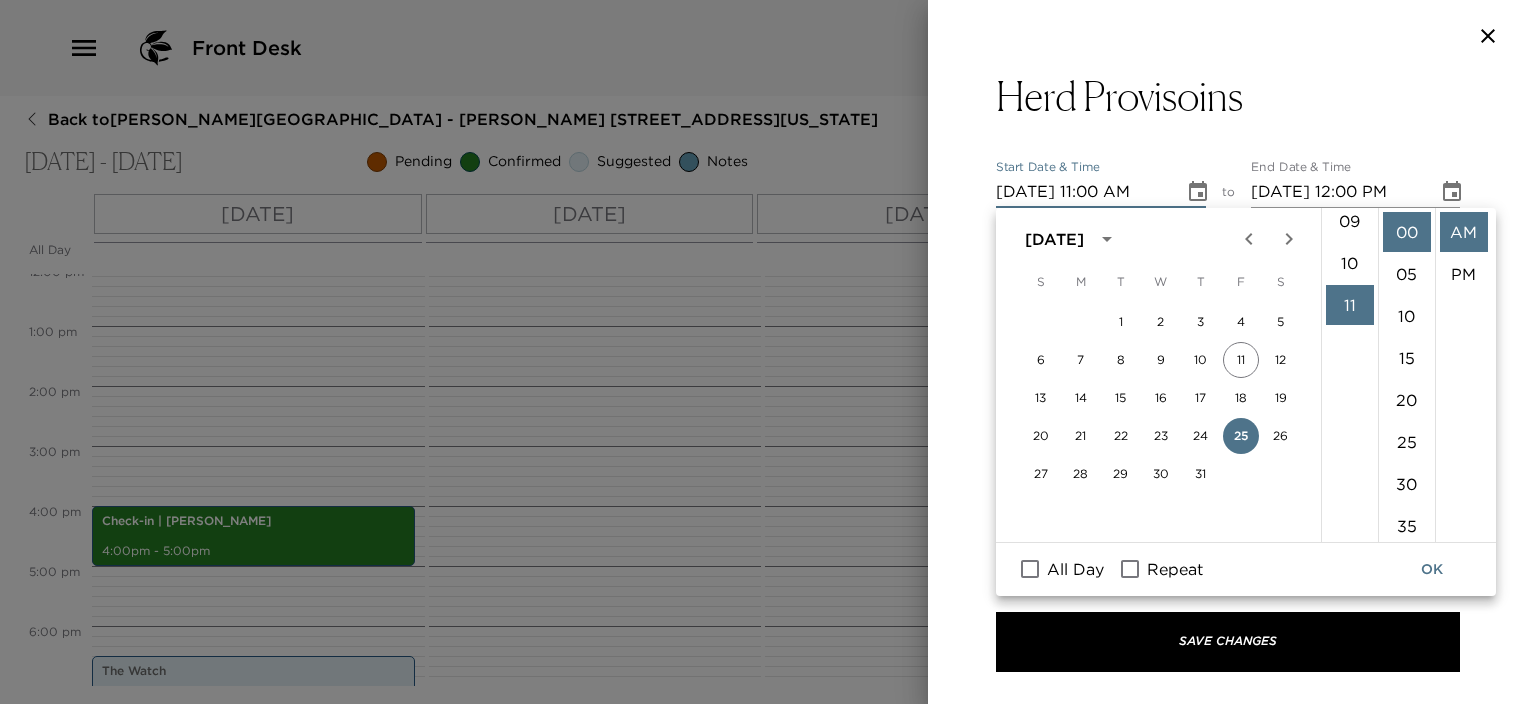 scroll, scrollTop: 361, scrollLeft: 0, axis: vertical 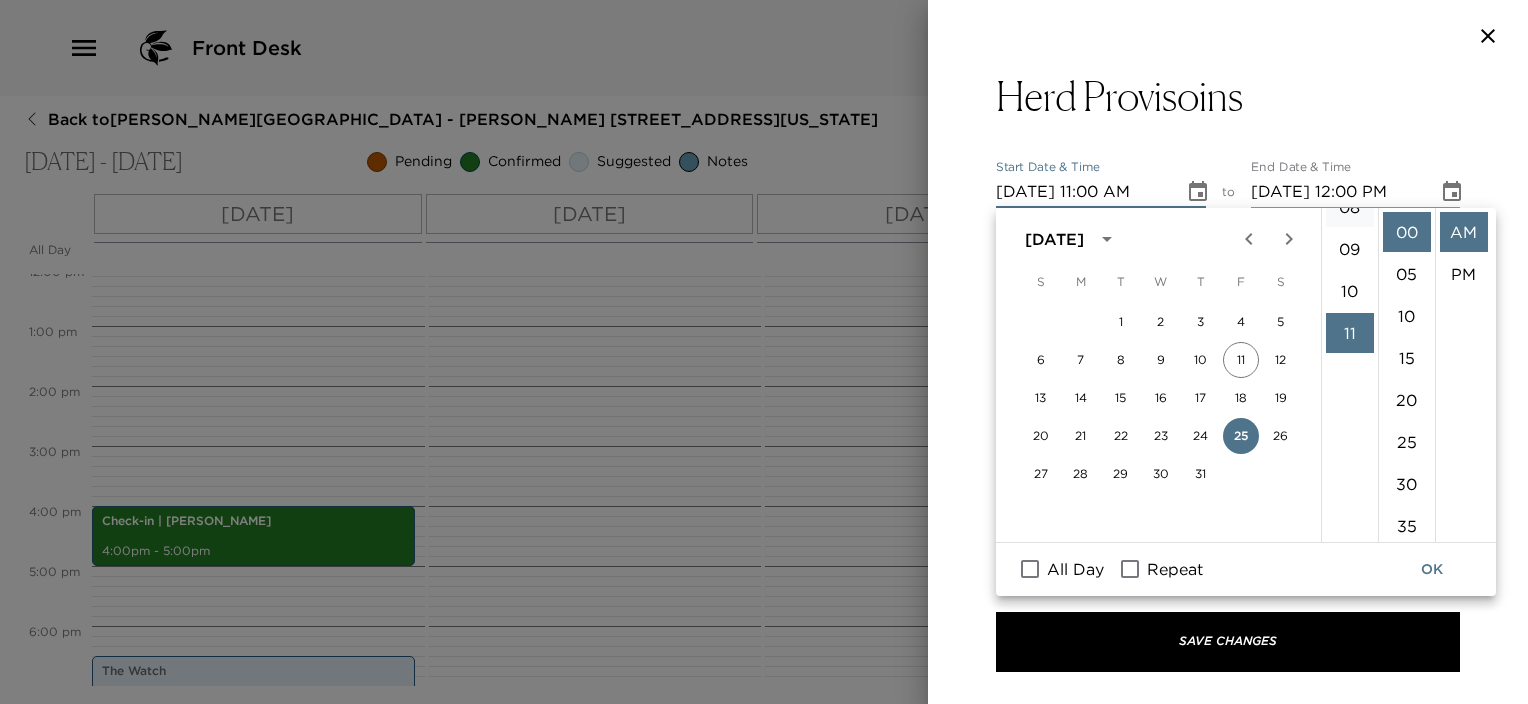 click on "08" at bounding box center (1350, 207) 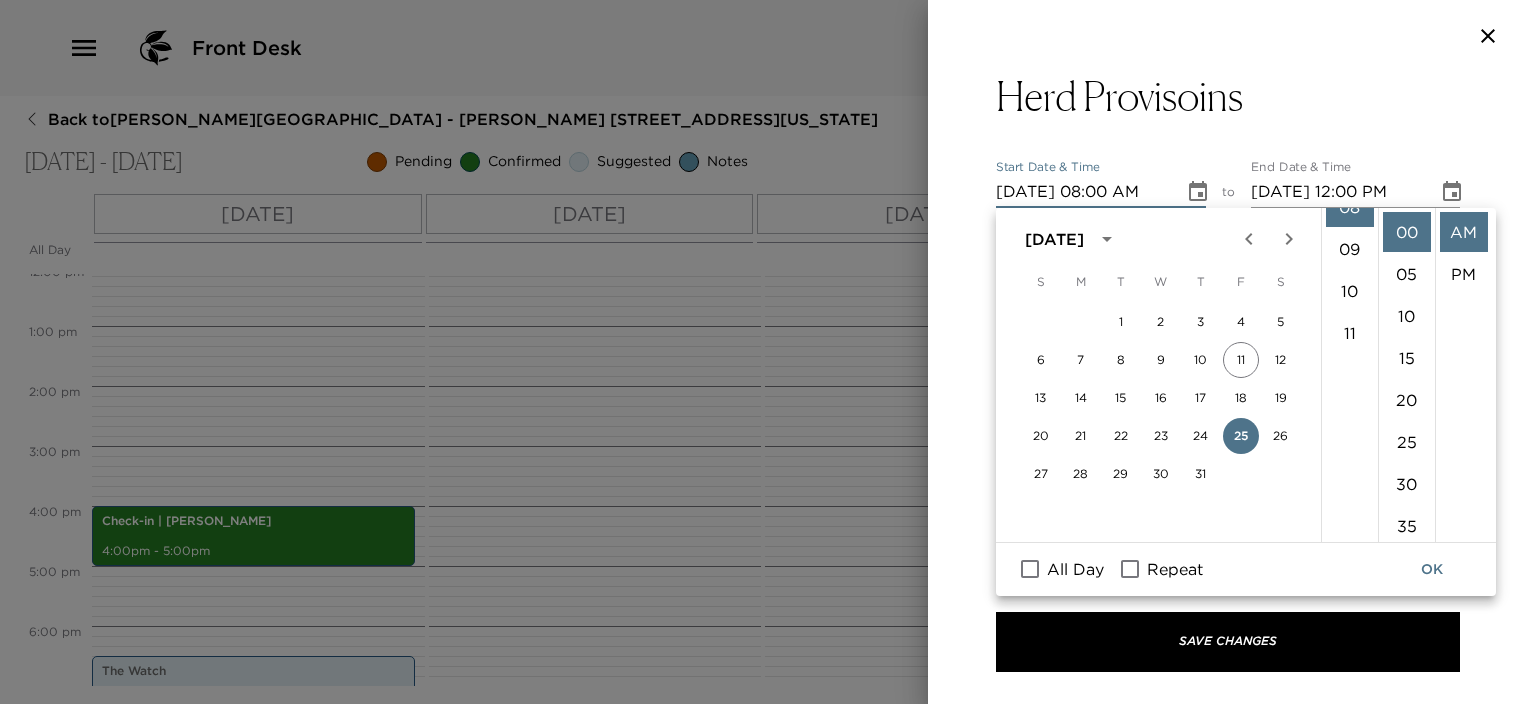 scroll, scrollTop: 336, scrollLeft: 0, axis: vertical 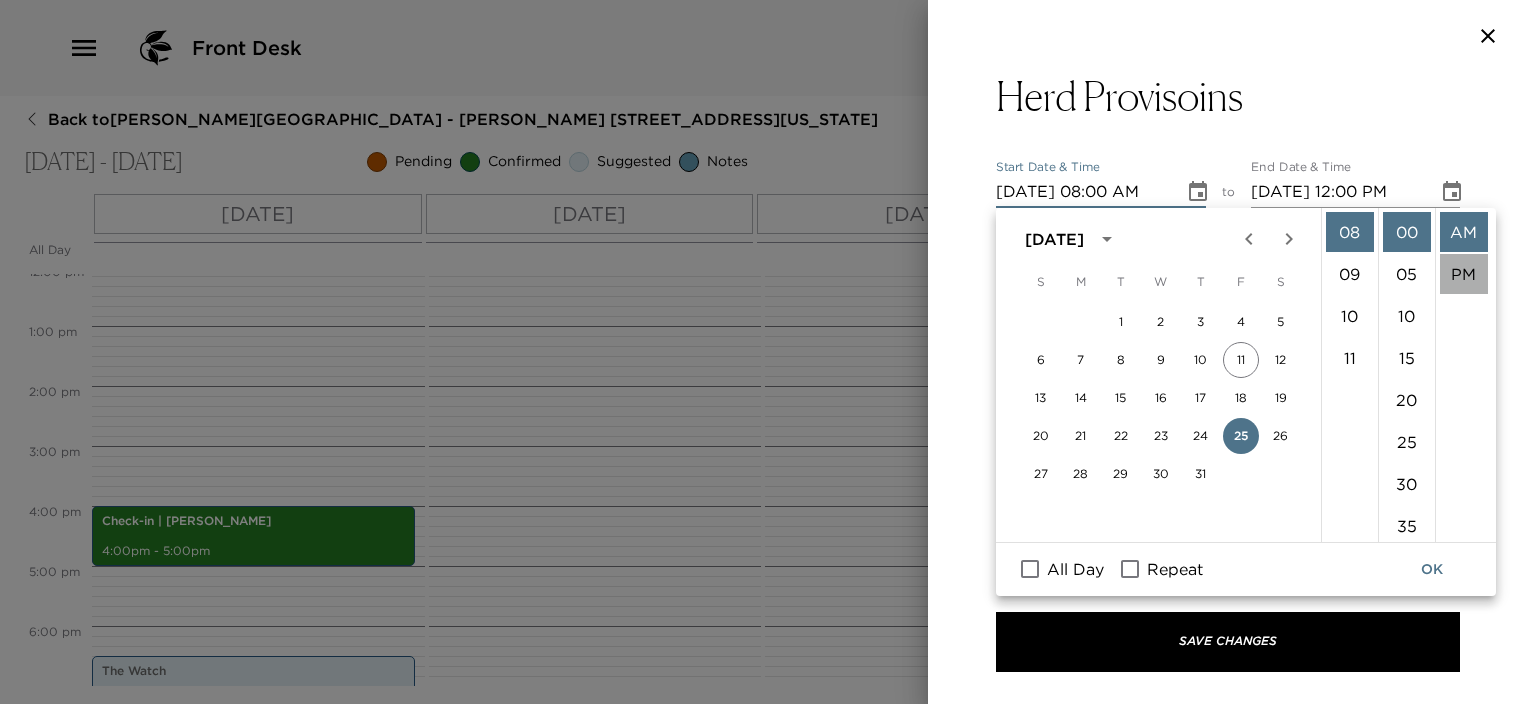 click on "PM" at bounding box center [1464, 274] 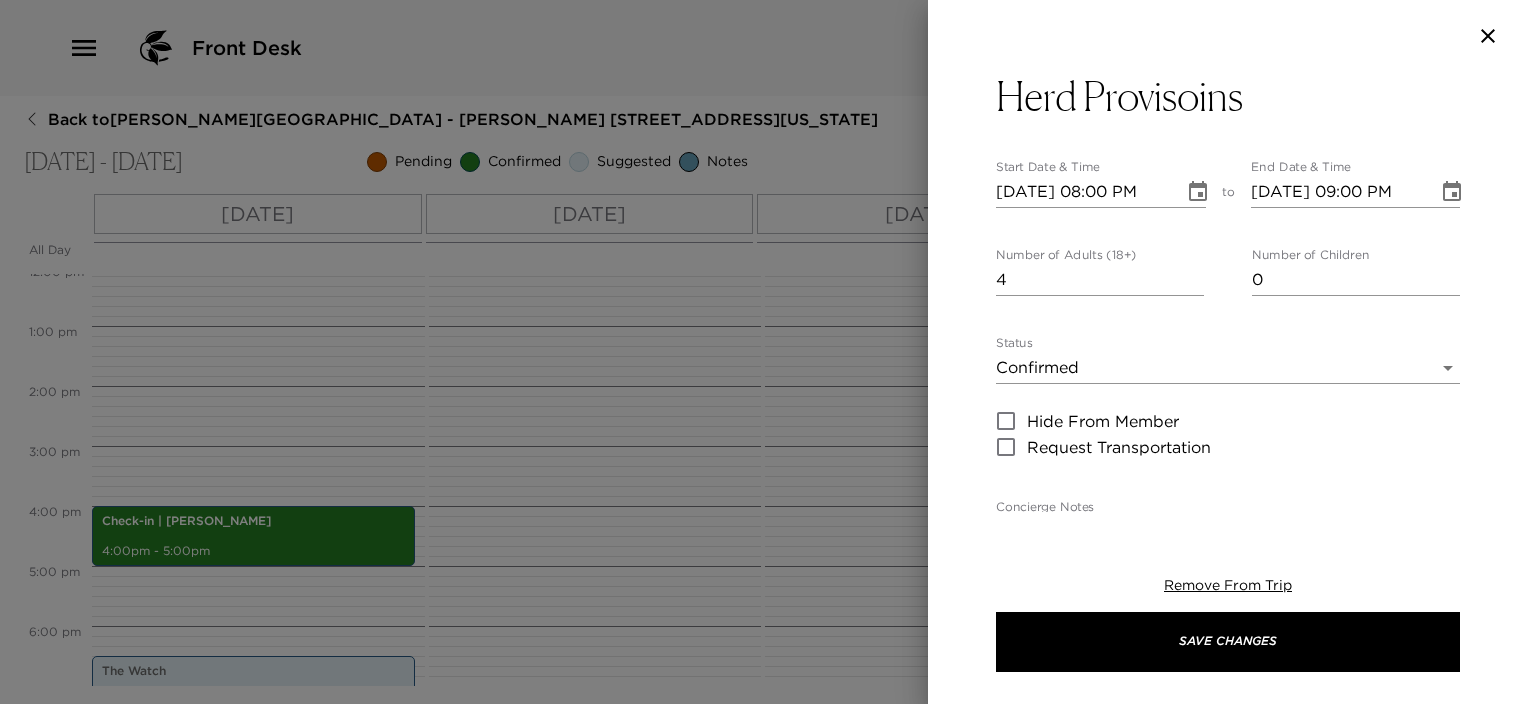 scroll, scrollTop: 41, scrollLeft: 0, axis: vertical 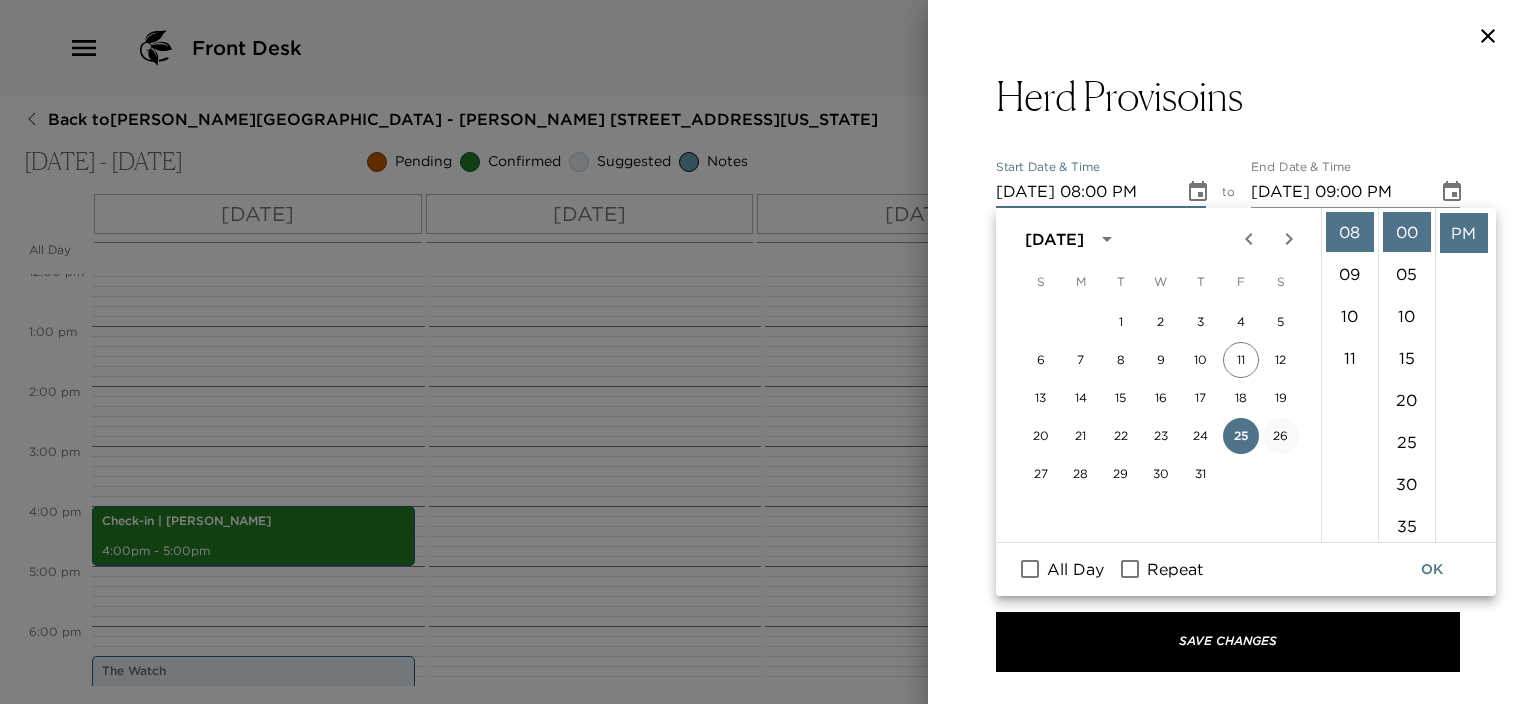 click on "26" at bounding box center (1281, 436) 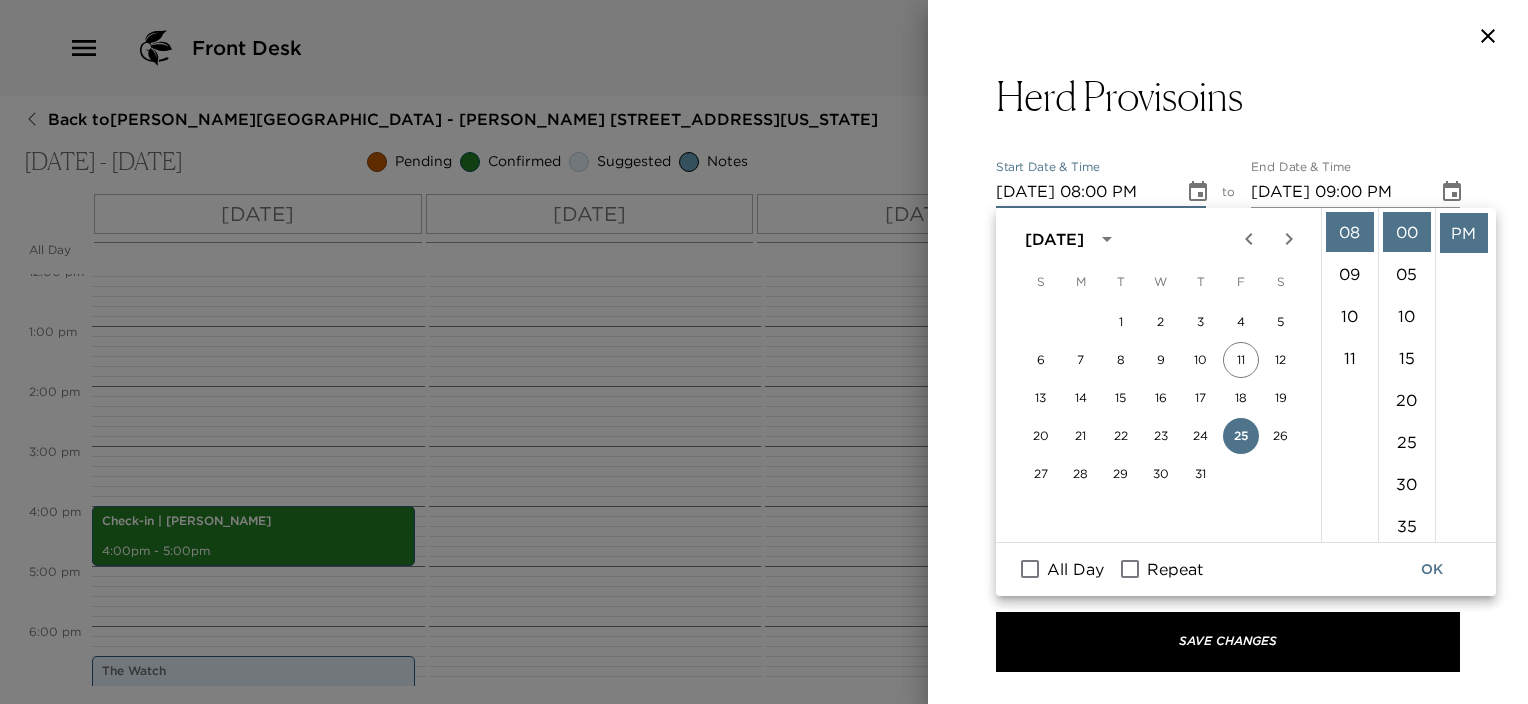 type on "07/26/2025 08:00 PM" 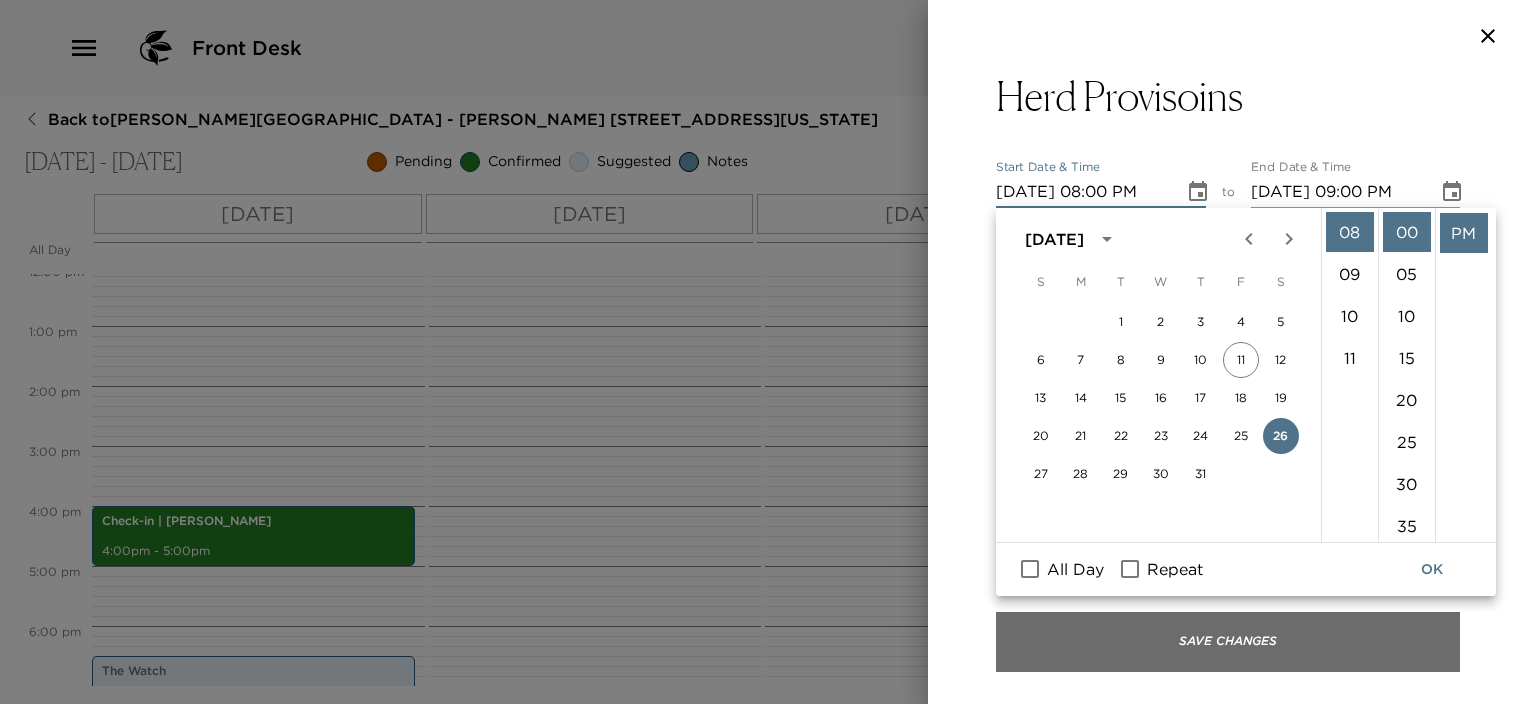 click on "Save Changes" at bounding box center (1228, 642) 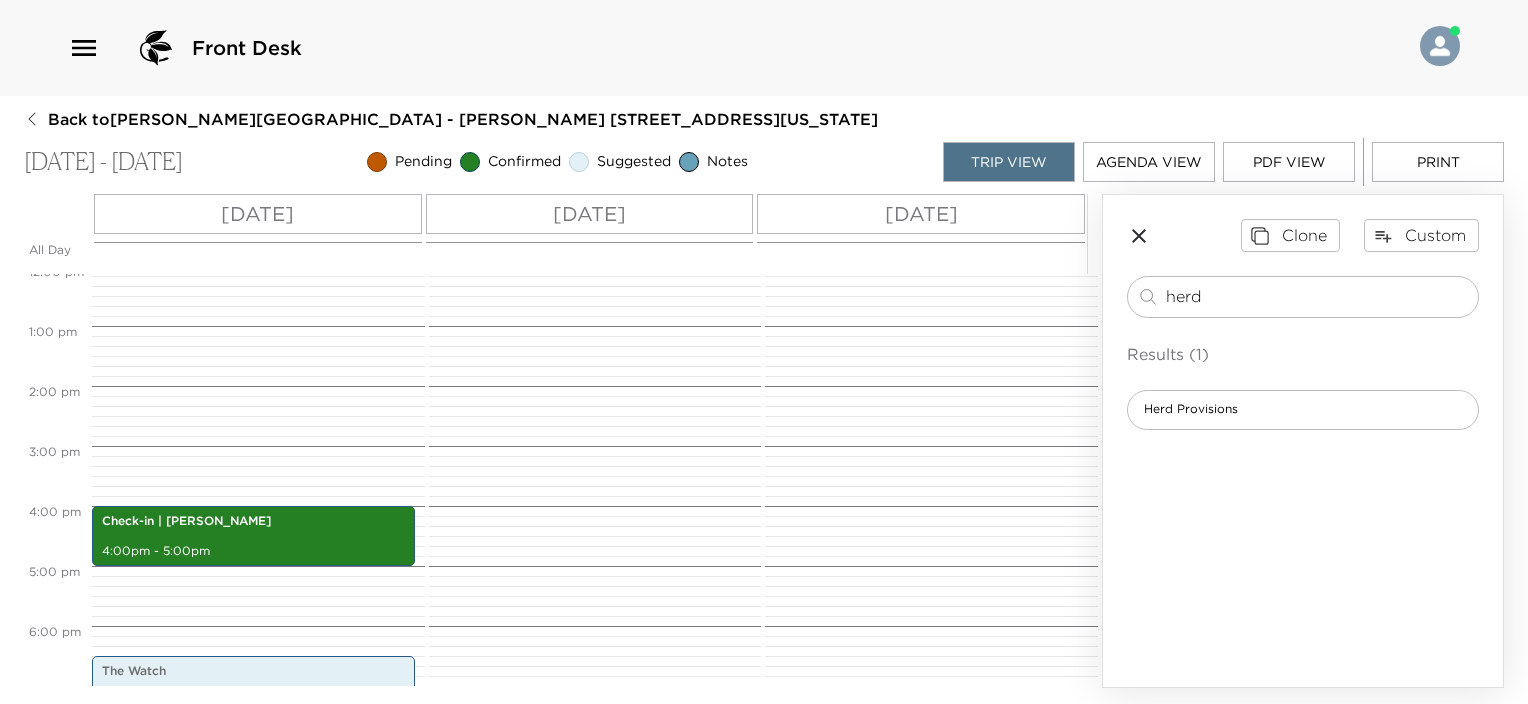 drag, startPoint x: 1288, startPoint y: 293, endPoint x: 1097, endPoint y: 285, distance: 191.16747 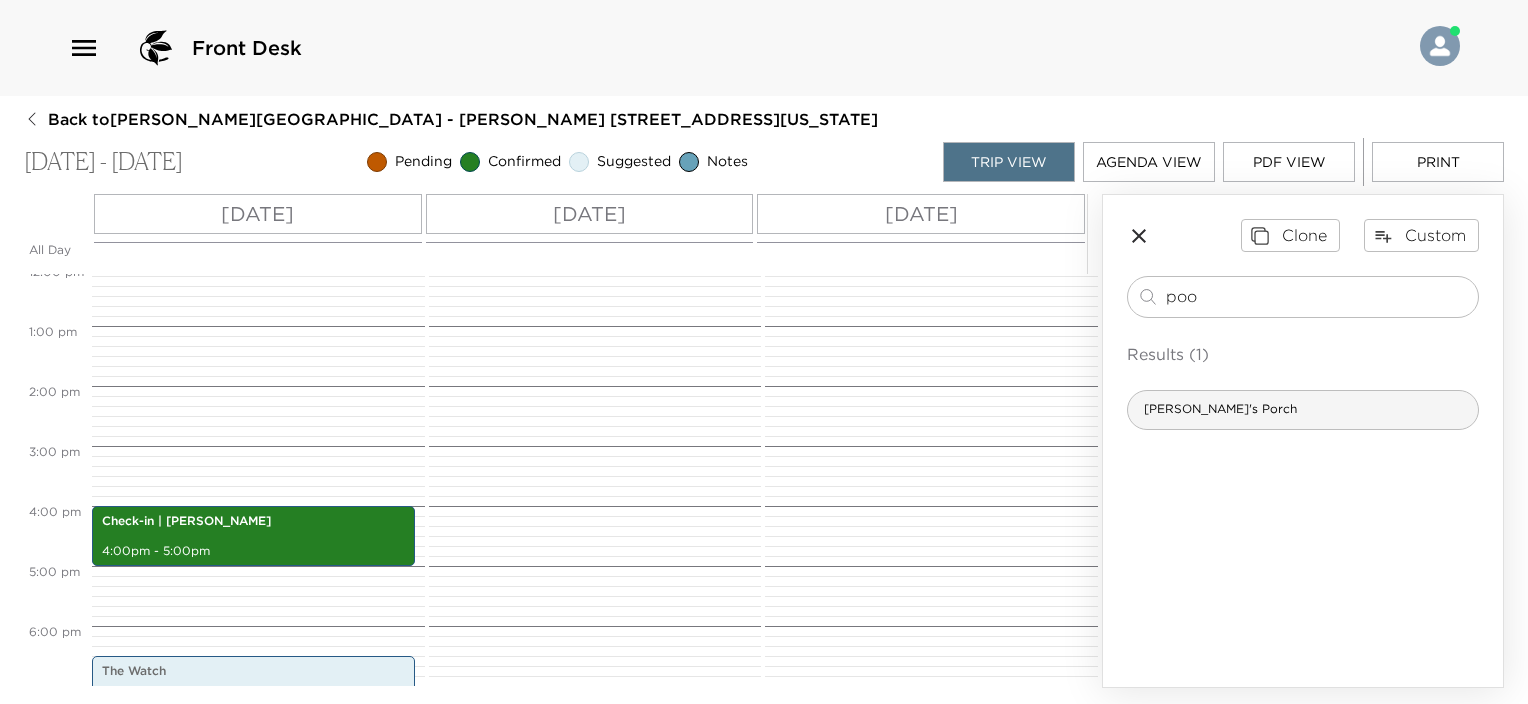 type on "poo" 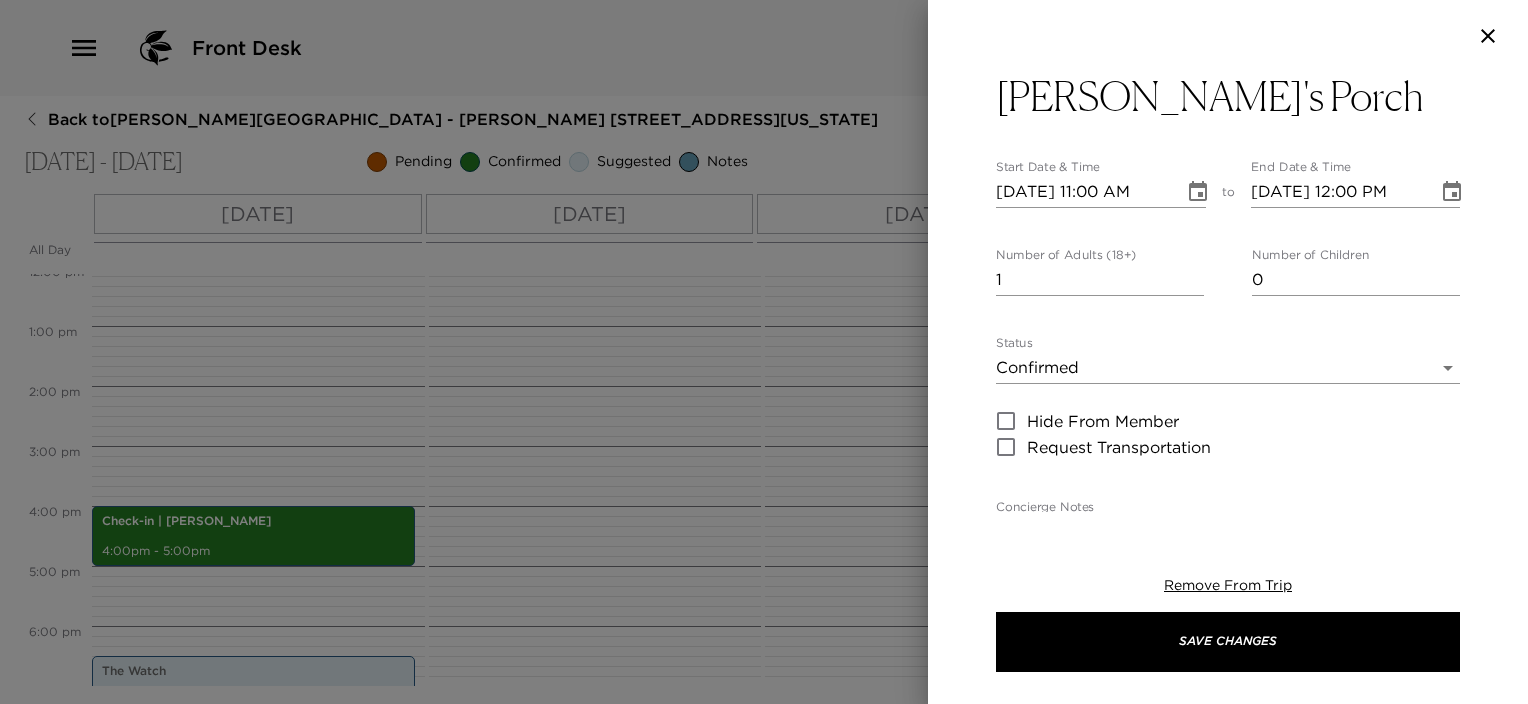 type on "Tucked away on charming Queen Street, Poogan’s Porch is Charleston’s oldest independent culinary establishment, with a fresh approach to Lowcountry cuisine. Recognized by Martha Stewart Living, Southern Living and The Travel Channel among many others, this beautifully restored Victorian house is the perfect southern spot for daily brunch and dinner." 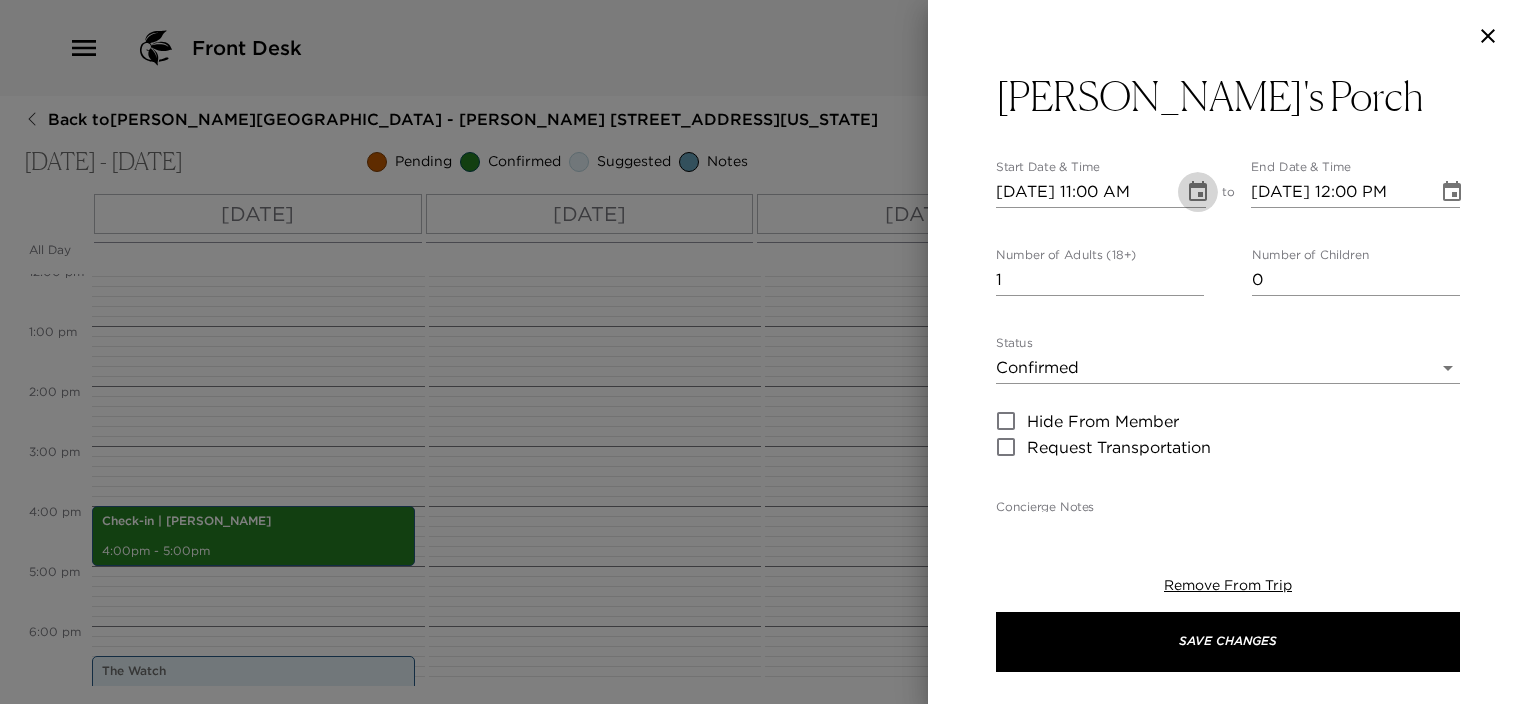click 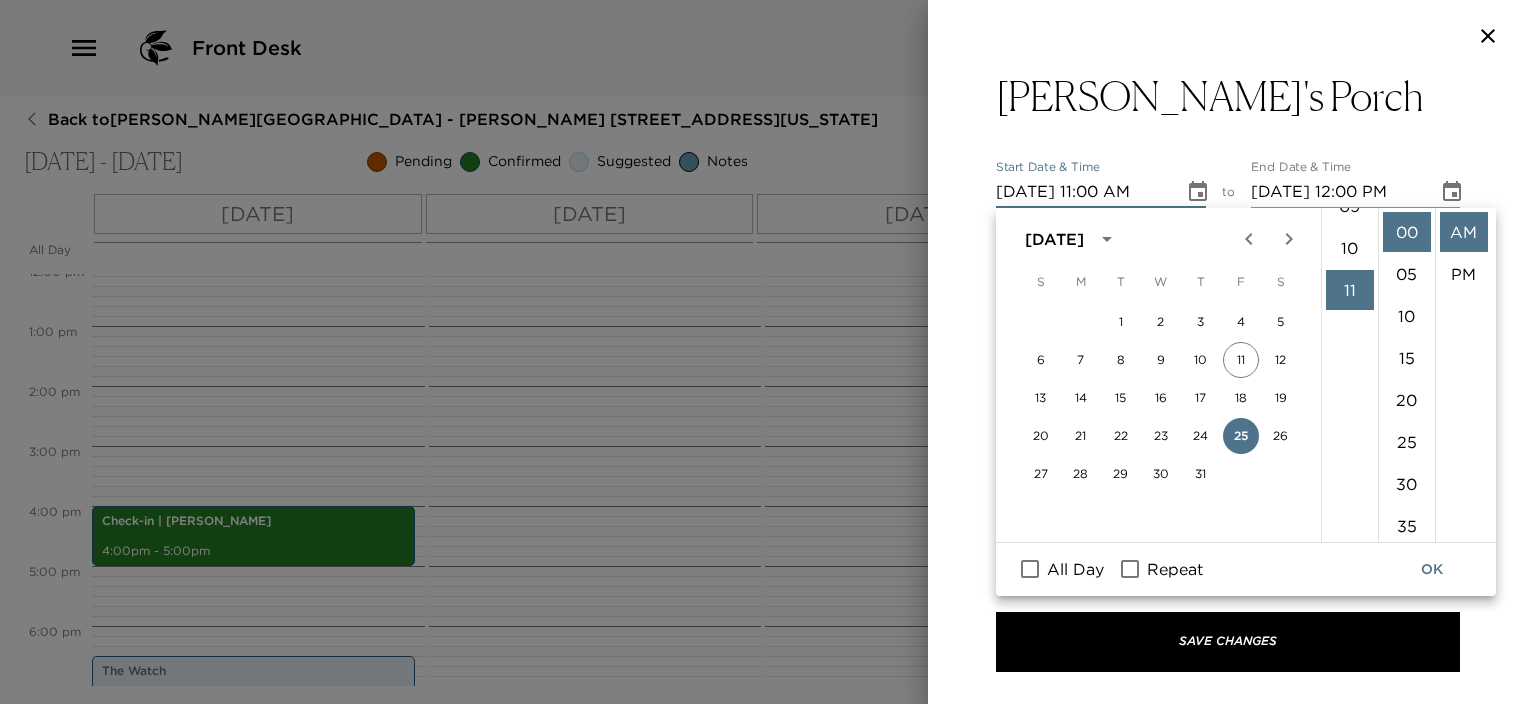 scroll, scrollTop: 361, scrollLeft: 0, axis: vertical 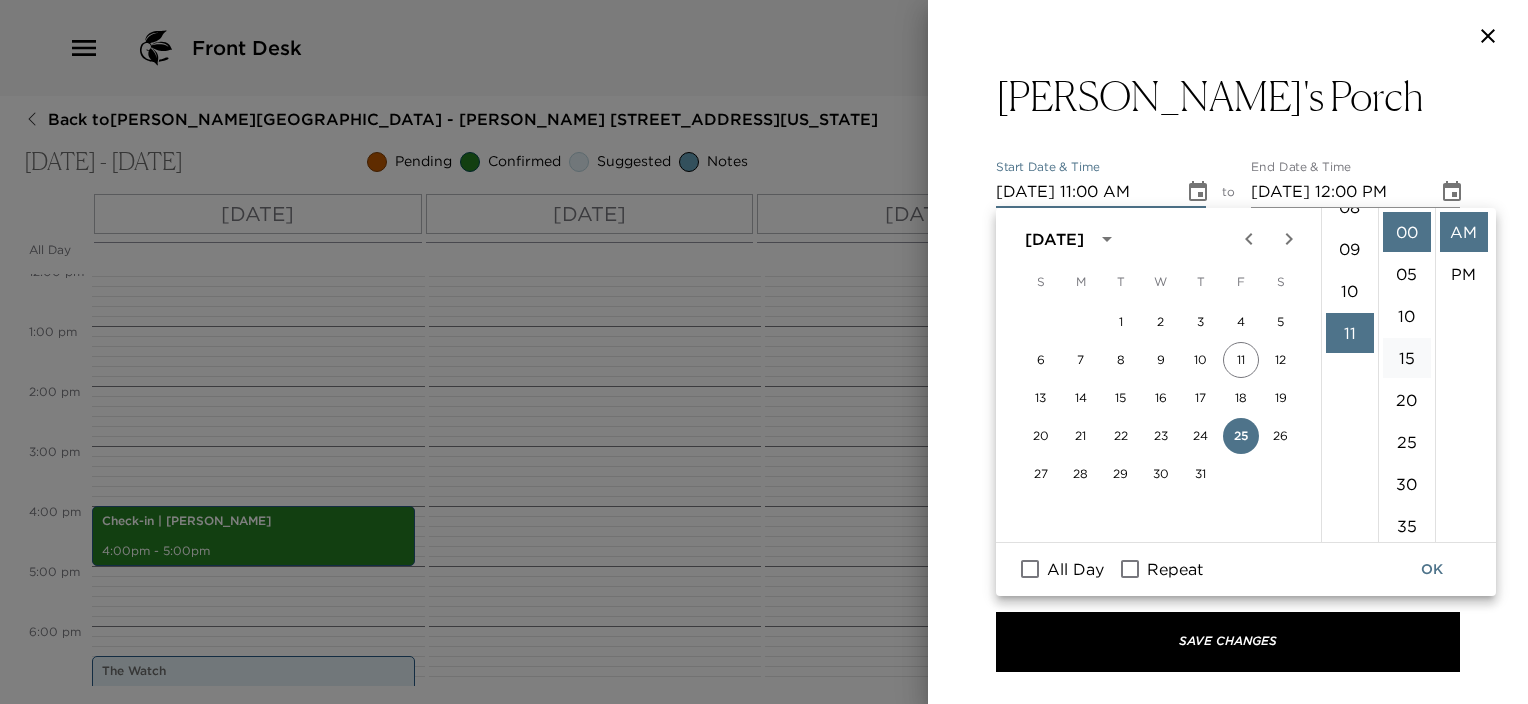 click on "15" at bounding box center (1407, 358) 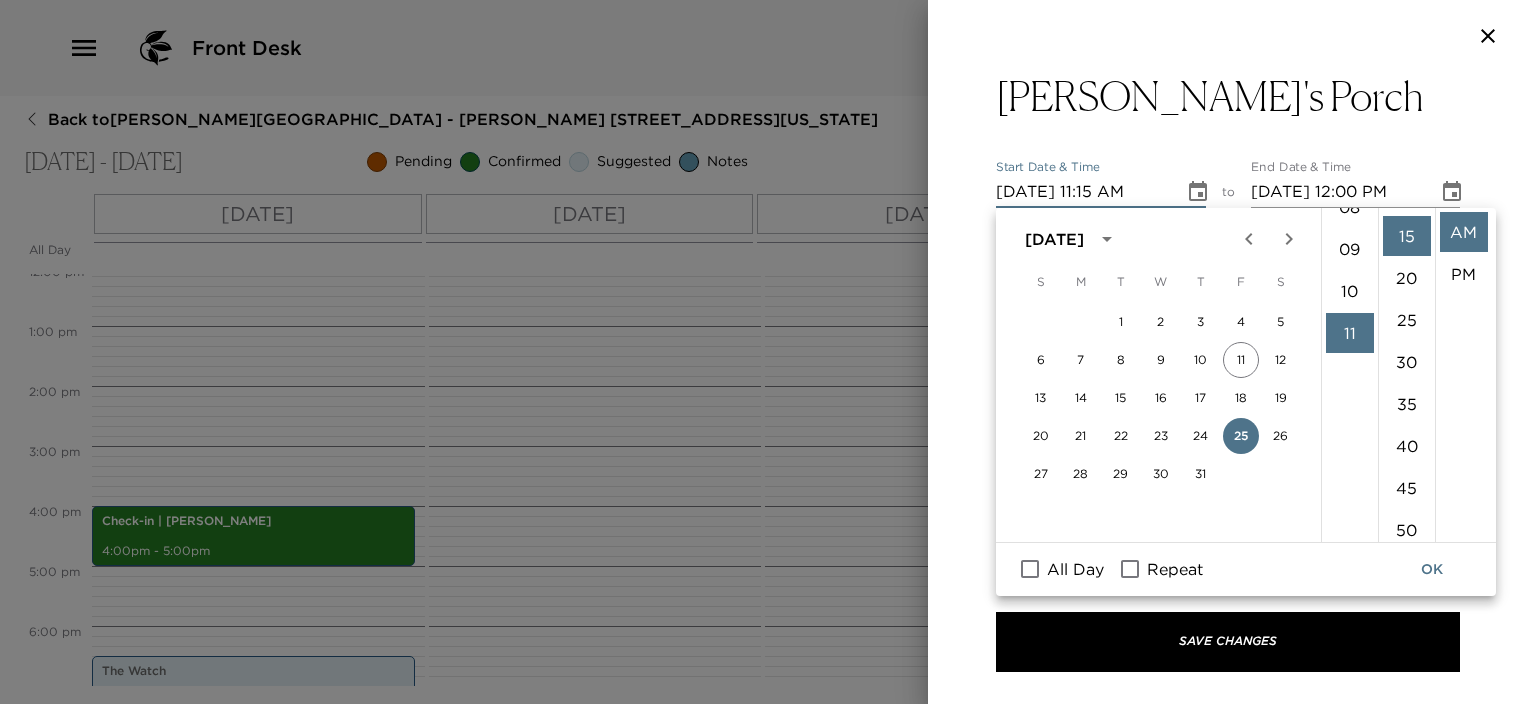 scroll, scrollTop: 126, scrollLeft: 0, axis: vertical 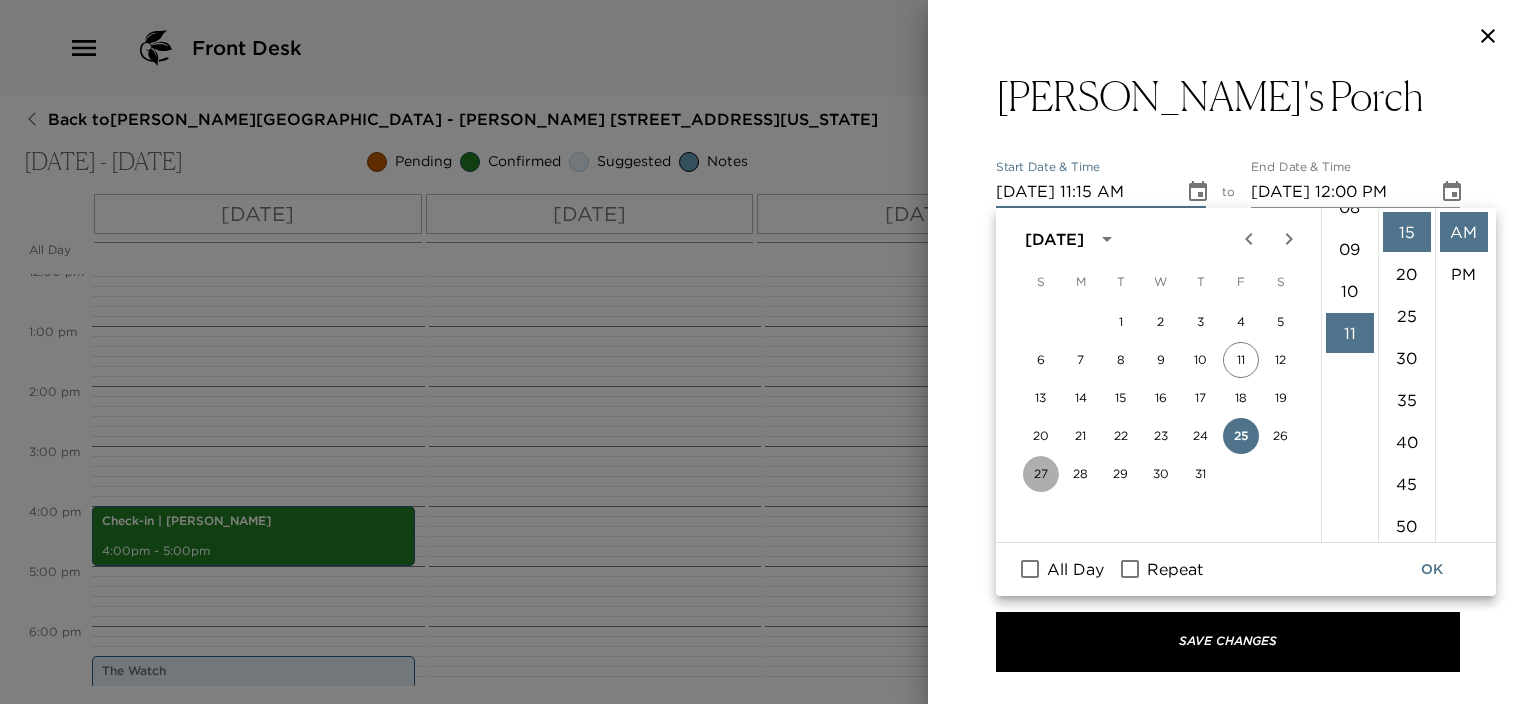 click on "27" at bounding box center [1041, 474] 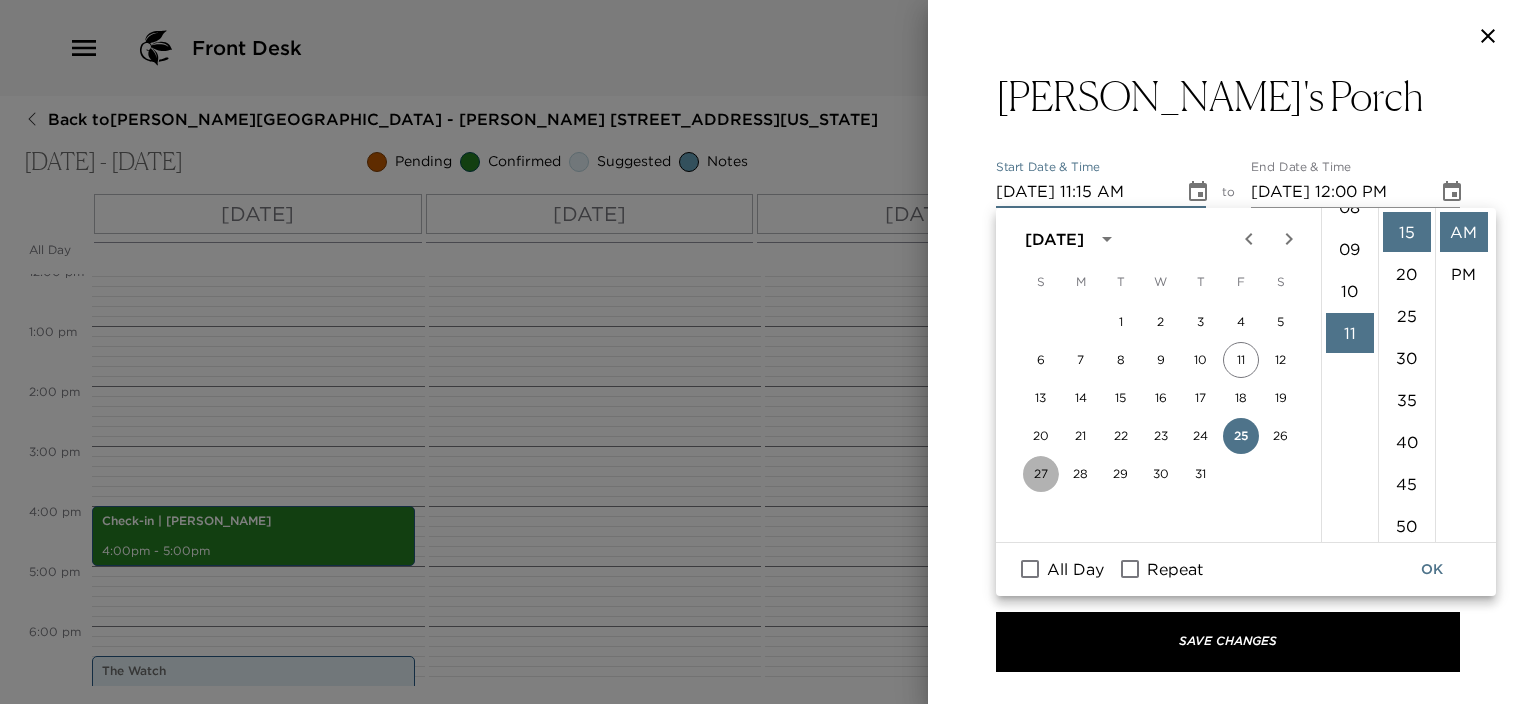 type on "07/27/2025 11:15 AM" 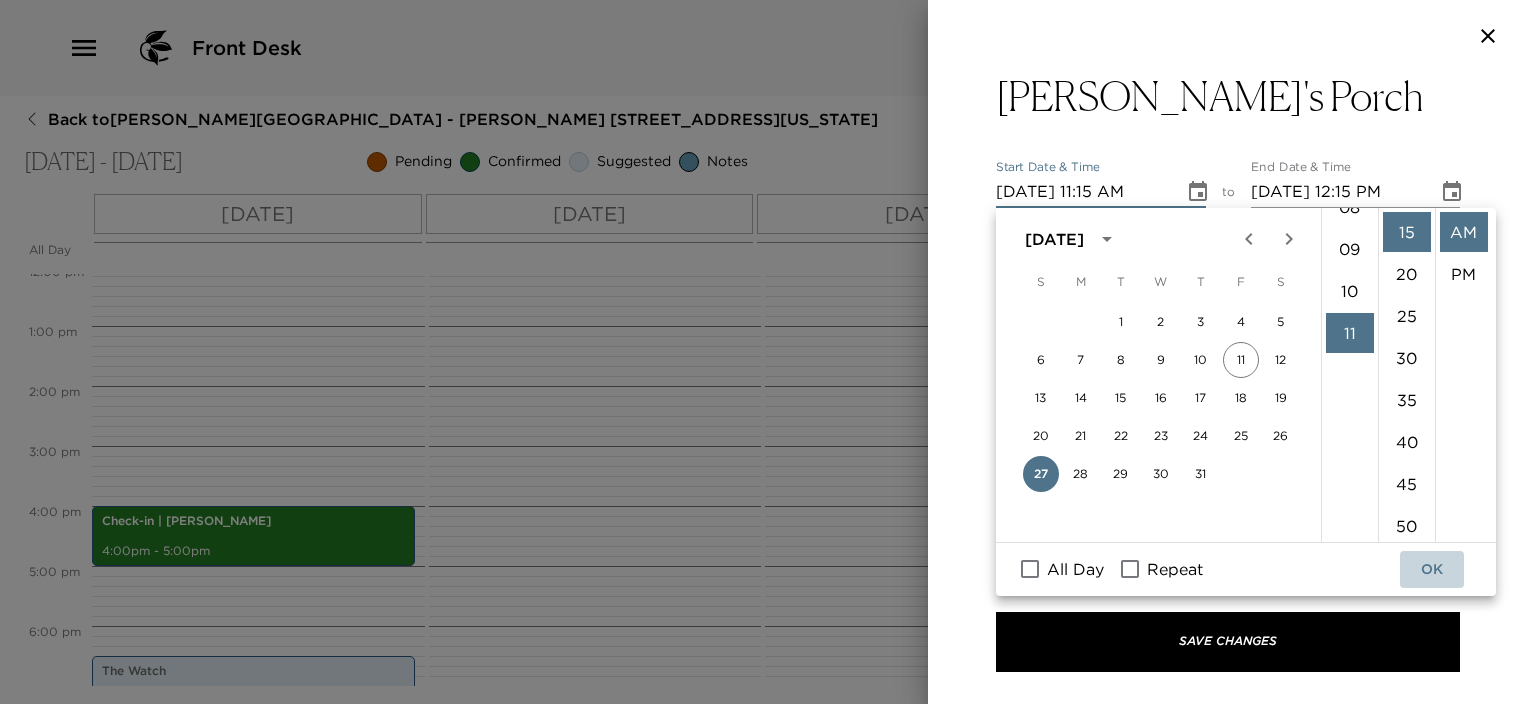 click on "OK" at bounding box center [1432, 569] 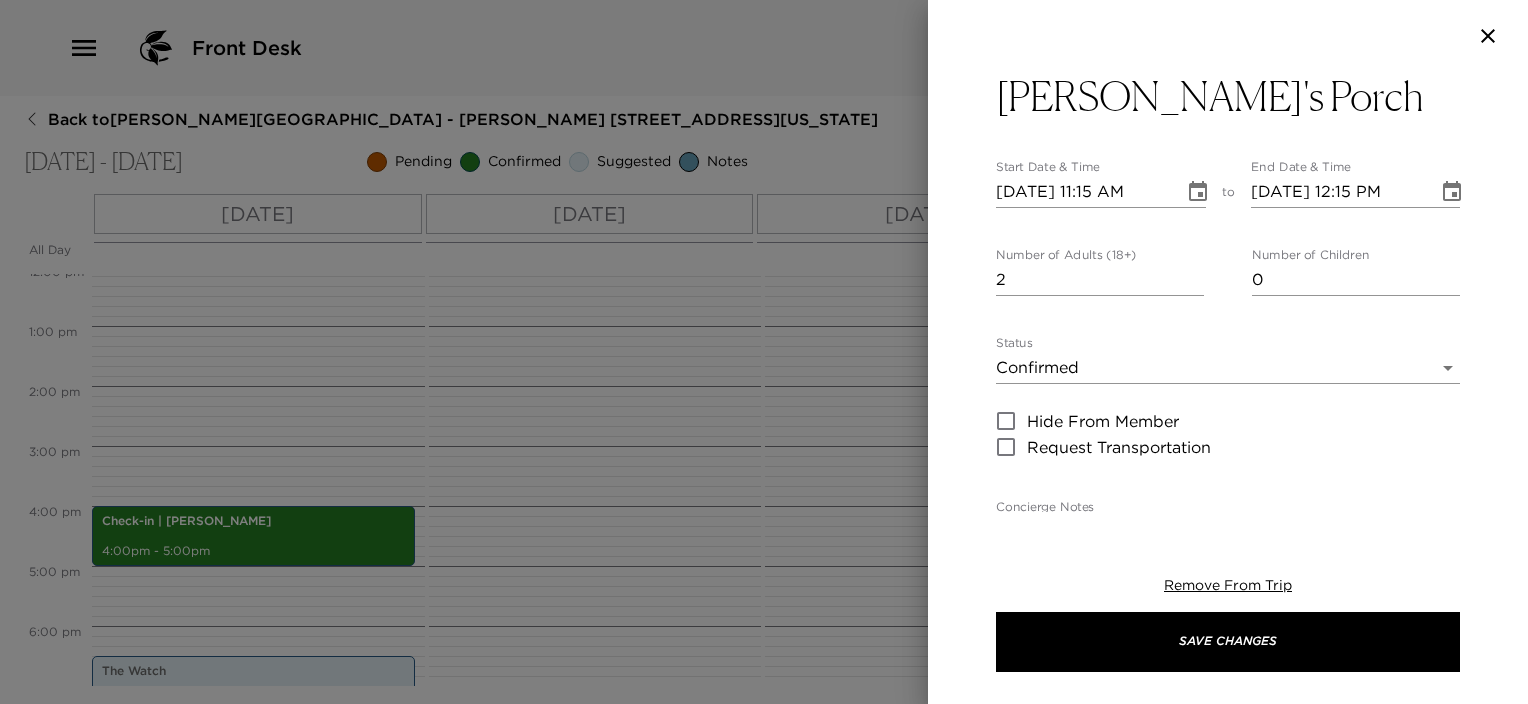 click on "2" at bounding box center (1100, 280) 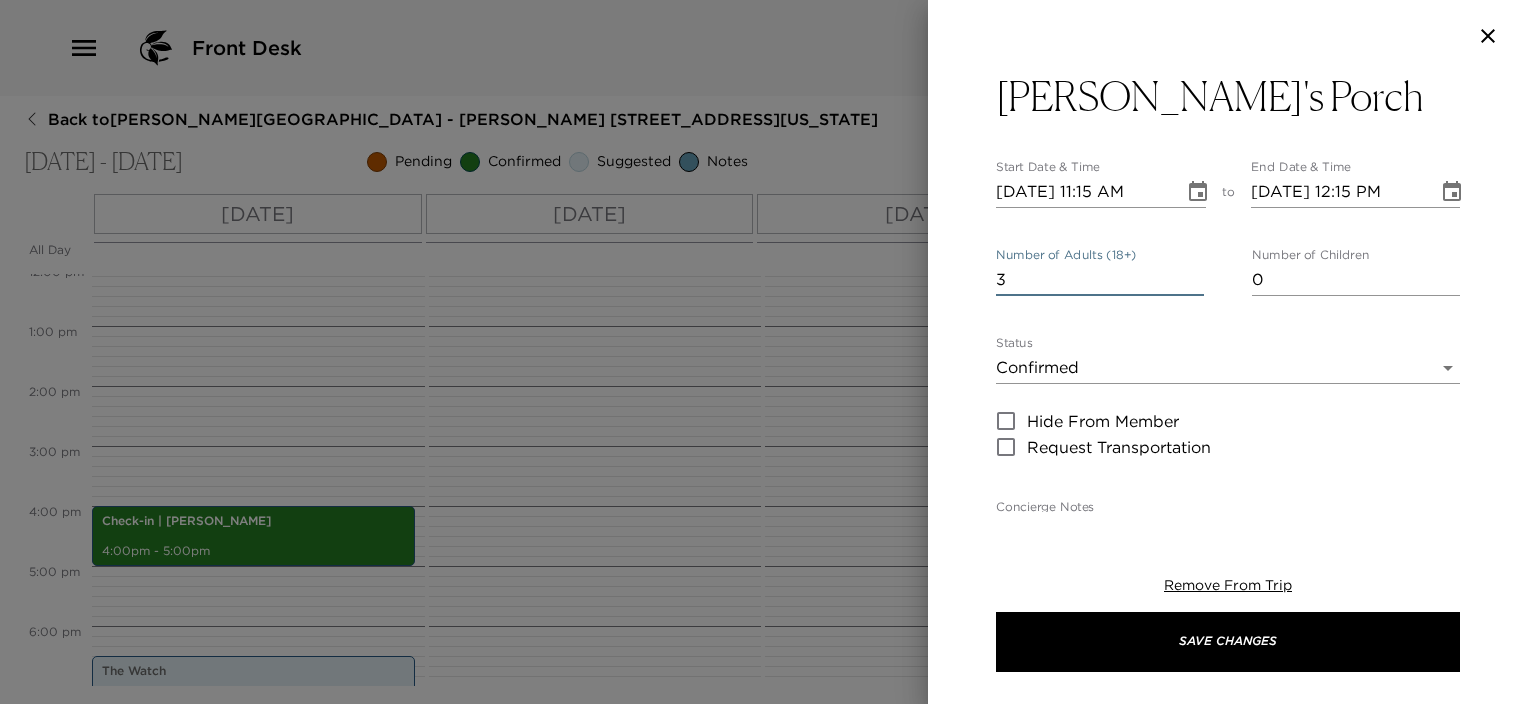 click on "3" at bounding box center [1100, 280] 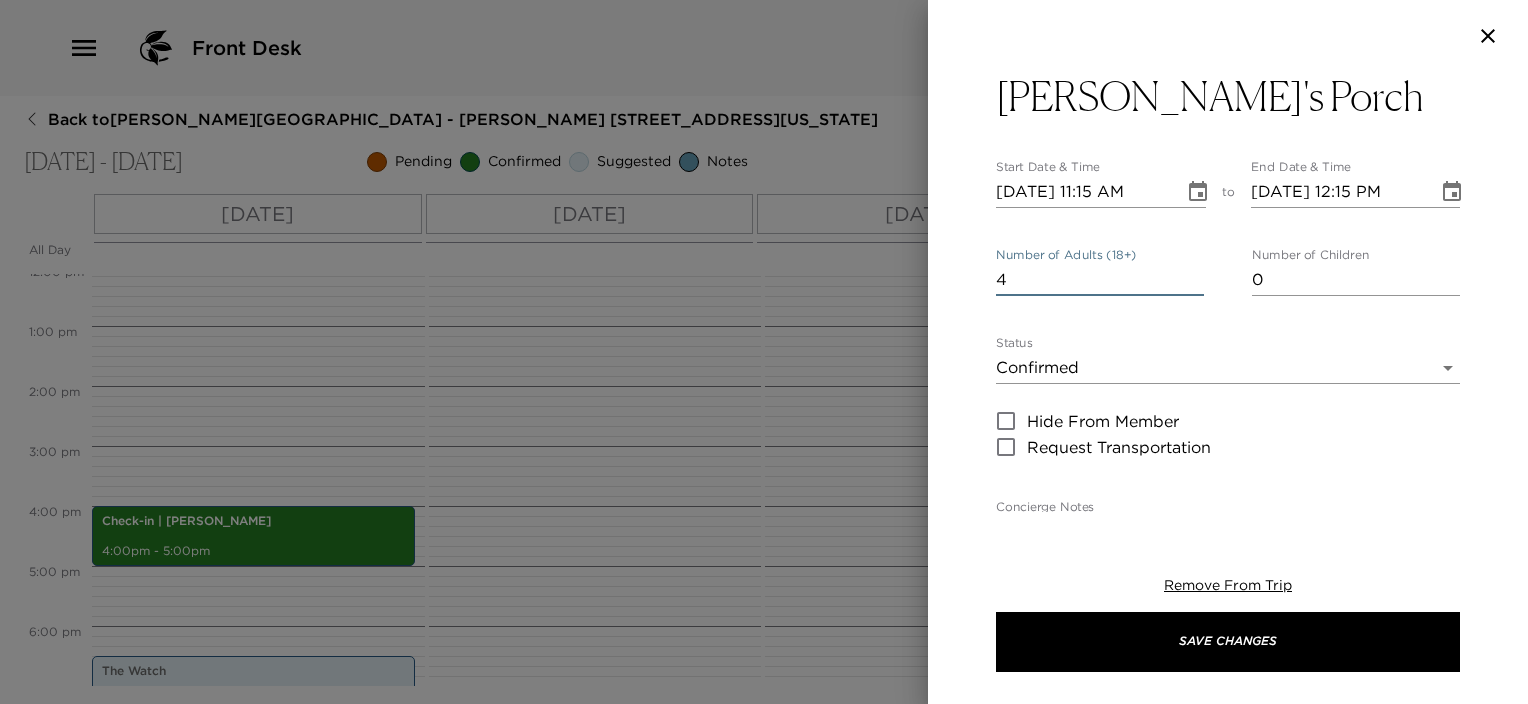 type on "4" 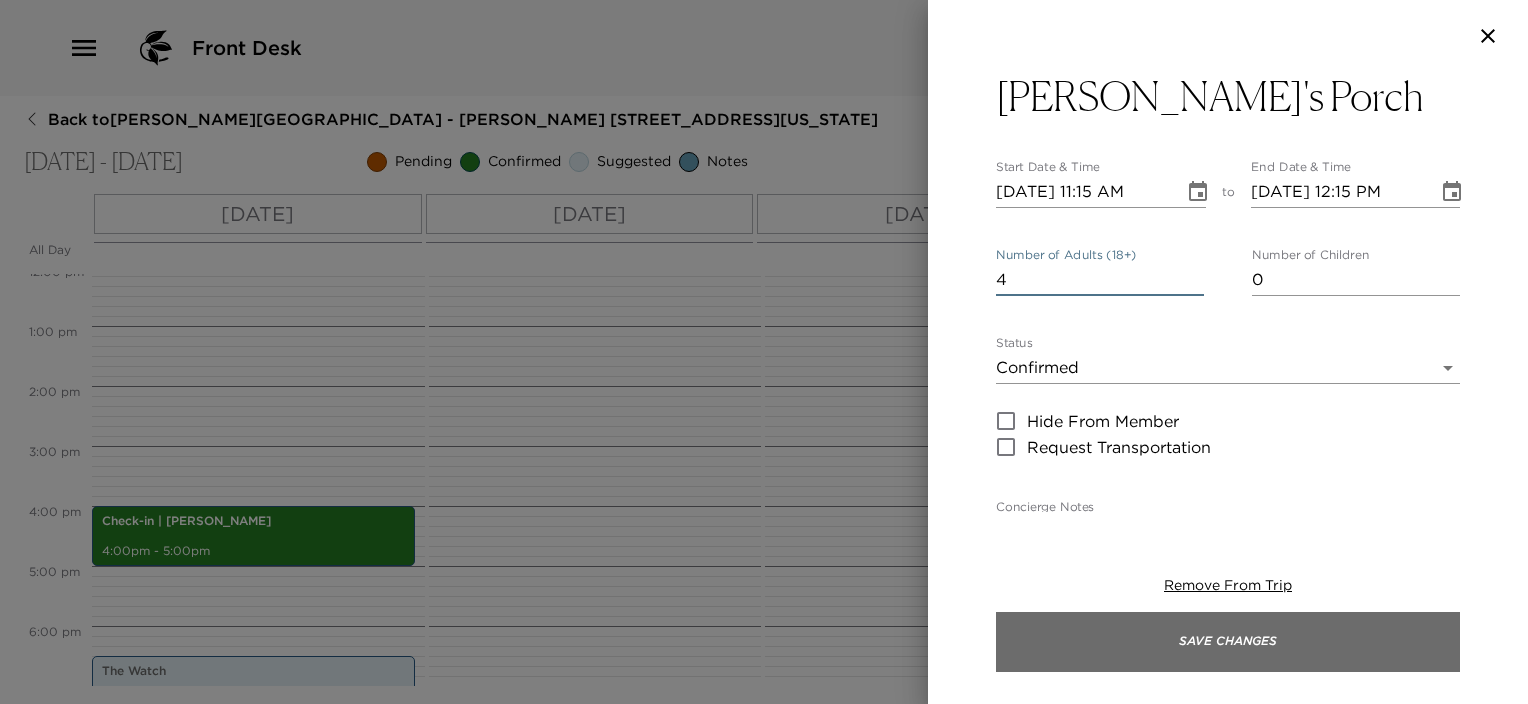 click on "Save Changes" at bounding box center (1228, 642) 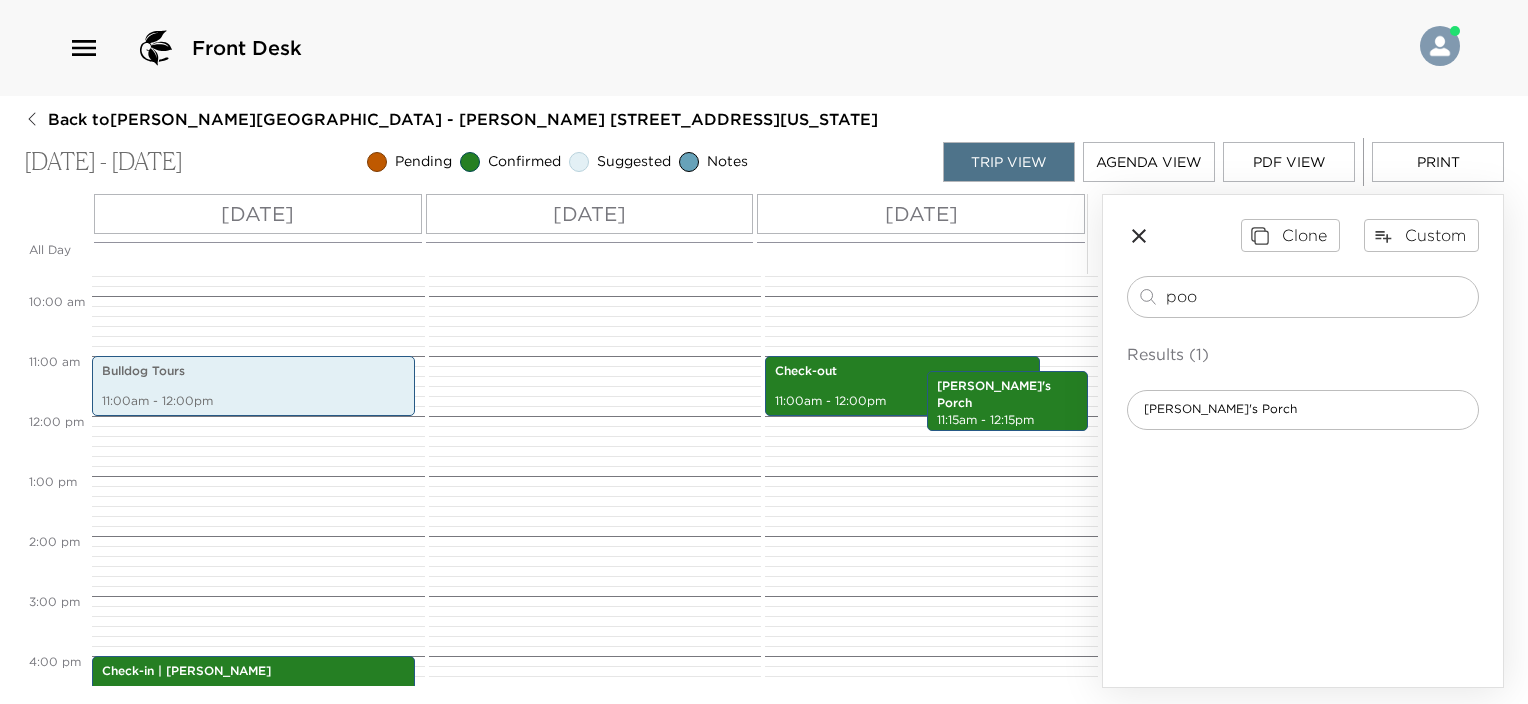 scroll, scrollTop: 628, scrollLeft: 0, axis: vertical 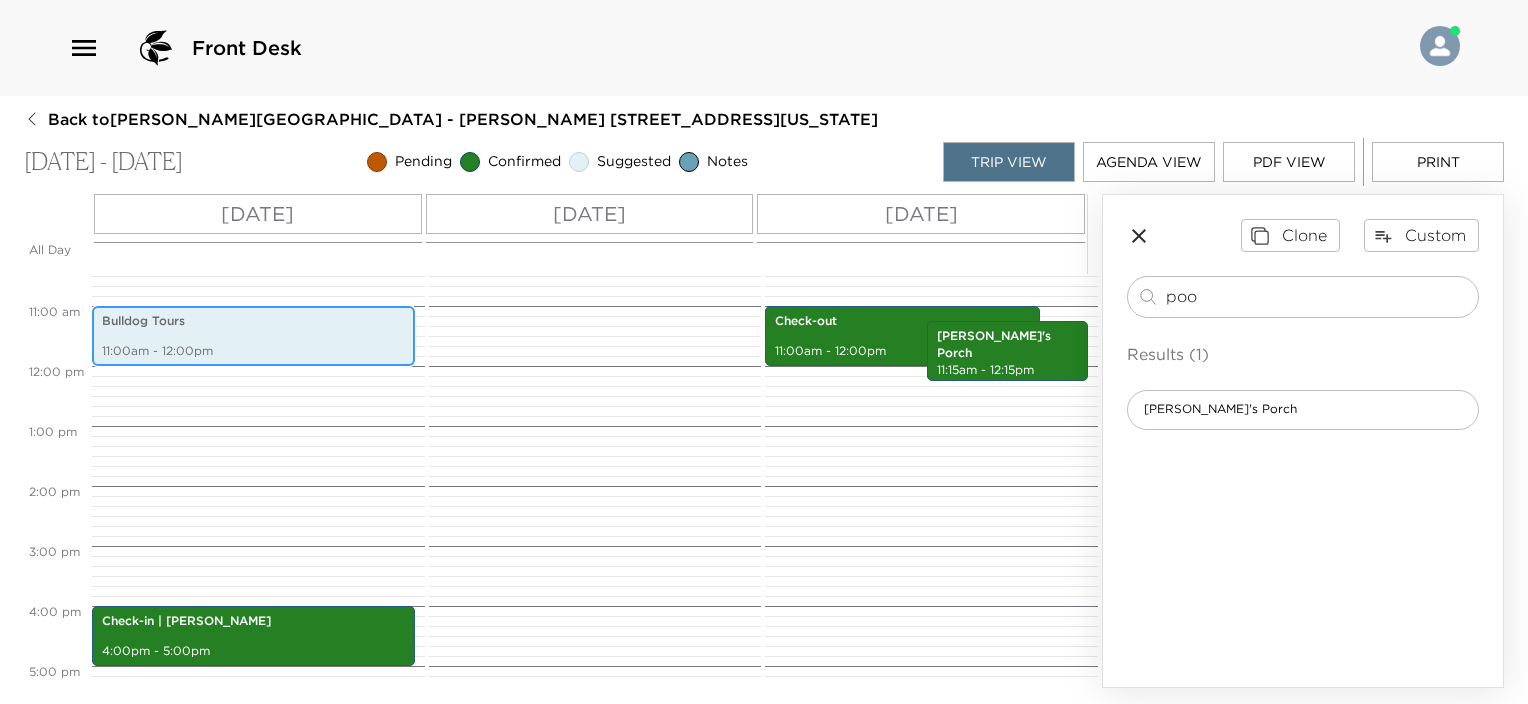click on "11:00am - 12:00pm" at bounding box center (253, 351) 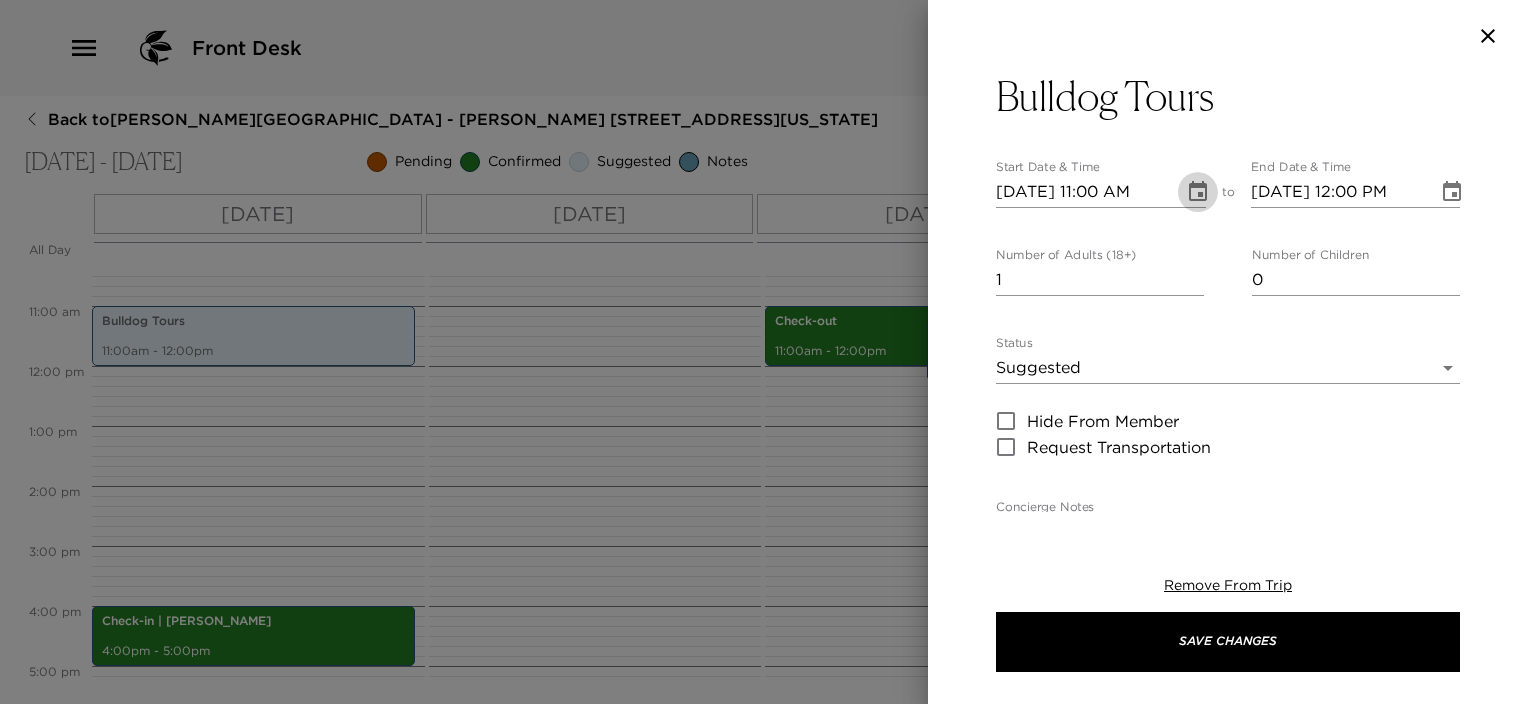 click at bounding box center [1198, 192] 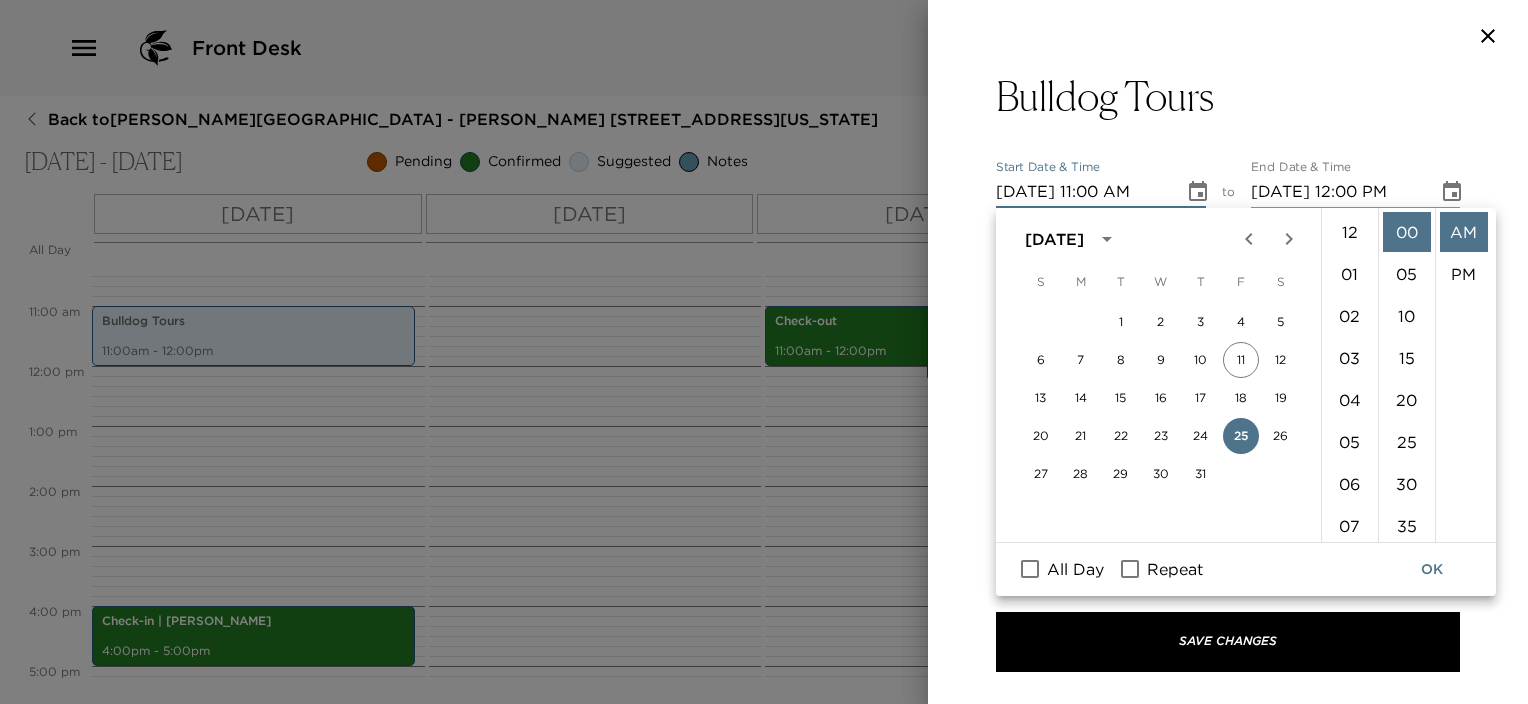 scroll, scrollTop: 461, scrollLeft: 0, axis: vertical 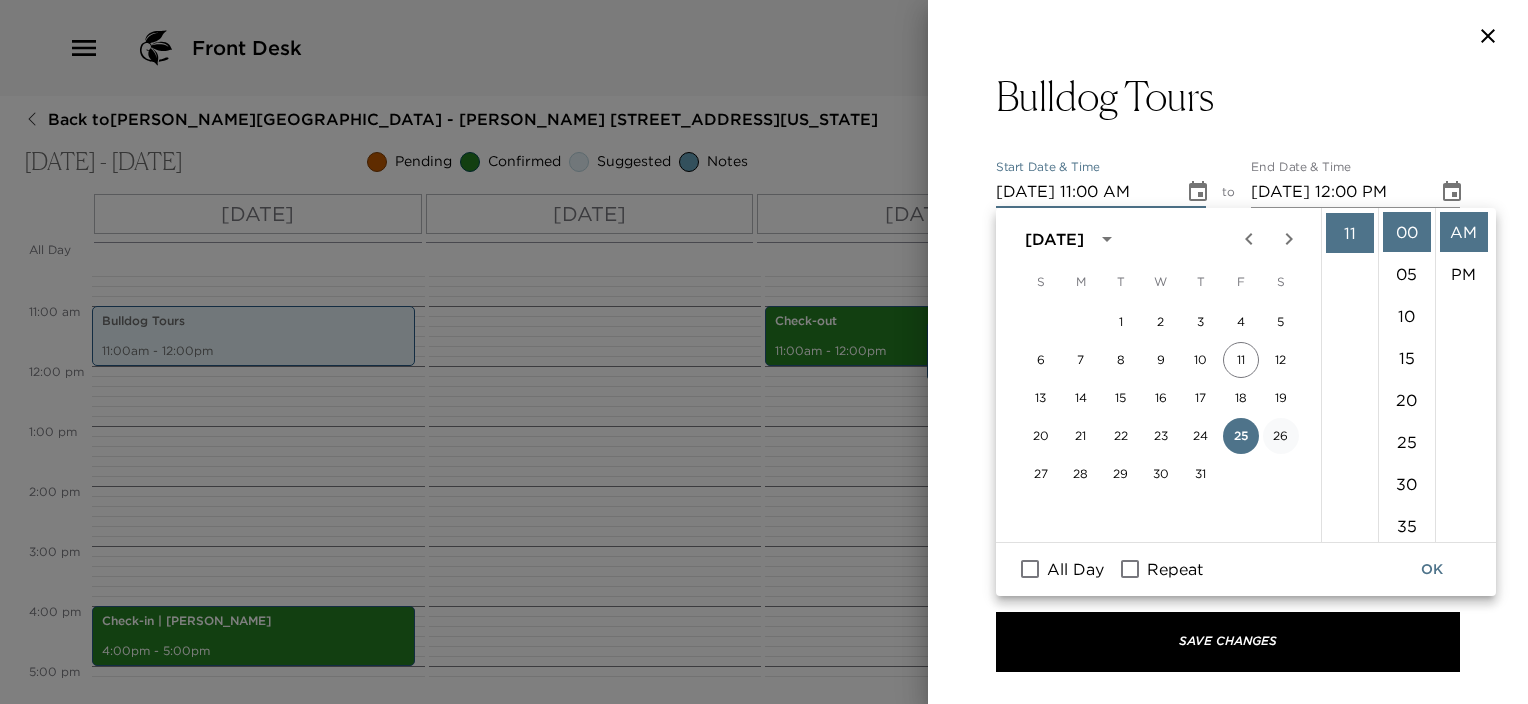 click on "26" at bounding box center (1281, 436) 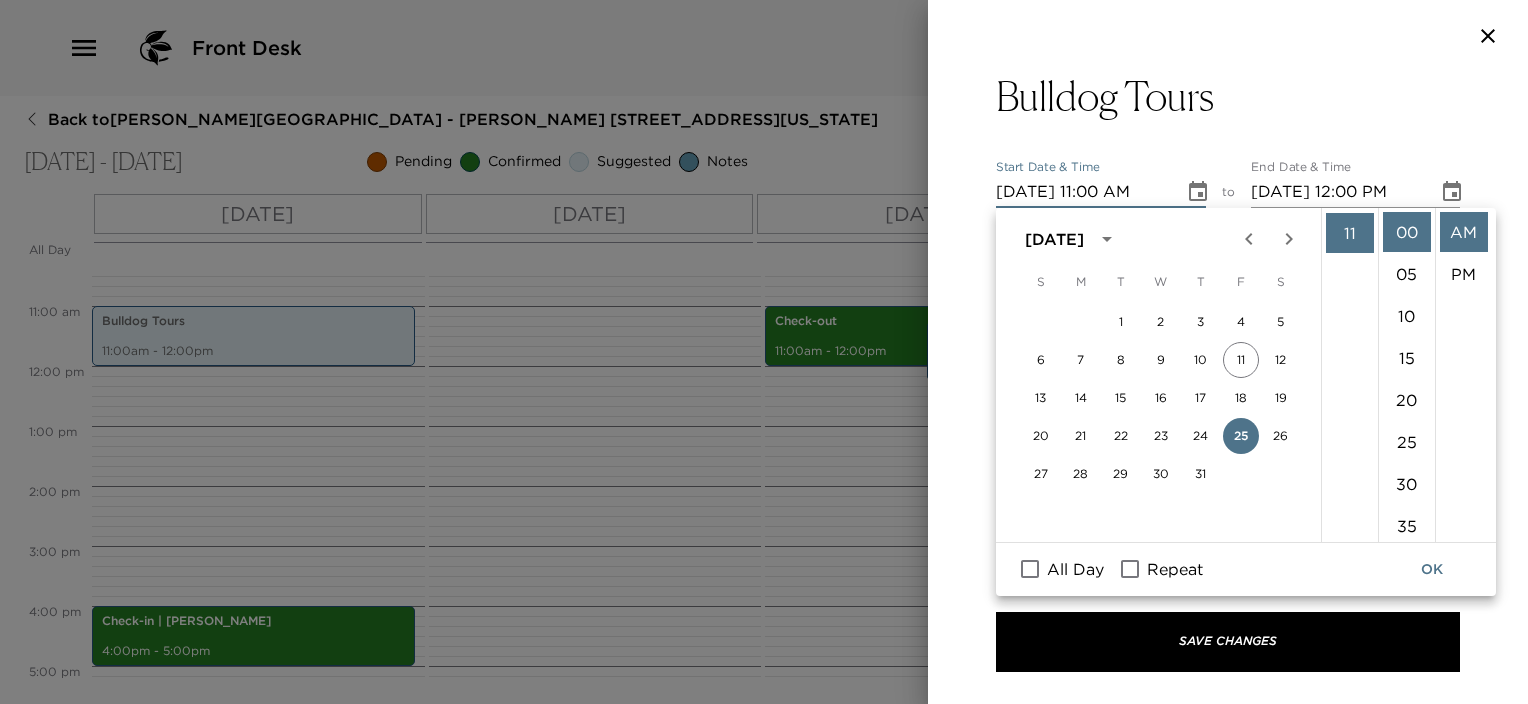 type on "07/26/2025 11:00 AM" 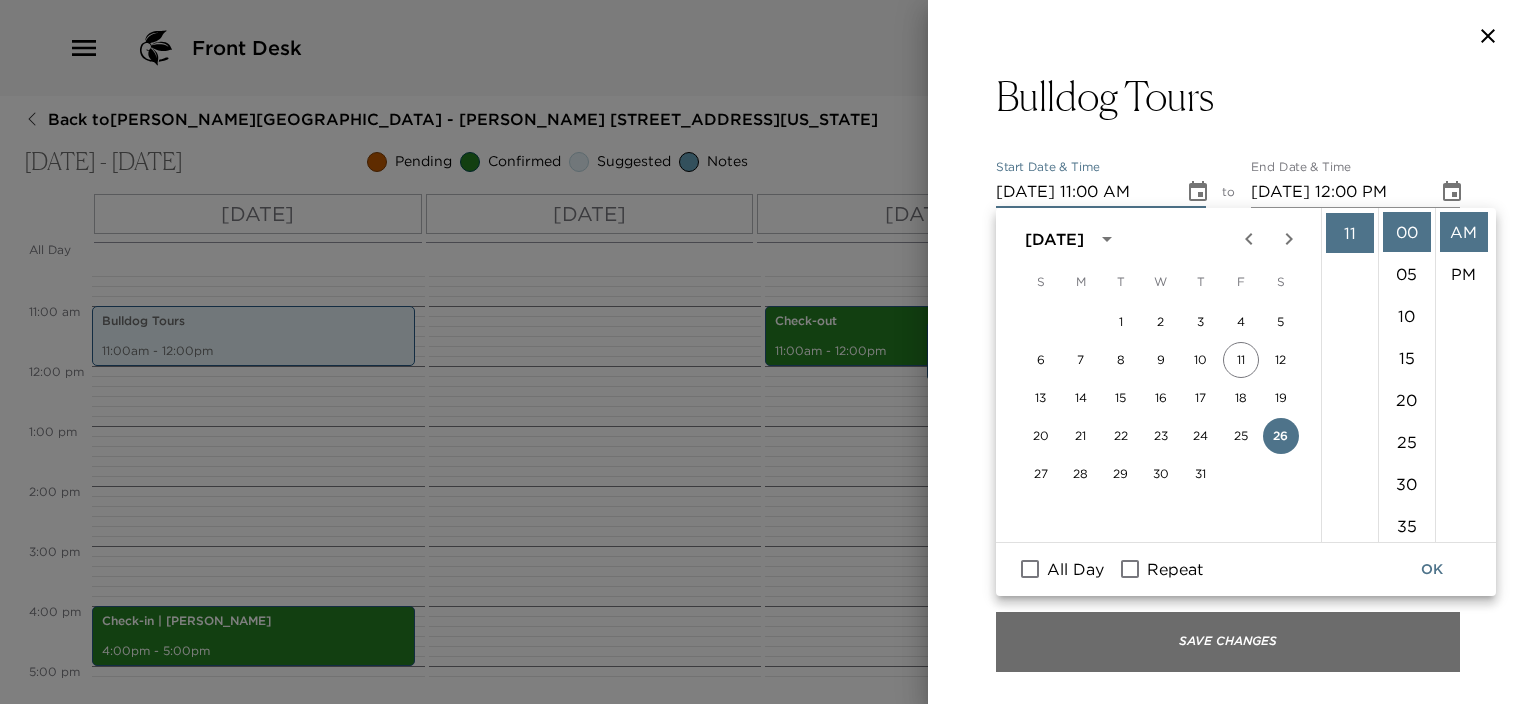 click on "Save Changes" at bounding box center (1228, 642) 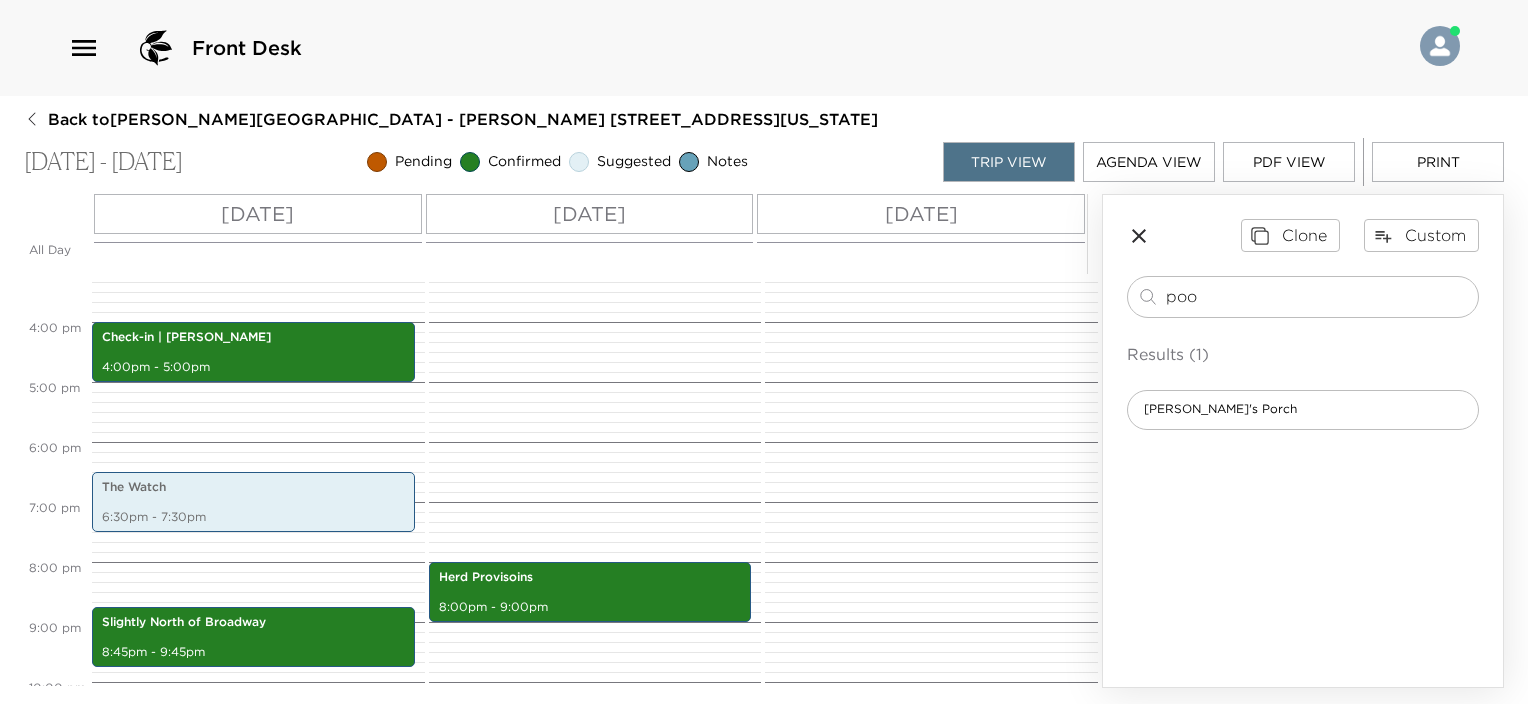 scroll, scrollTop: 1028, scrollLeft: 0, axis: vertical 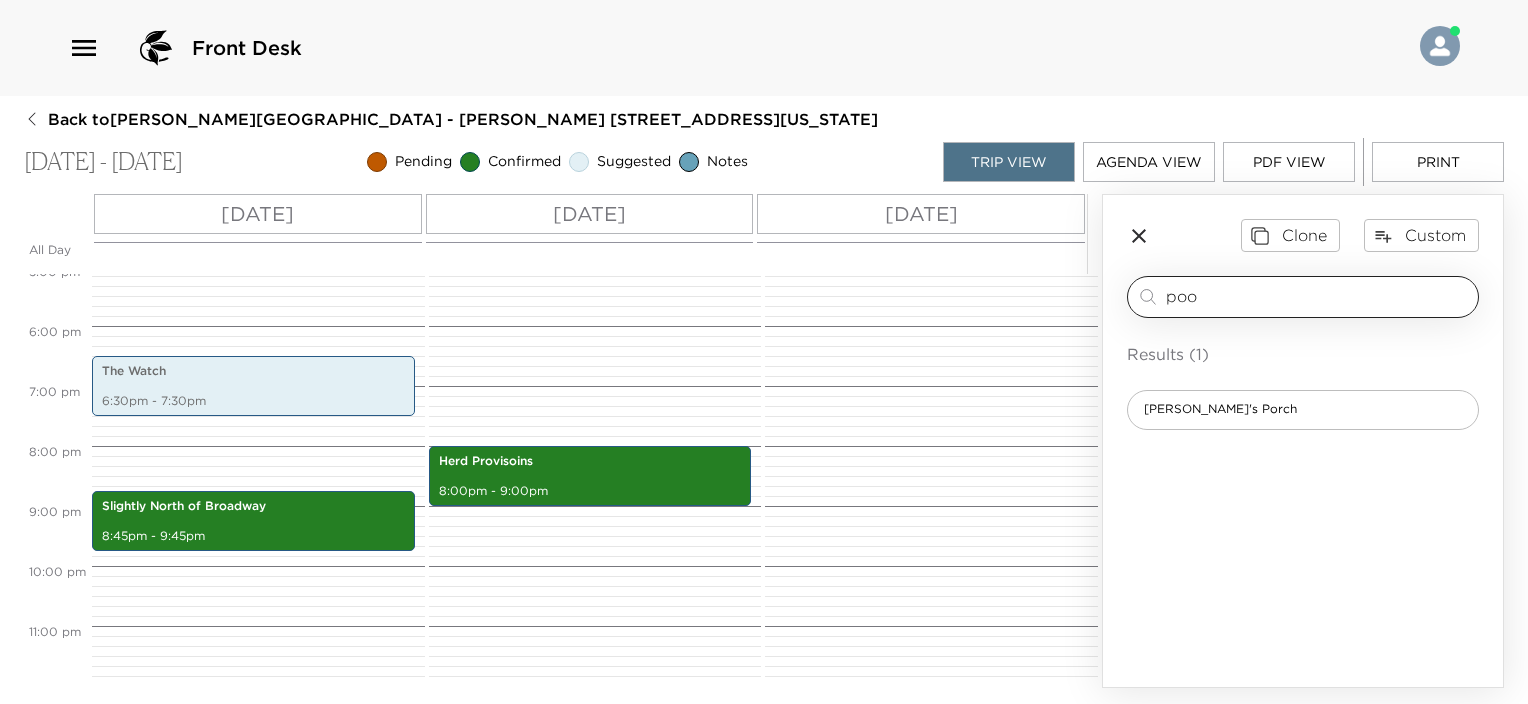 drag, startPoint x: 1271, startPoint y: 297, endPoint x: 1128, endPoint y: 297, distance: 143 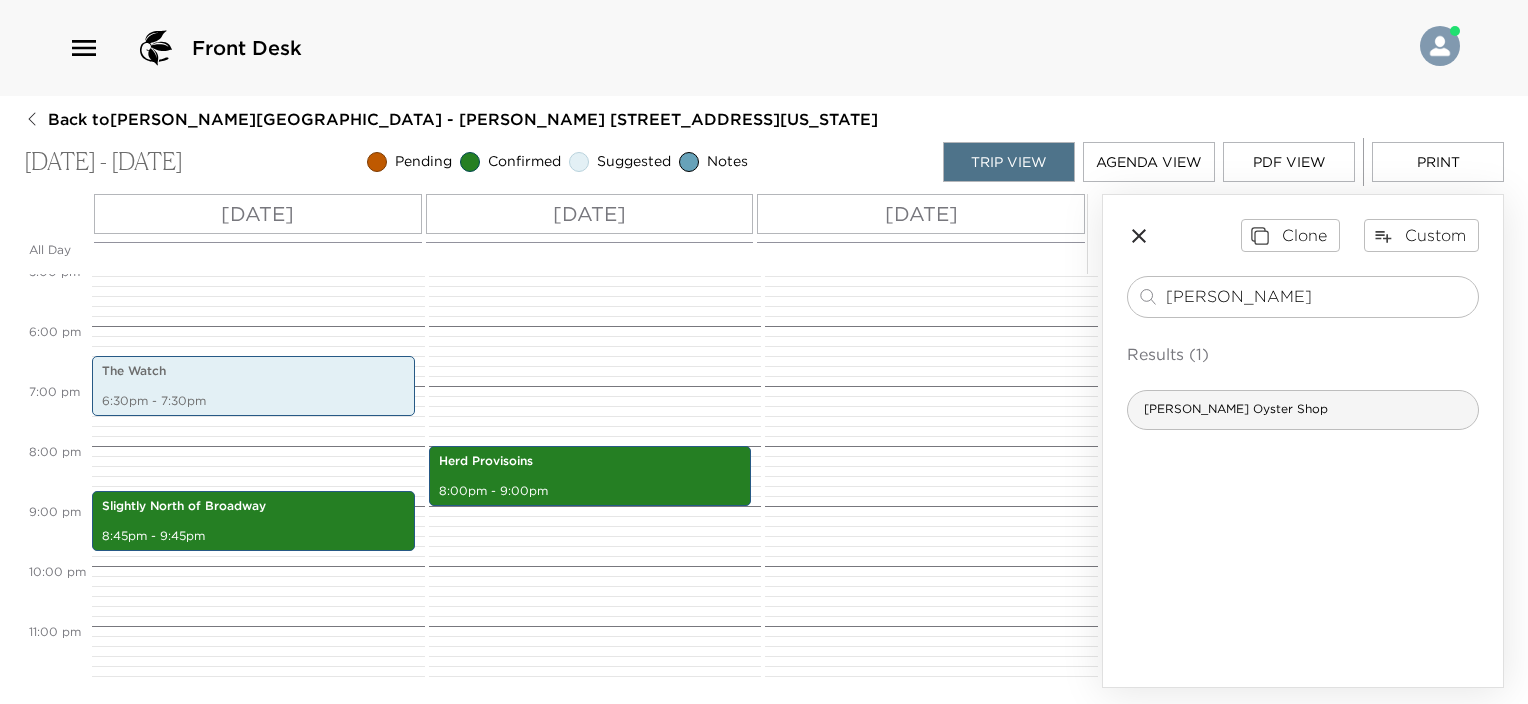 type on "leon" 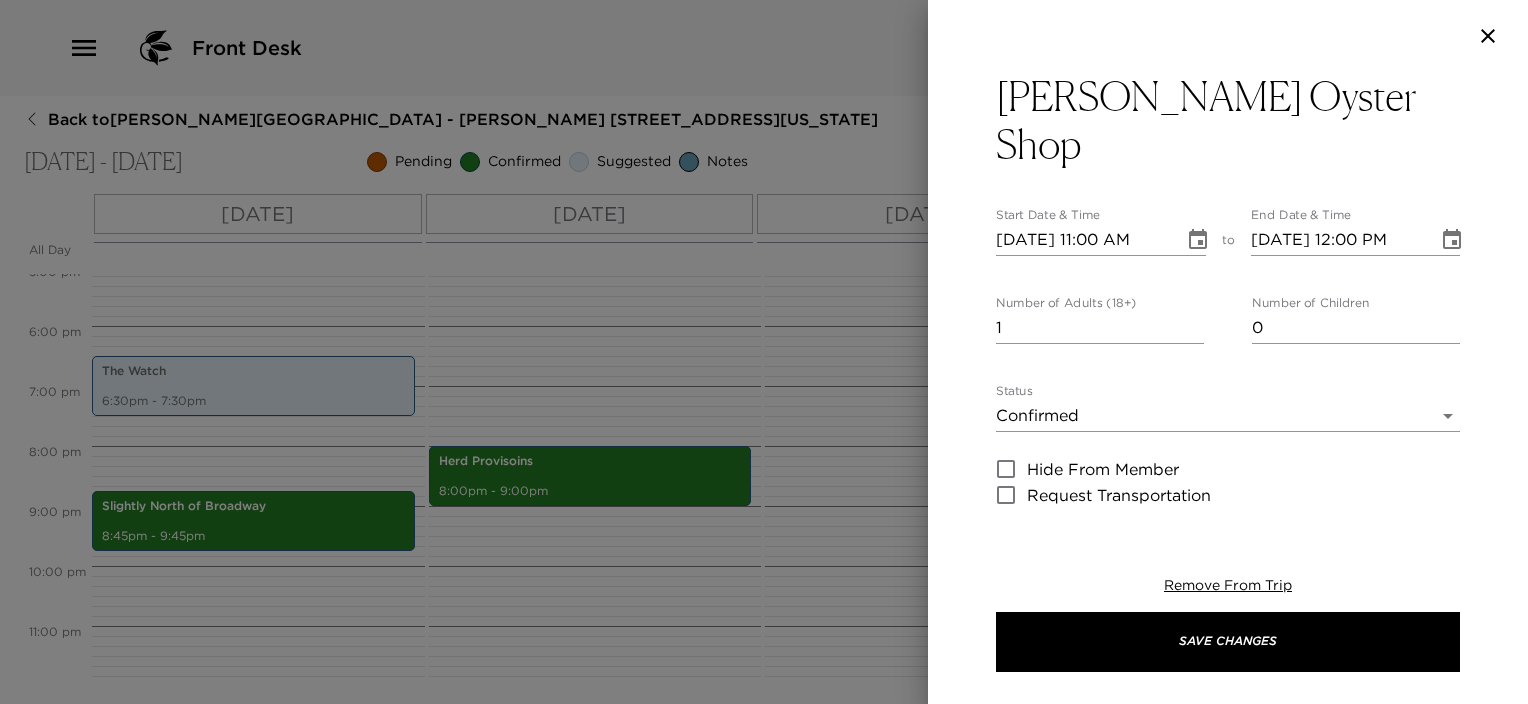 type on "Leon’s Fine Poultry & Oyster Shop is a comfortable Southern joint serving fried chicken, oysters, lots of salads, cheap beer, soft serve, Rose on tap, tons of grower Champagne, and good cocktails.
The restaurant is housed in an old body shop that belonged to Leon Ravenel—a businessman that served Charleston residents for many years. The space preserves much of that industrial history, complete with functioning garage doors, concrete floors, and some remaining memorabilia from Leon himself." 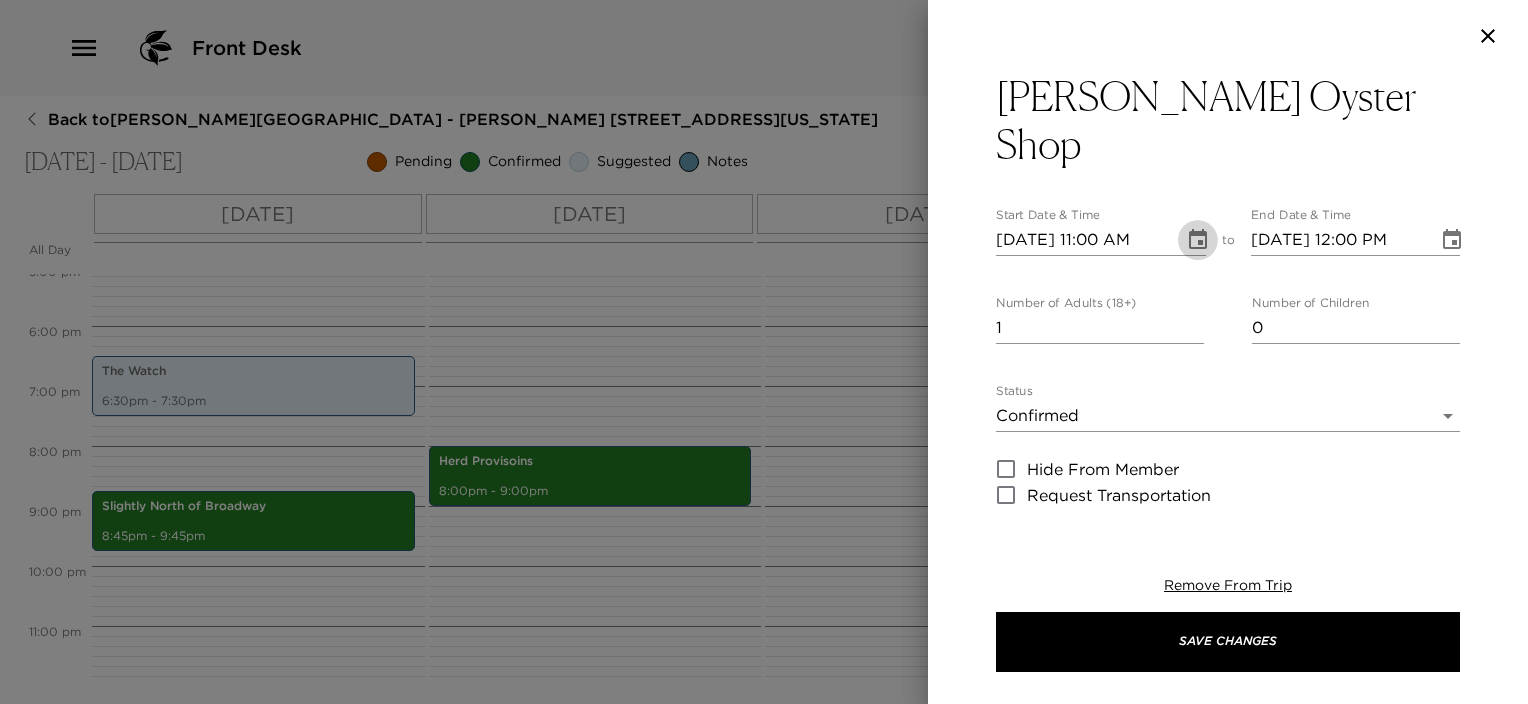 click 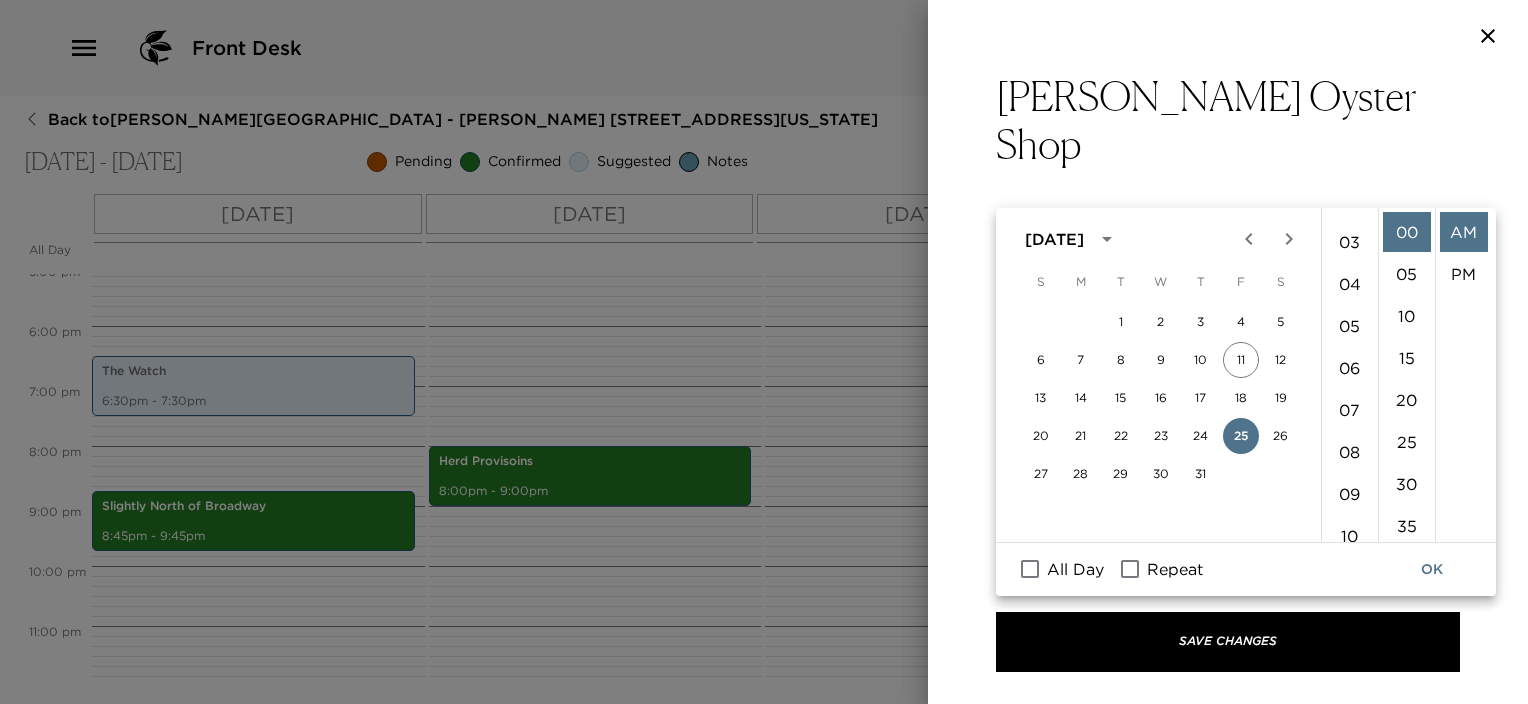 scroll, scrollTop: 0, scrollLeft: 0, axis: both 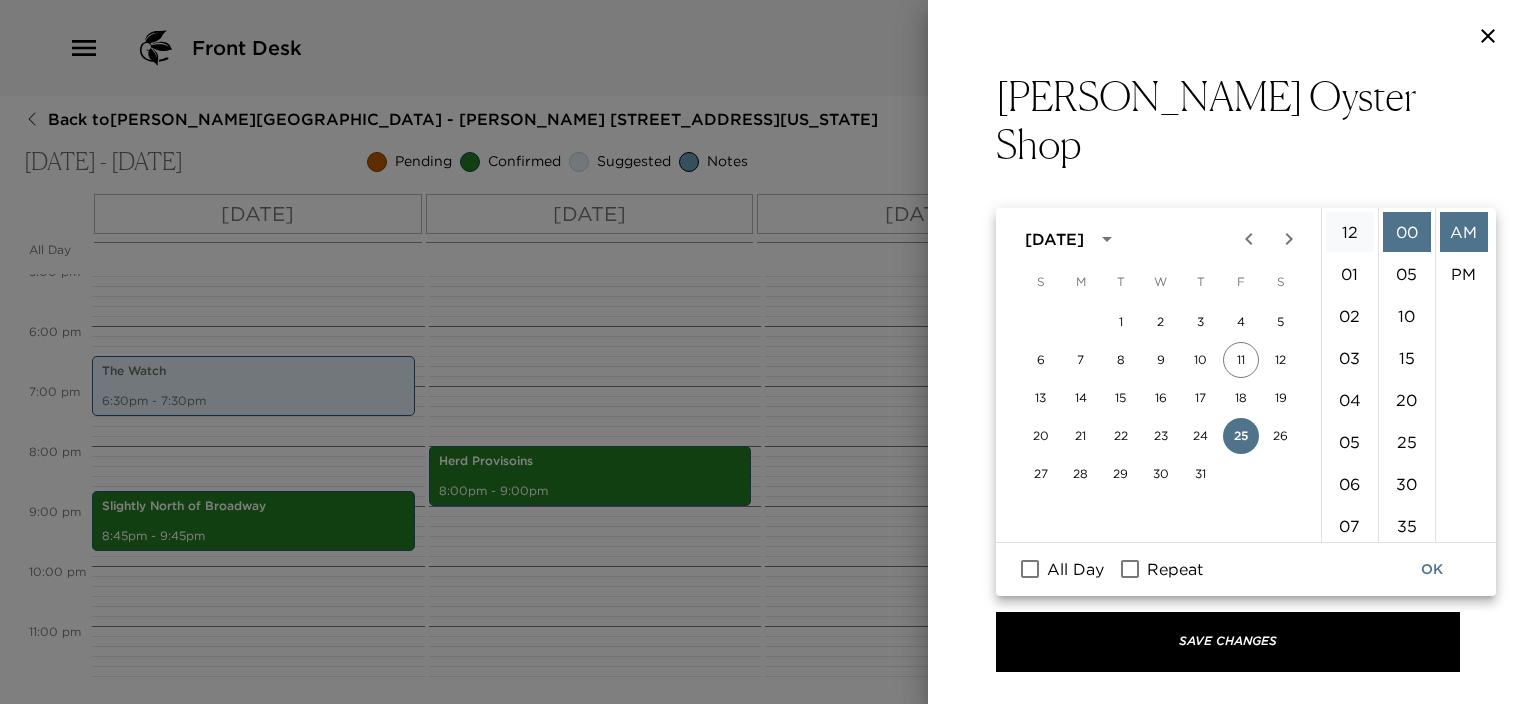 click on "12" at bounding box center (1350, 232) 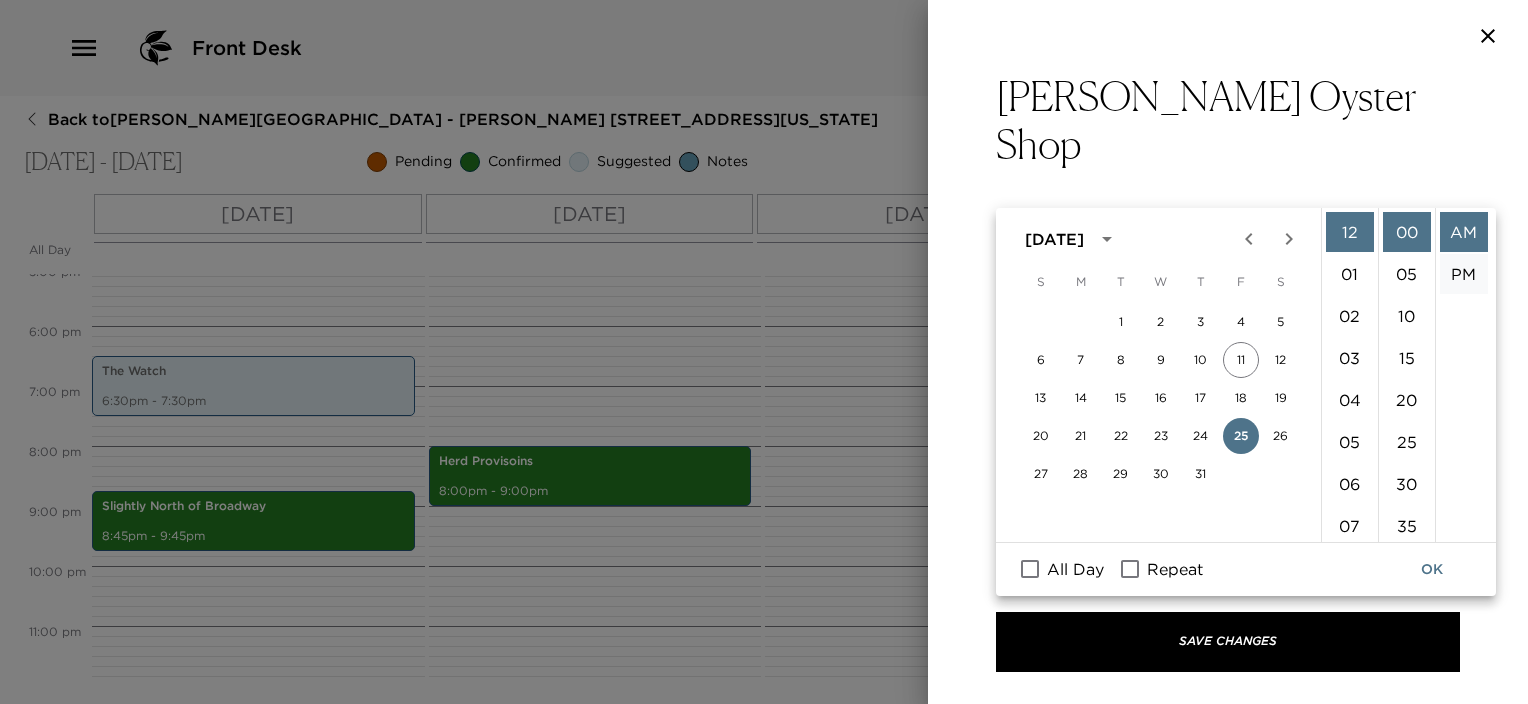 click on "PM" at bounding box center (1464, 274) 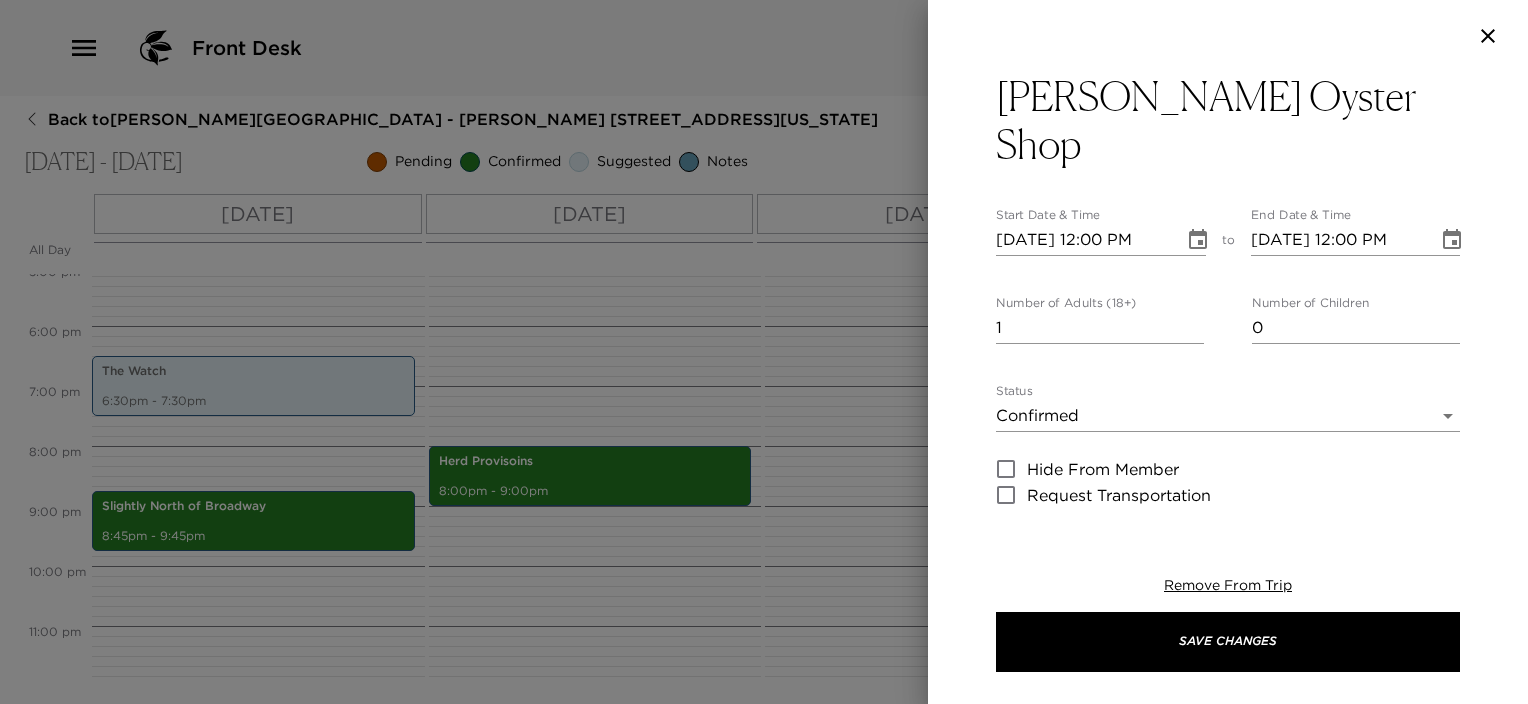 scroll, scrollTop: 41, scrollLeft: 0, axis: vertical 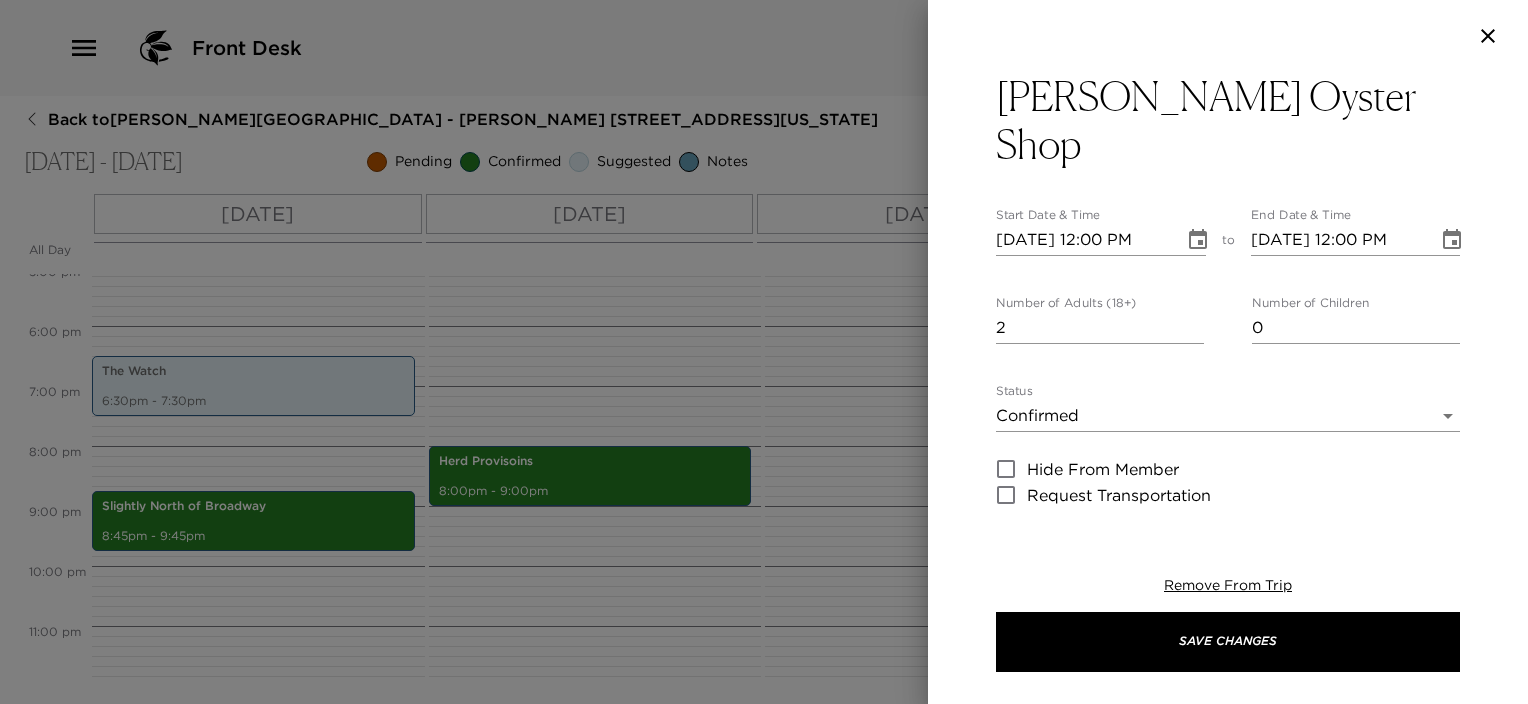 click on "2" at bounding box center [1100, 328] 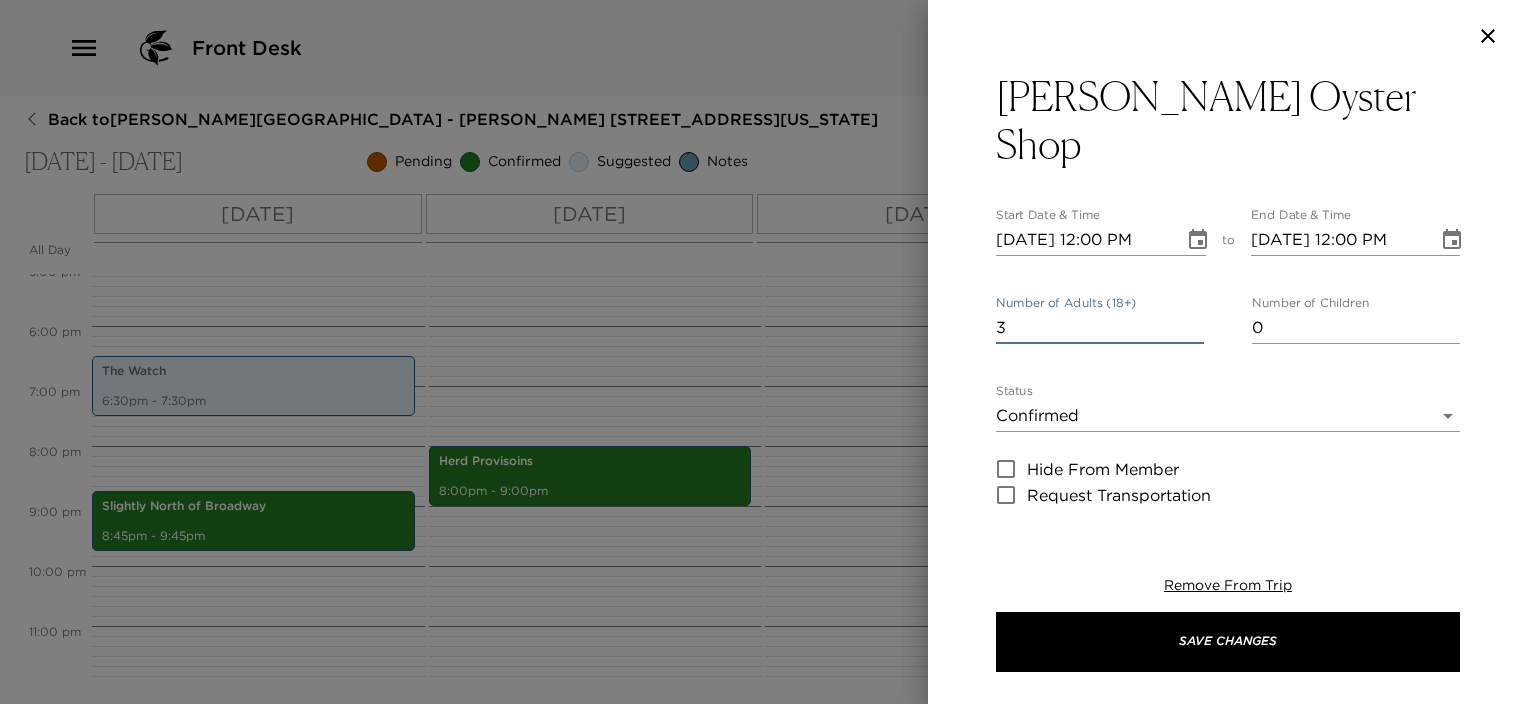 click on "3" at bounding box center [1100, 328] 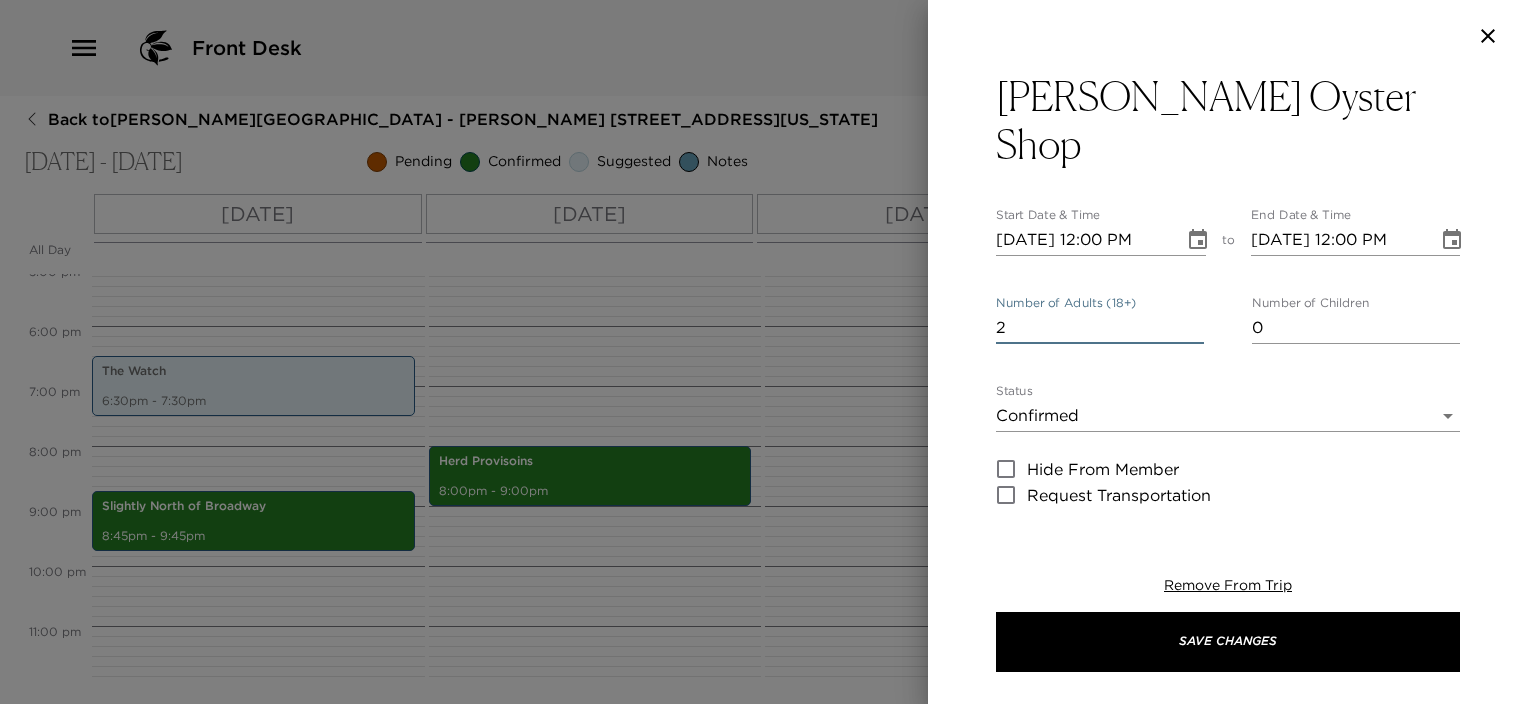 click on "2" at bounding box center (1100, 328) 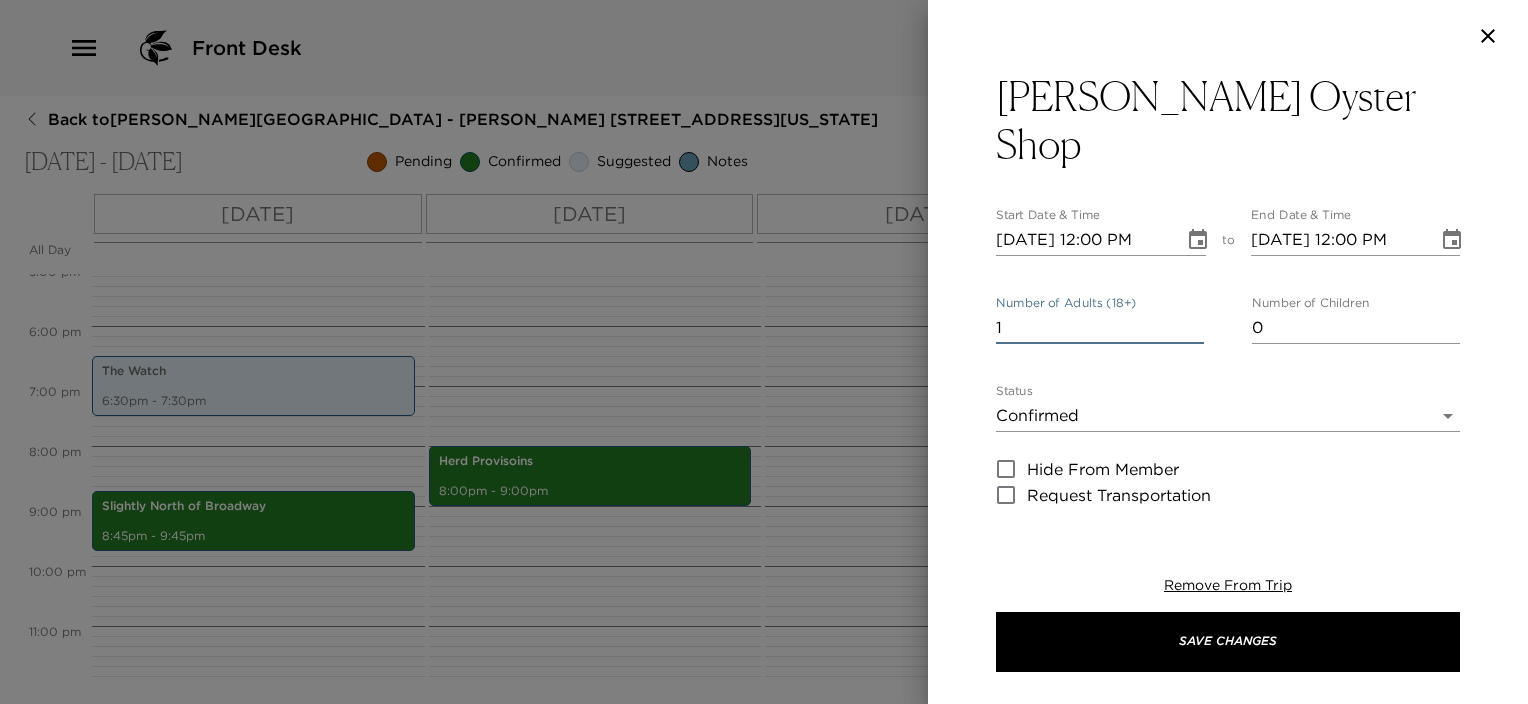 click on "1" at bounding box center (1100, 328) 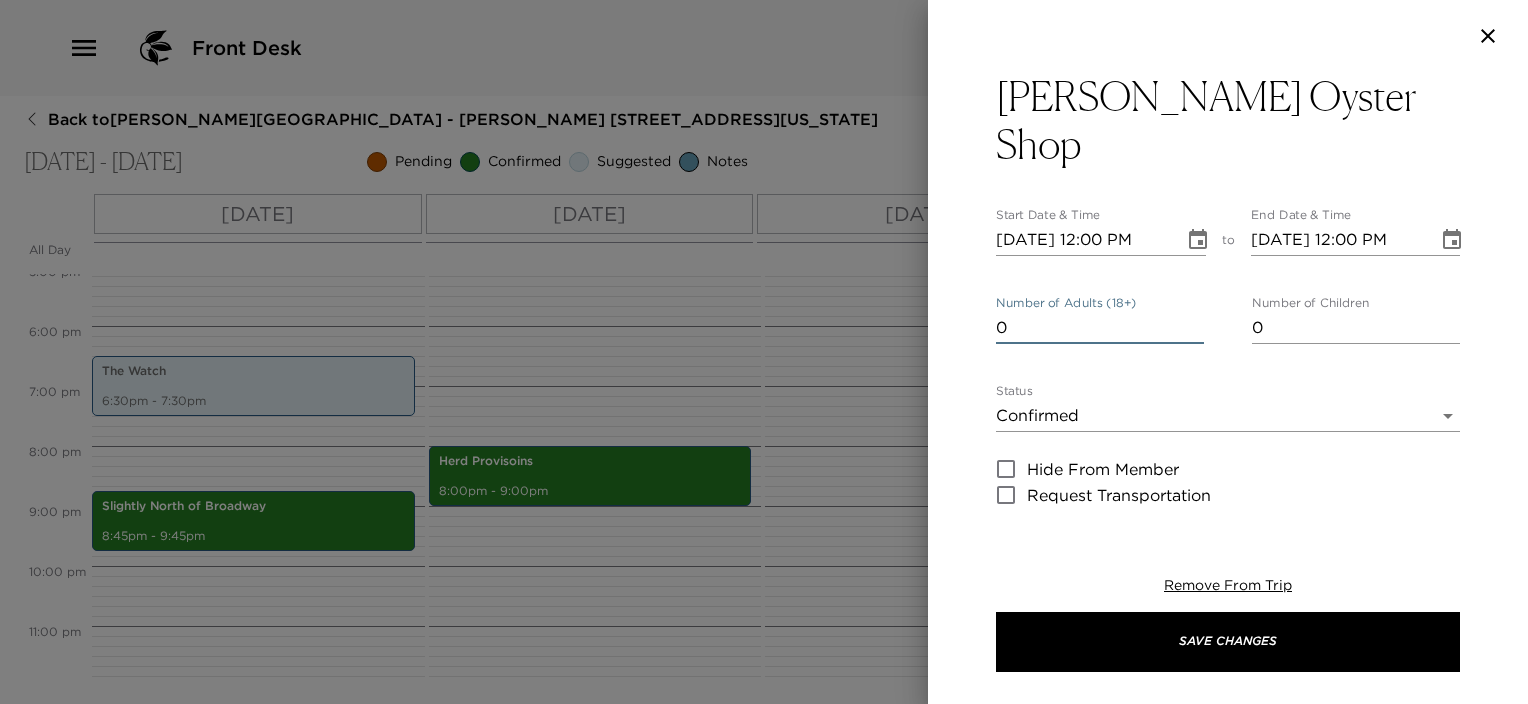 type on "0" 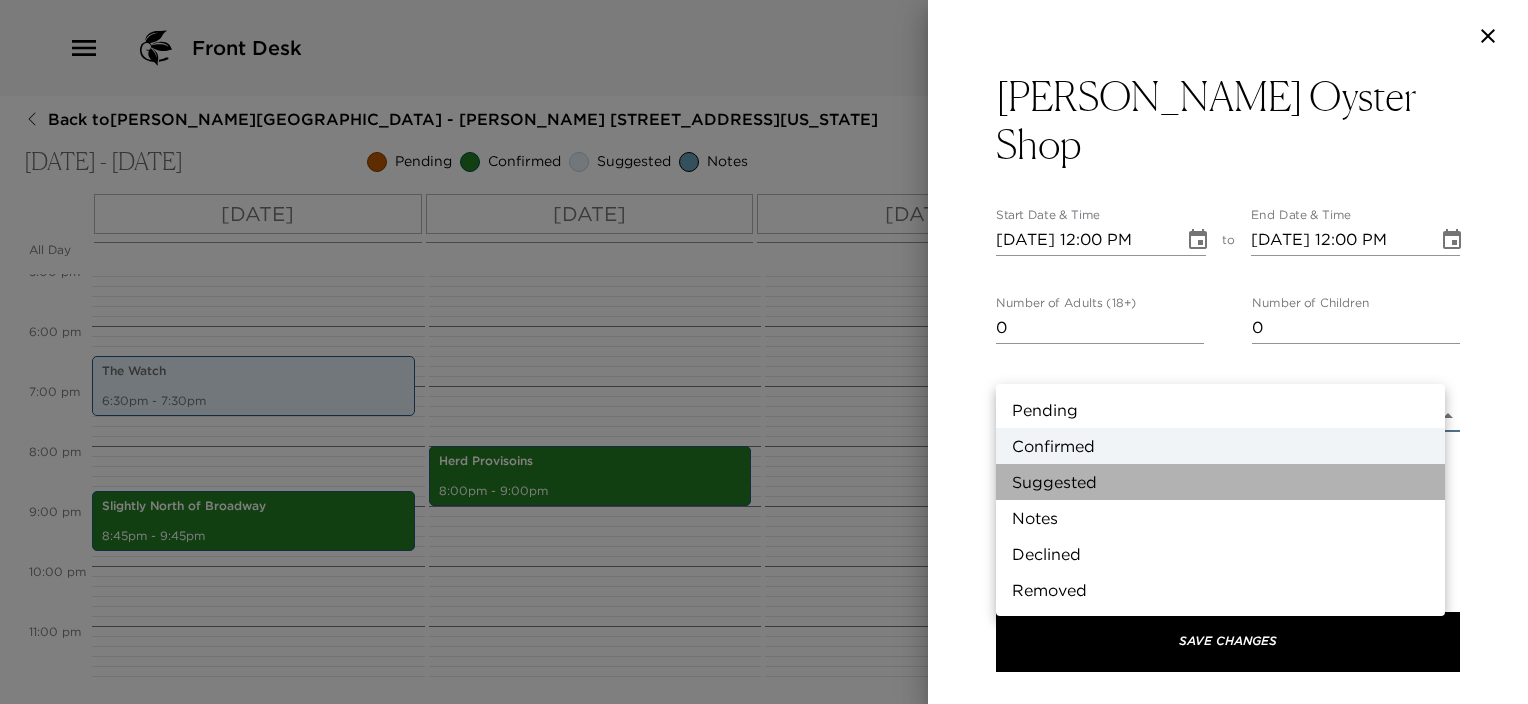 click on "Suggested" at bounding box center (1220, 482) 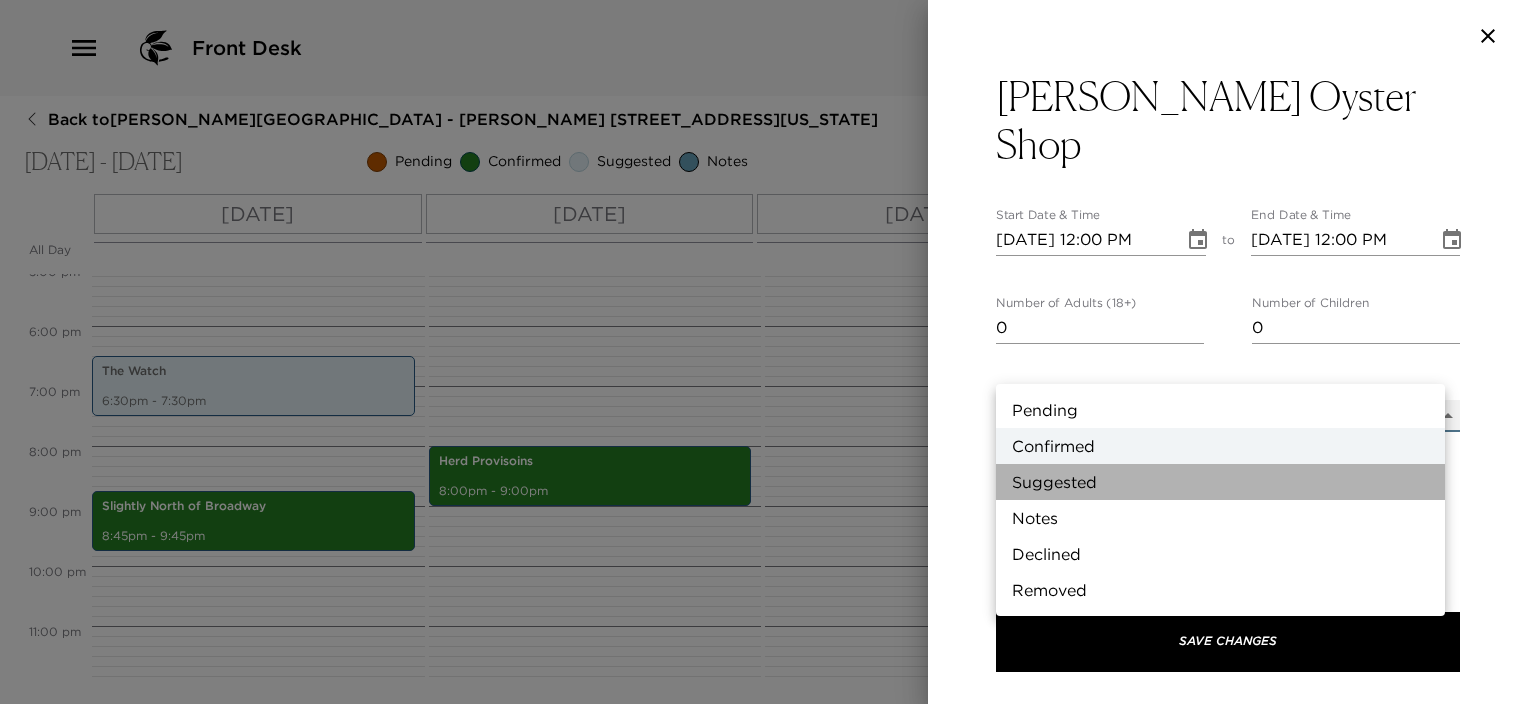 type on "Suggestion" 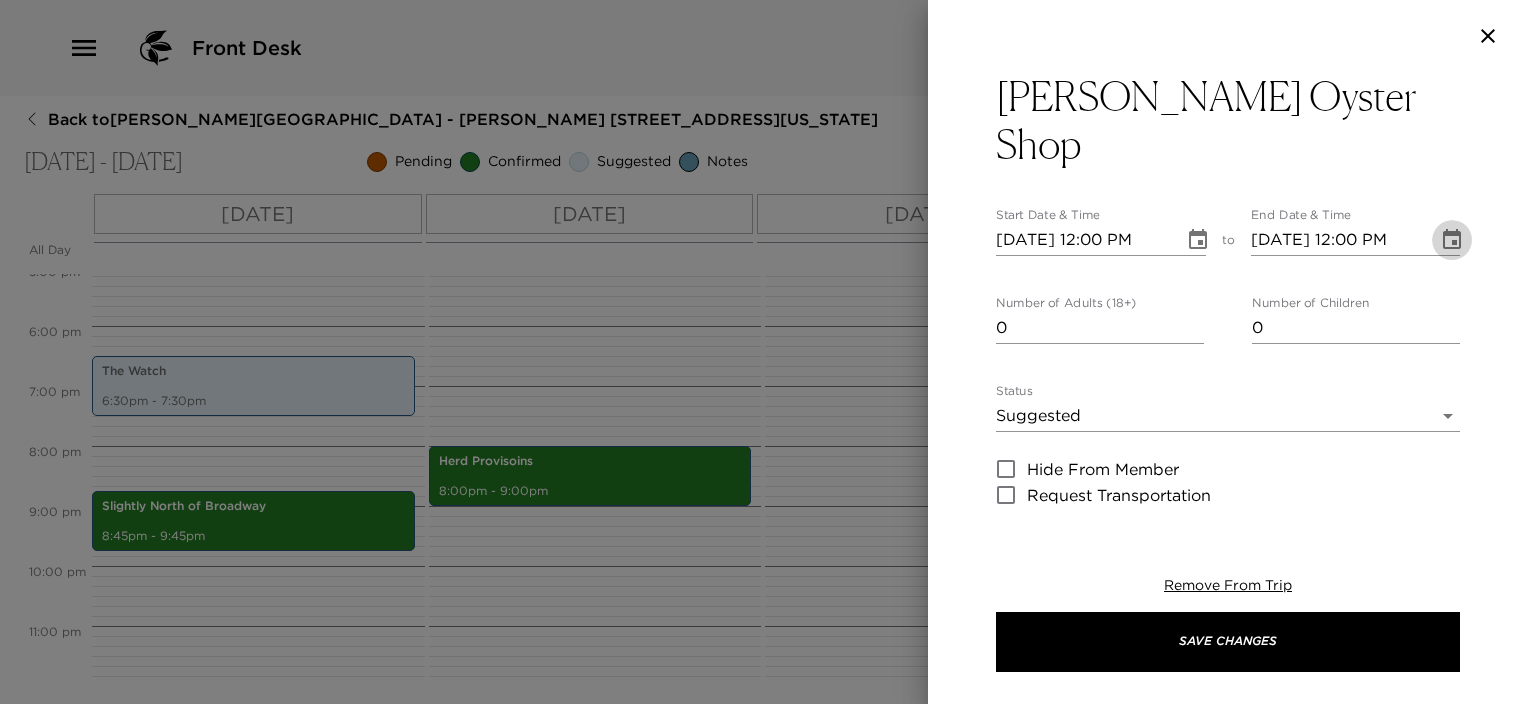 click 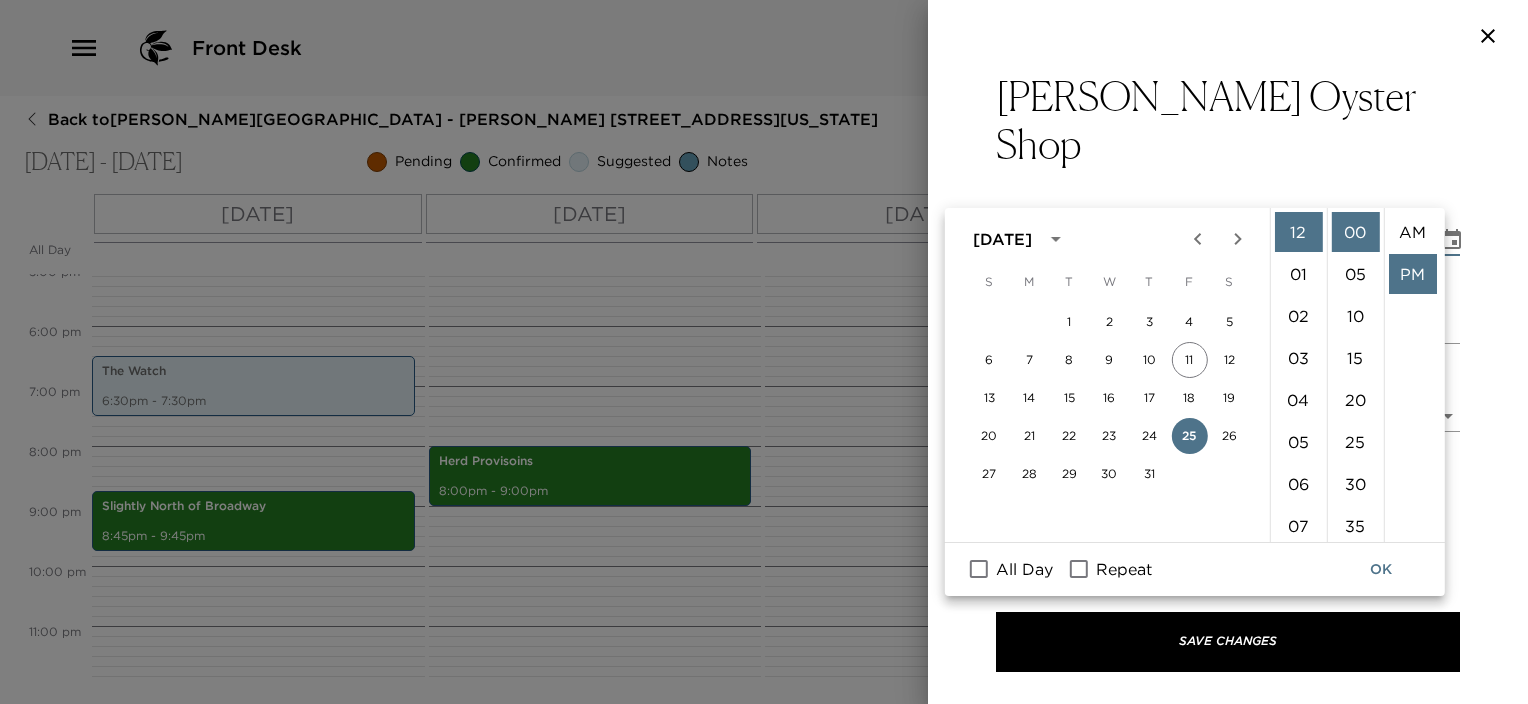 scroll, scrollTop: 41, scrollLeft: 0, axis: vertical 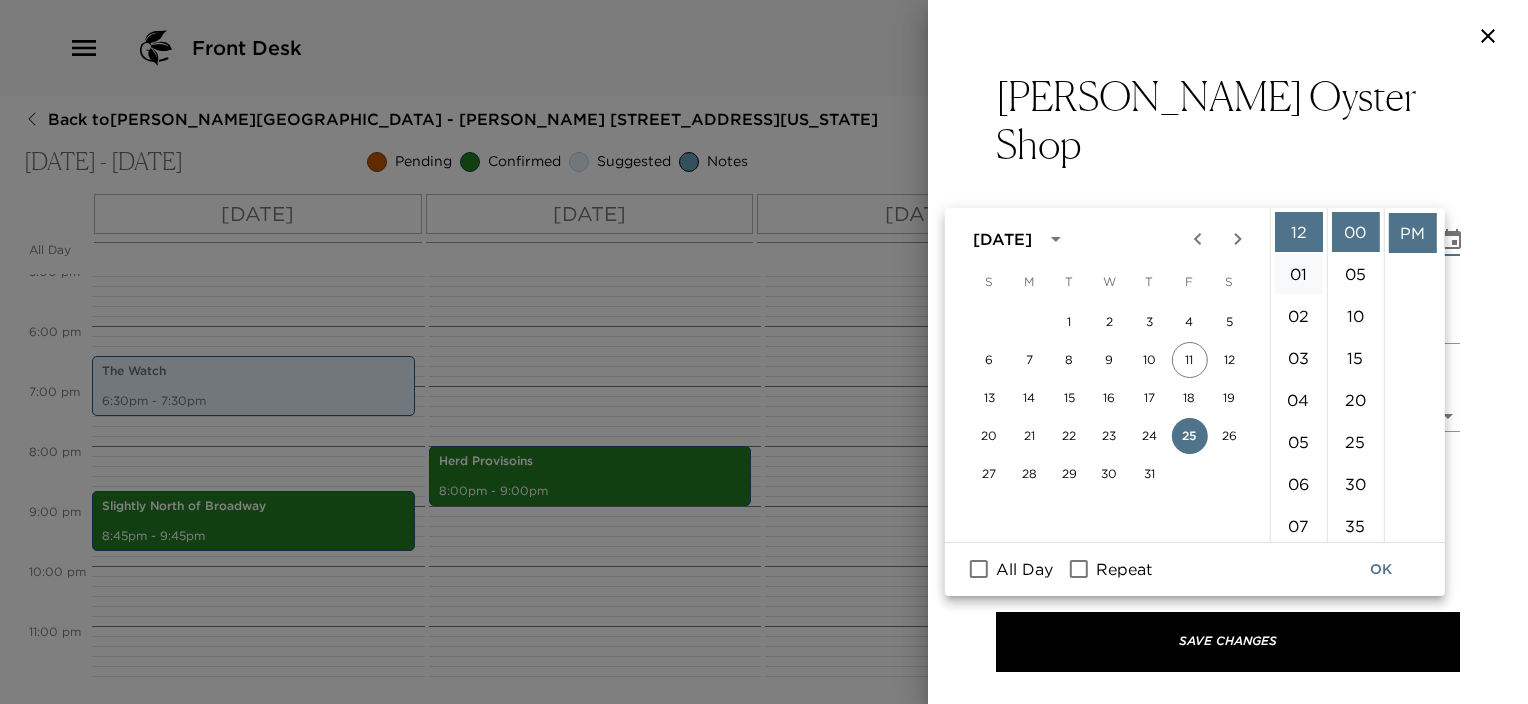 click on "01" at bounding box center [1298, 274] 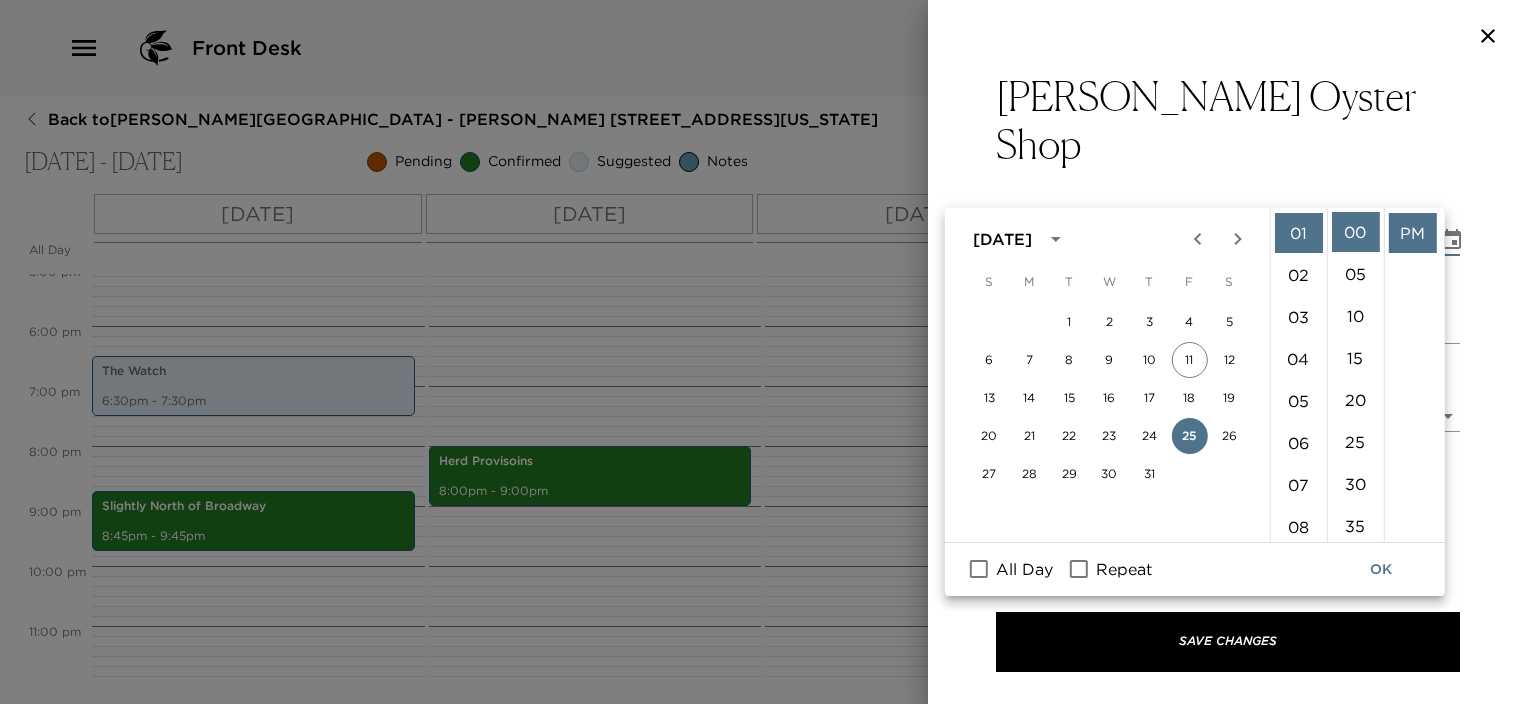 scroll, scrollTop: 42, scrollLeft: 0, axis: vertical 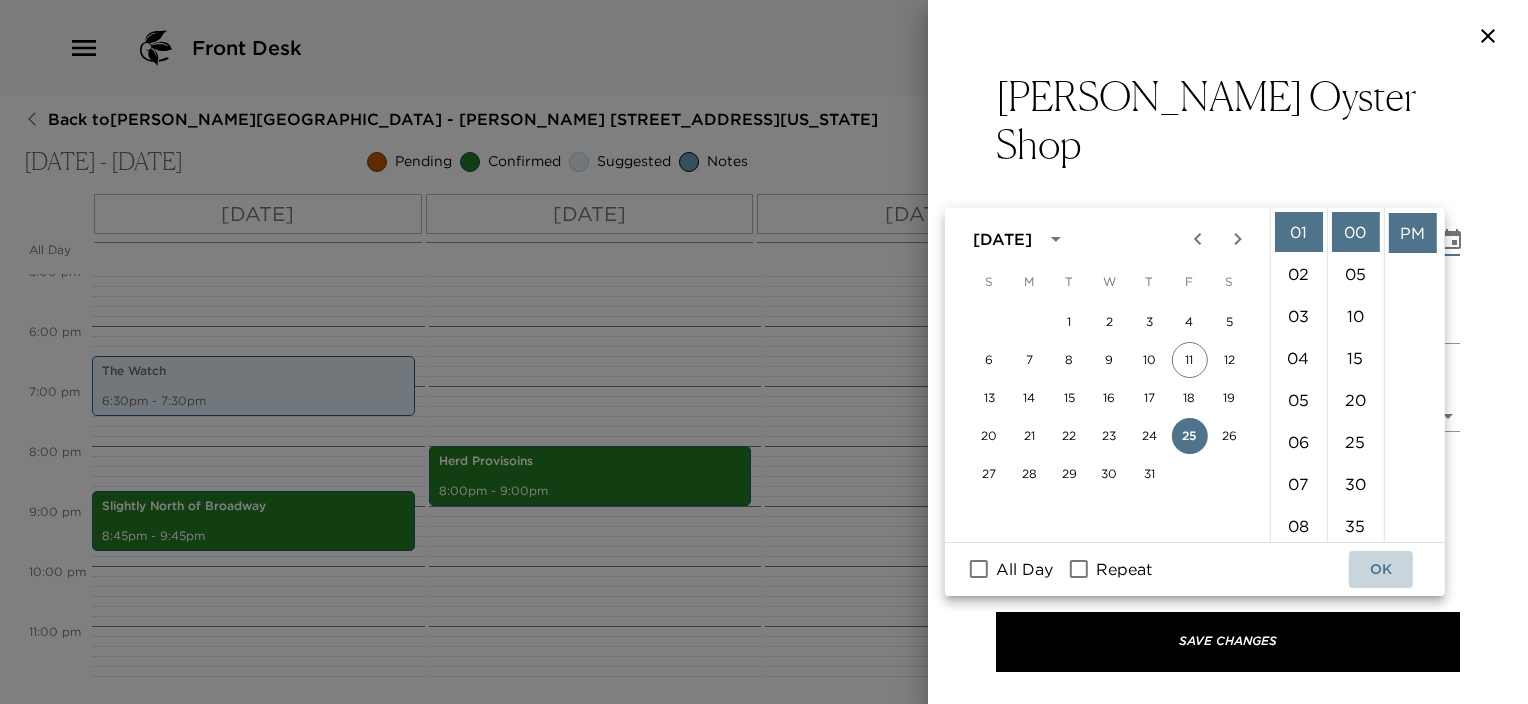 click on "OK" at bounding box center [1381, 569] 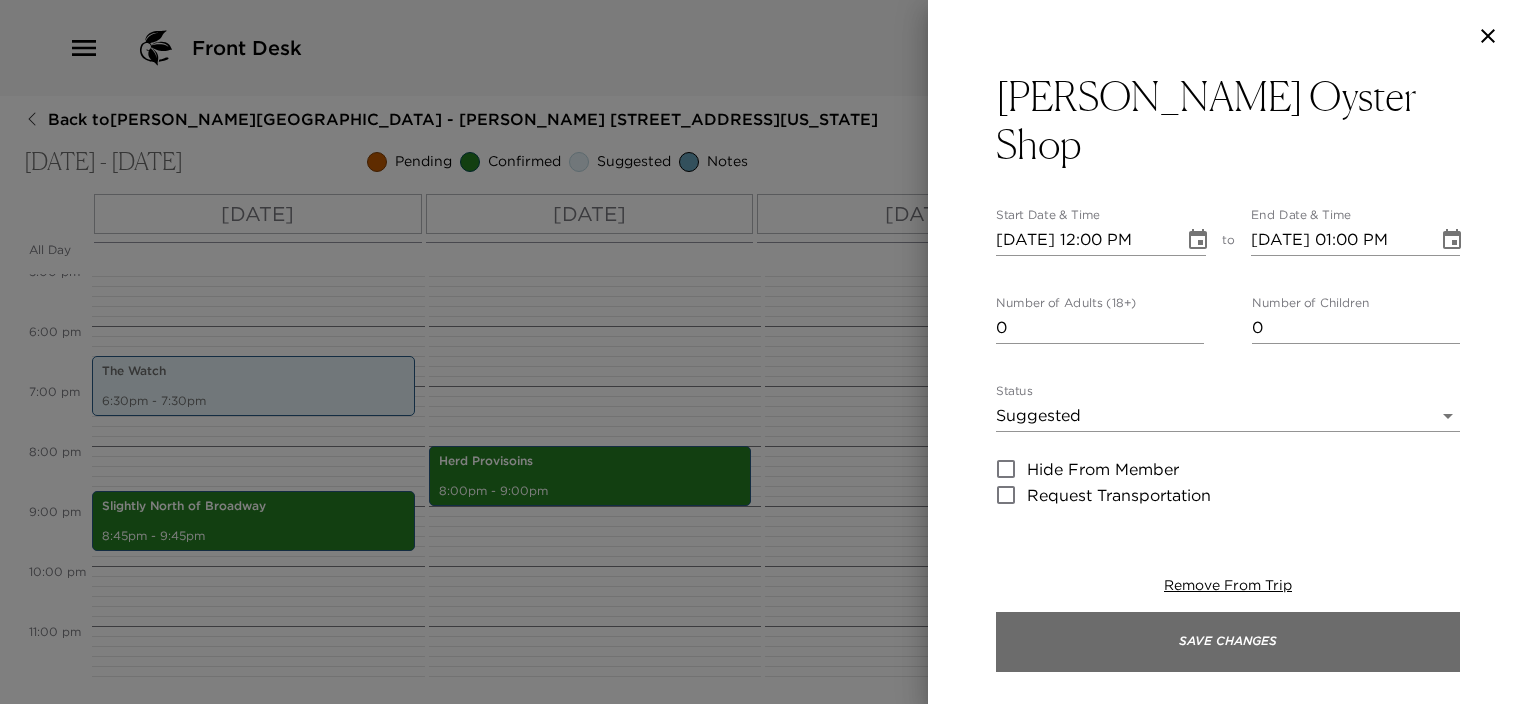 click on "Save Changes" at bounding box center [1228, 642] 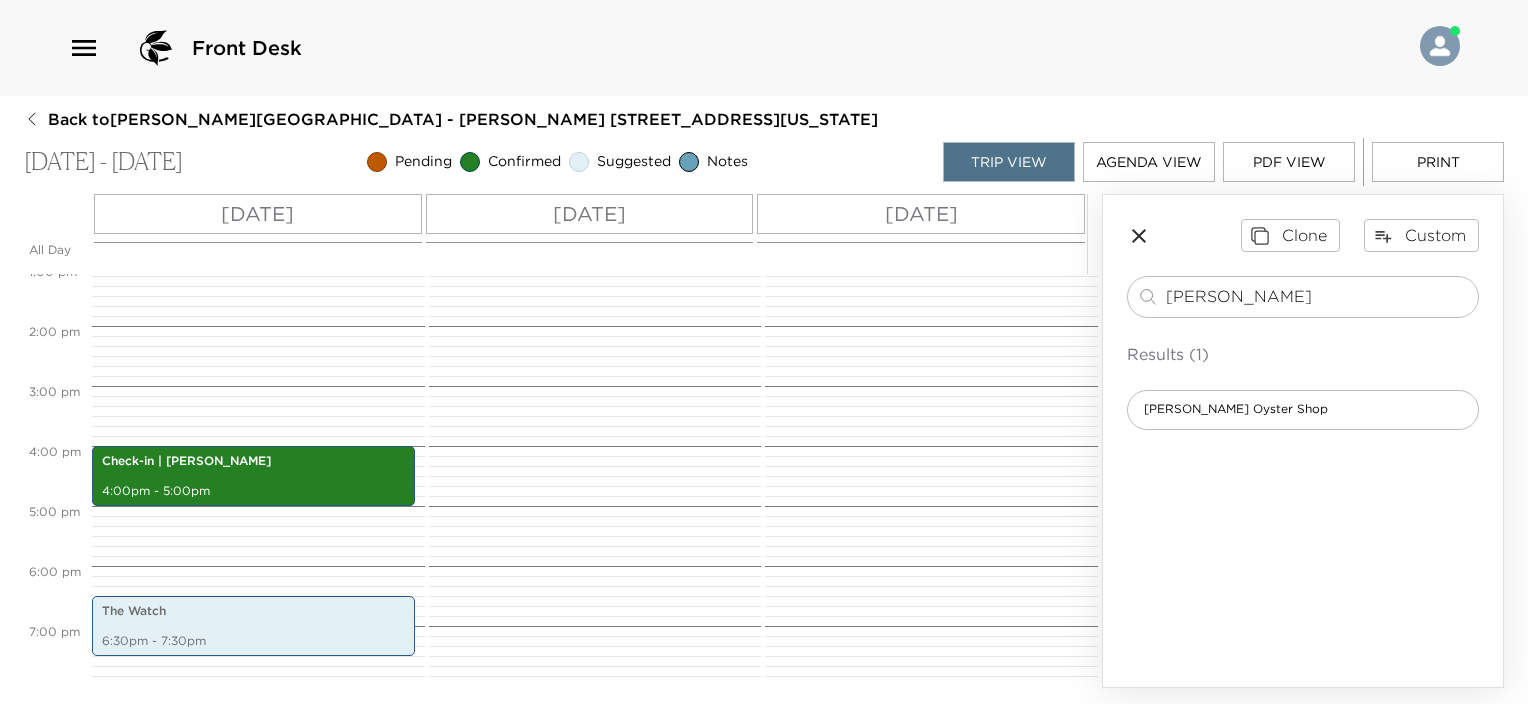 scroll, scrollTop: 528, scrollLeft: 0, axis: vertical 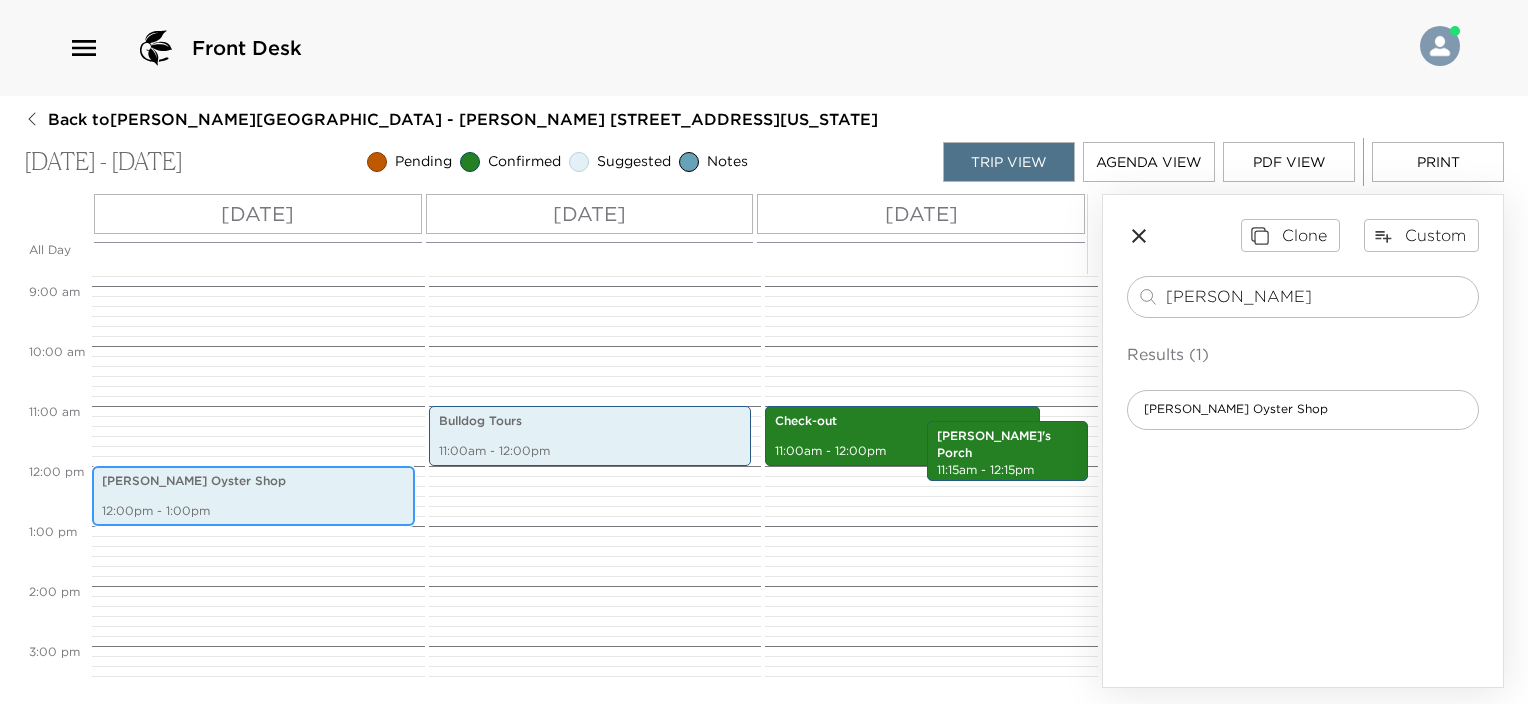 click on "Leon's Oyster Shop" at bounding box center (253, 481) 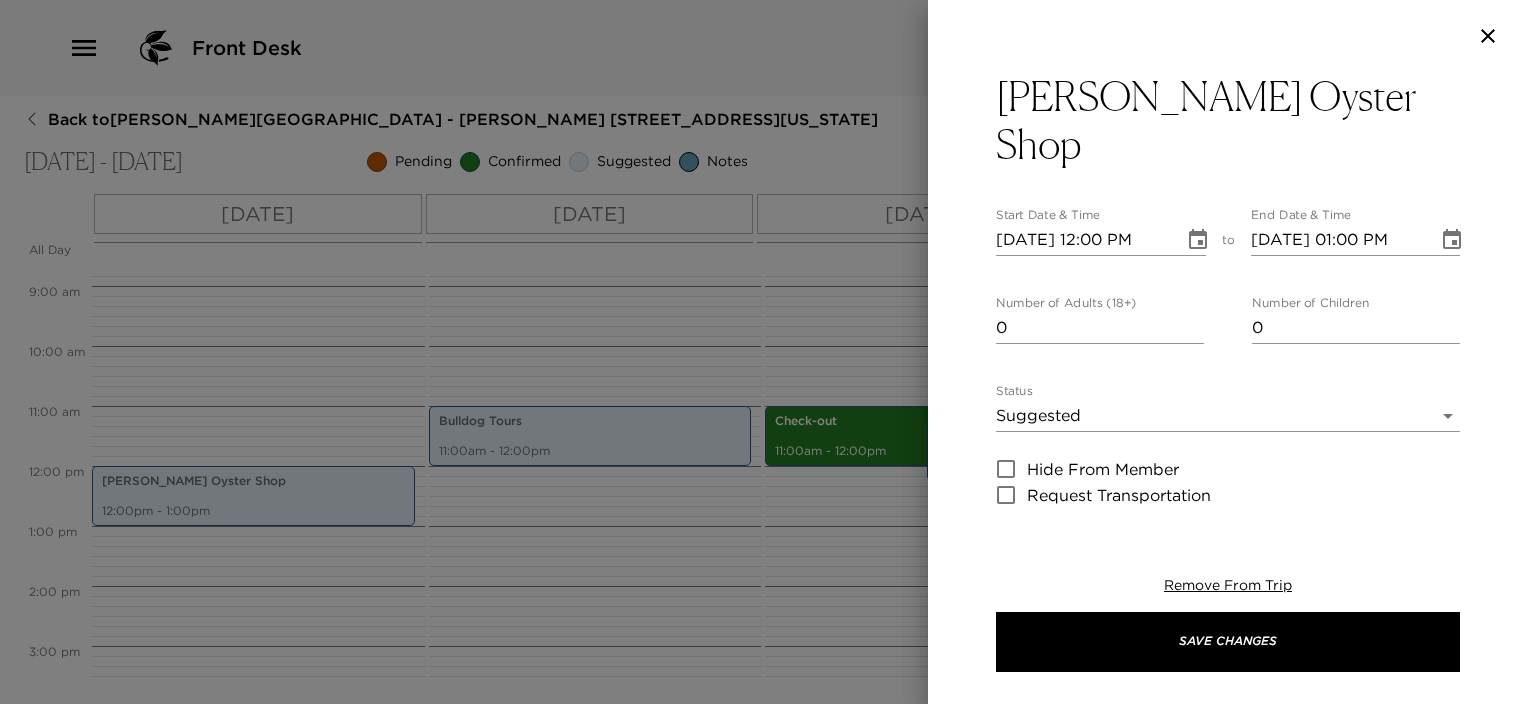 click 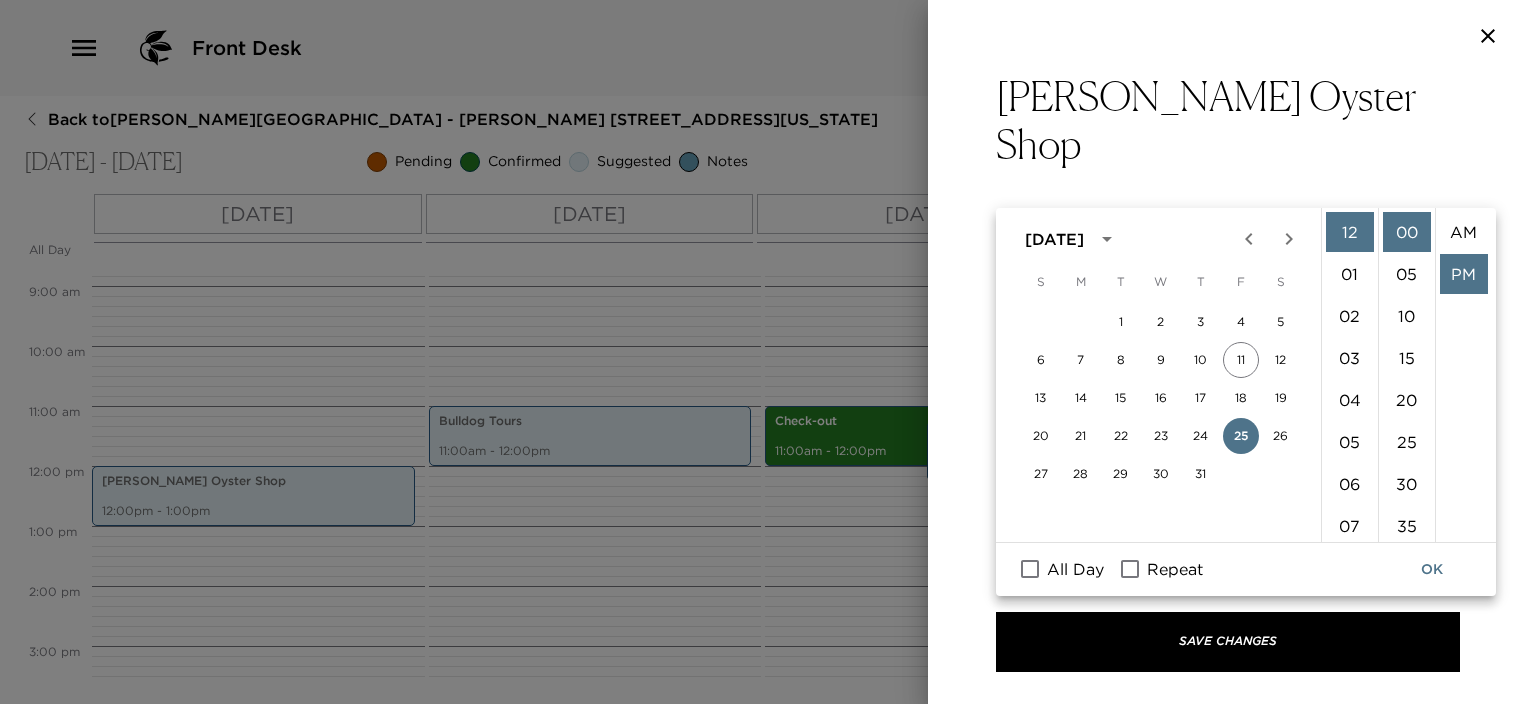 scroll, scrollTop: 41, scrollLeft: 0, axis: vertical 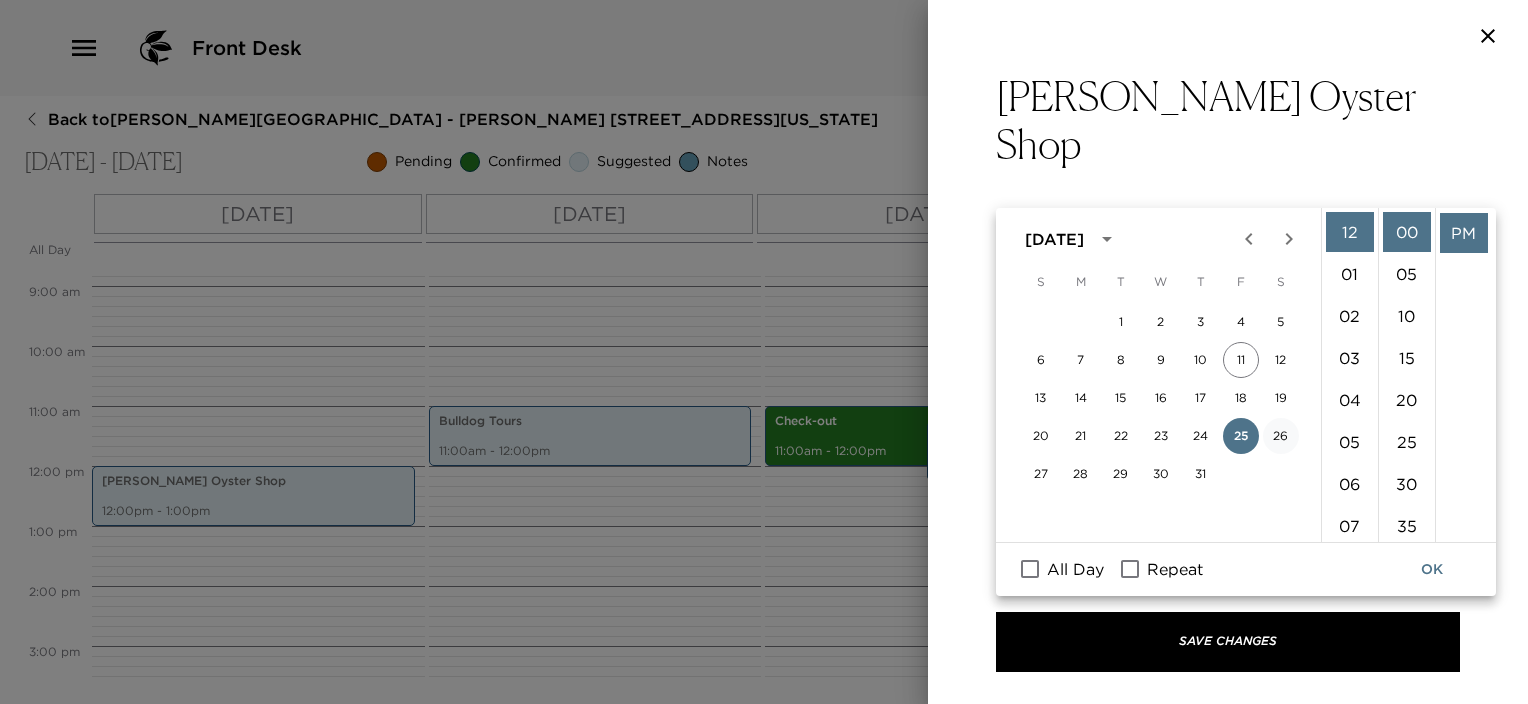 click on "26" at bounding box center (1281, 436) 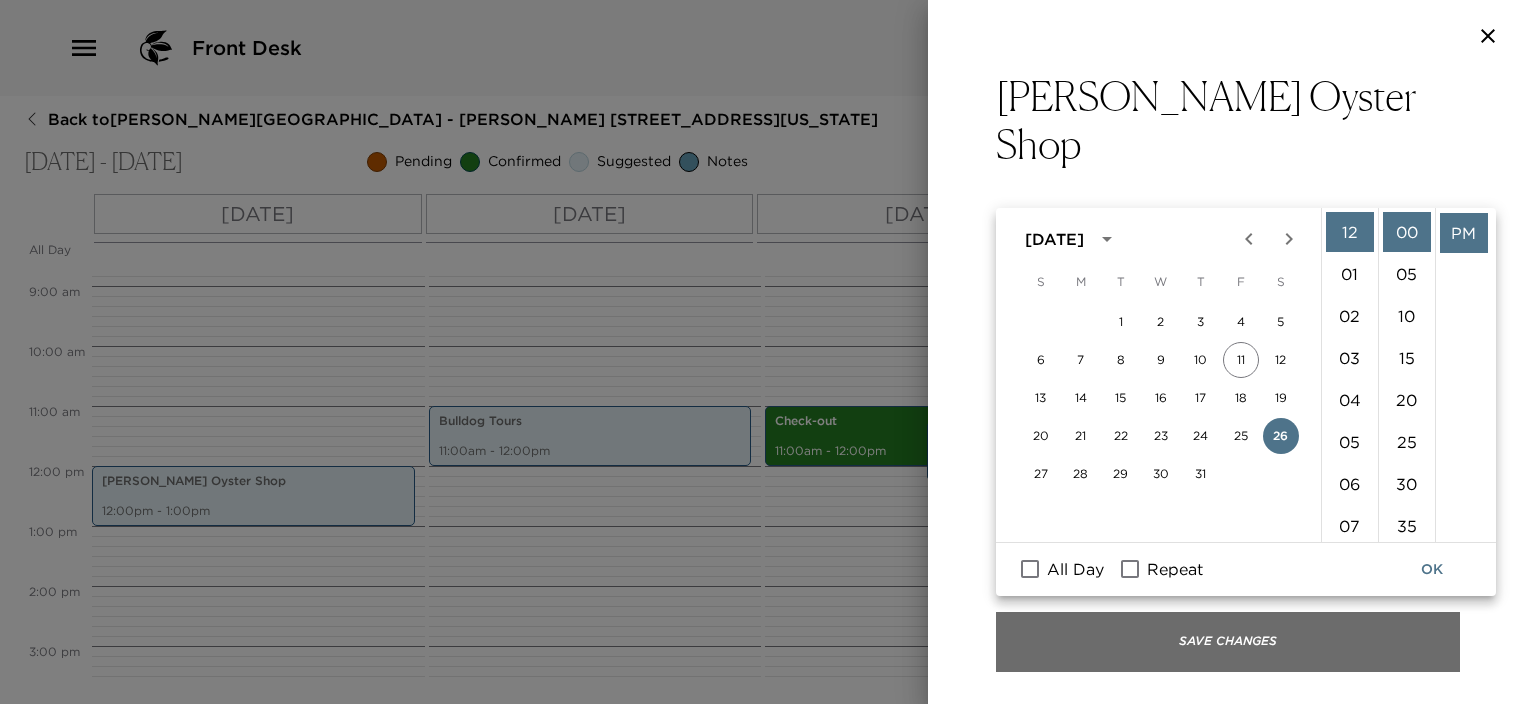 click on "Save Changes" at bounding box center [1228, 642] 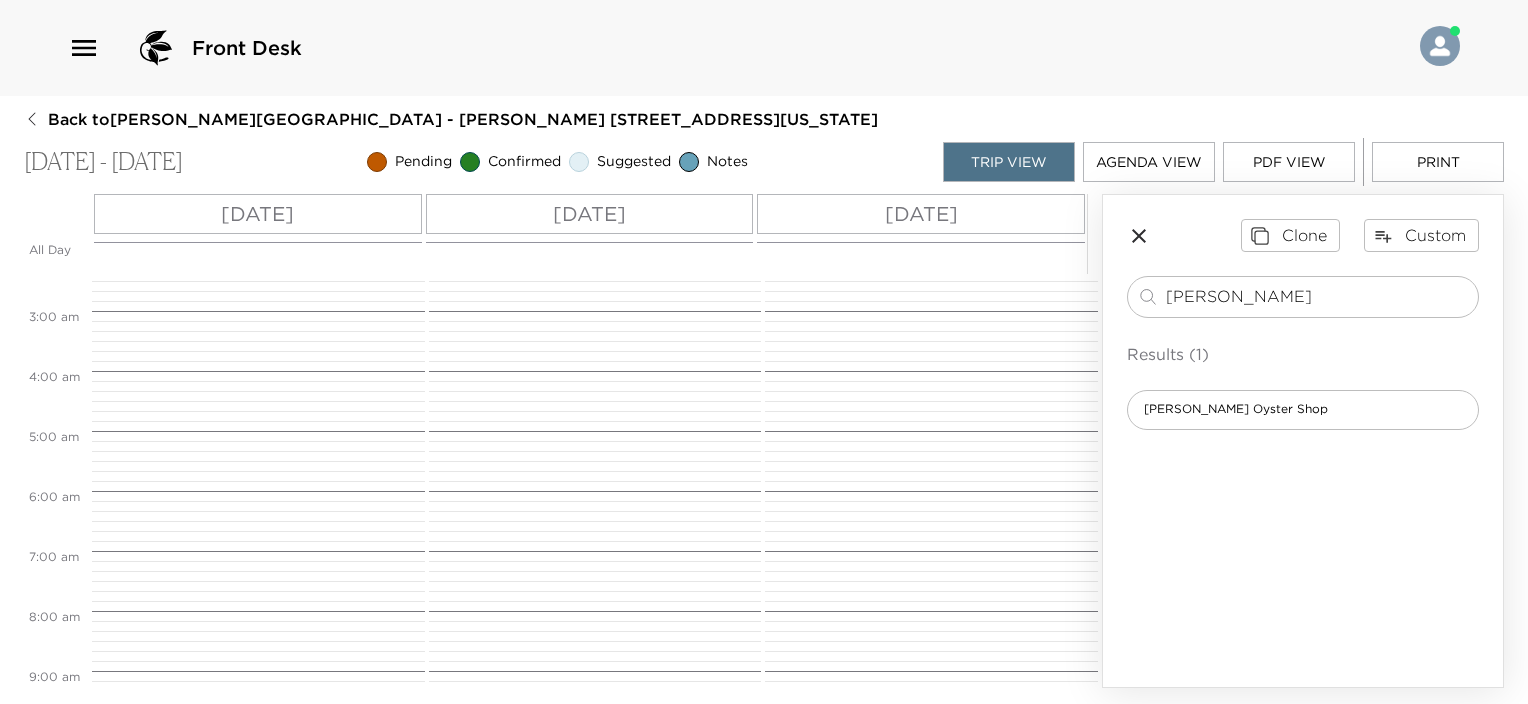 scroll, scrollTop: 128, scrollLeft: 0, axis: vertical 